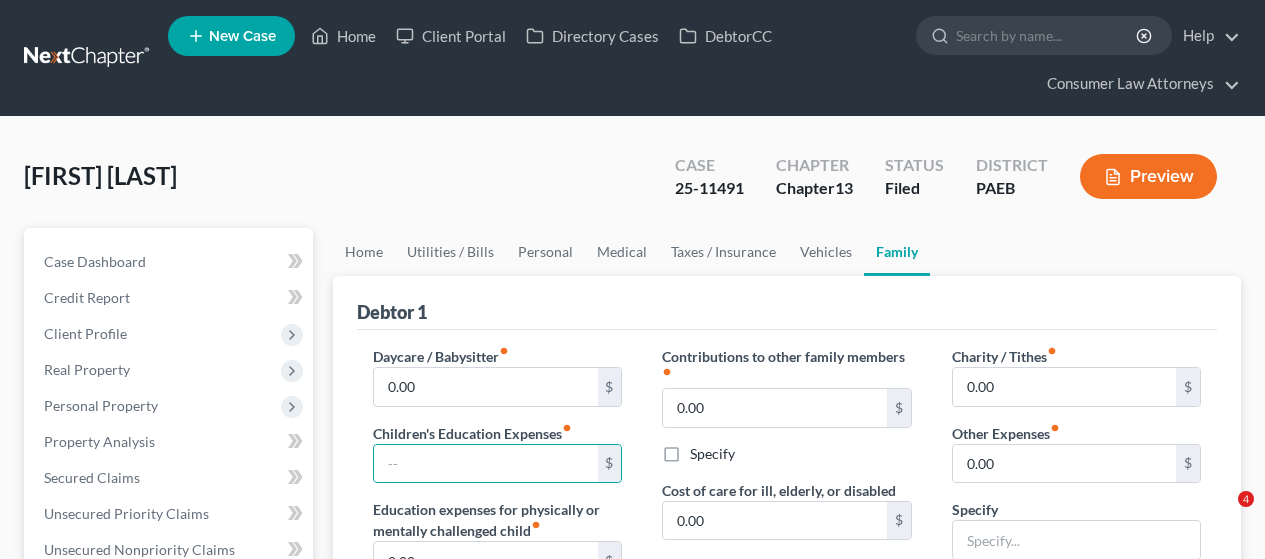 scroll, scrollTop: 0, scrollLeft: 0, axis: both 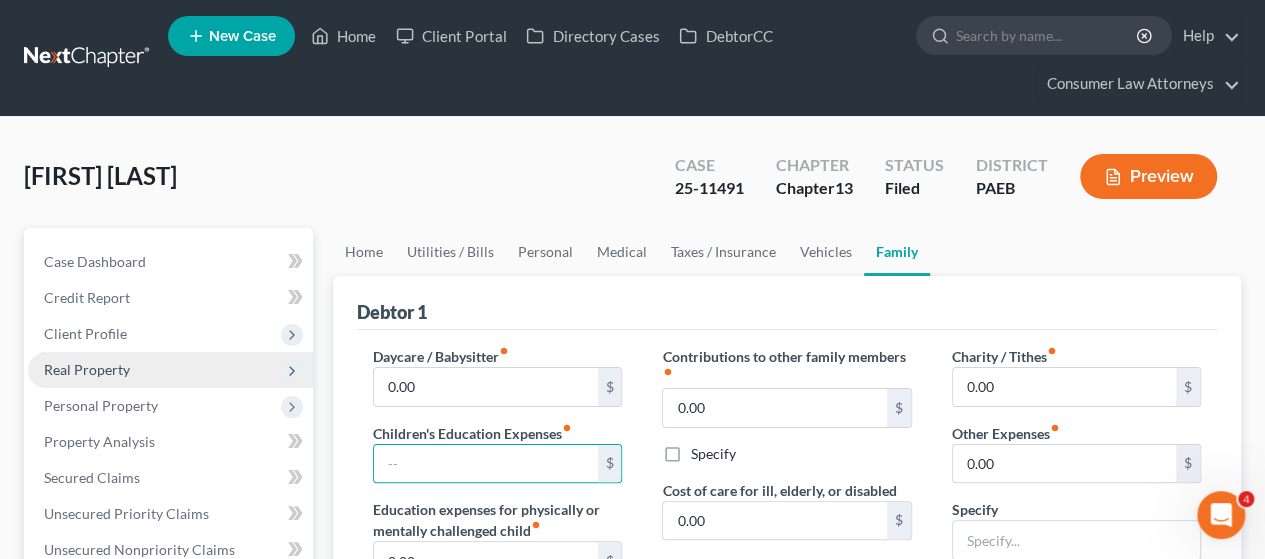 click on "Real Property" at bounding box center (87, 369) 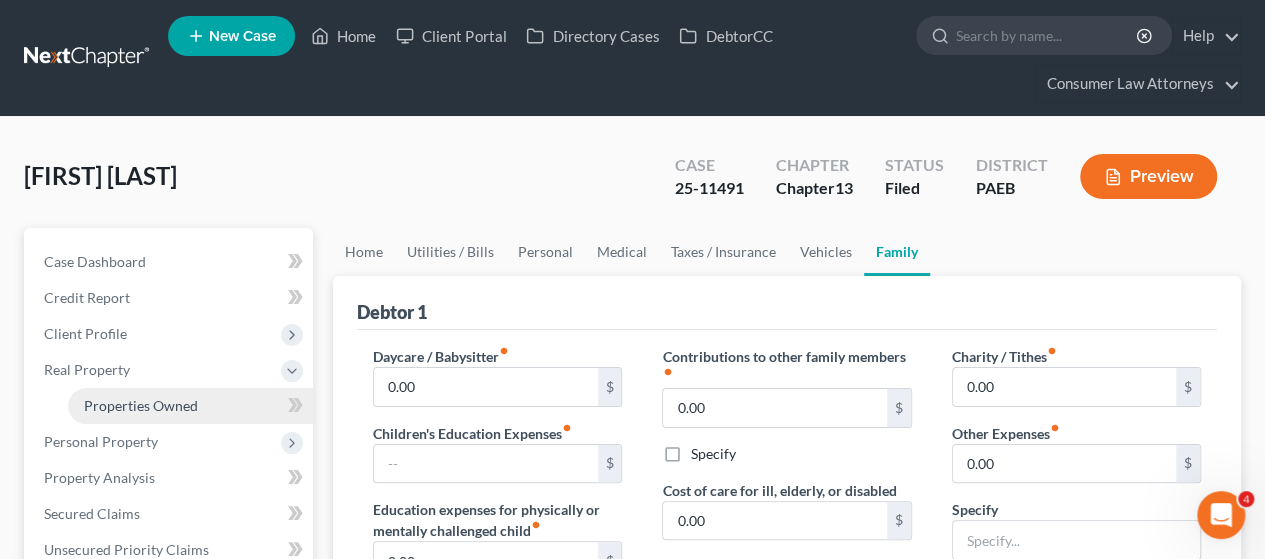 click on "Properties Owned" at bounding box center [141, 405] 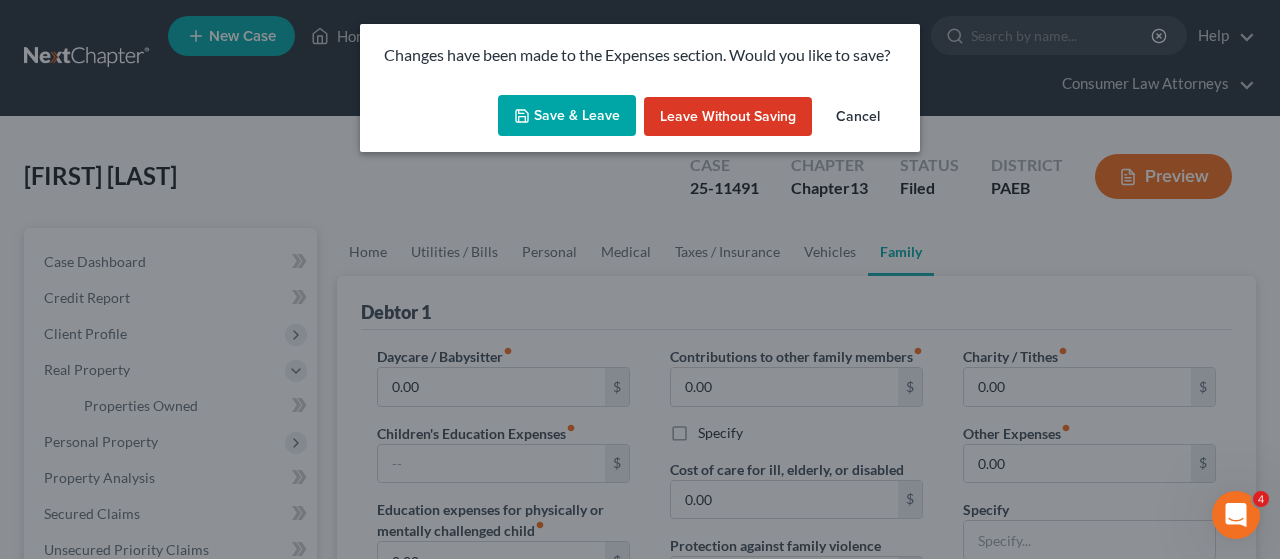 click on "Save & Leave" at bounding box center [567, 116] 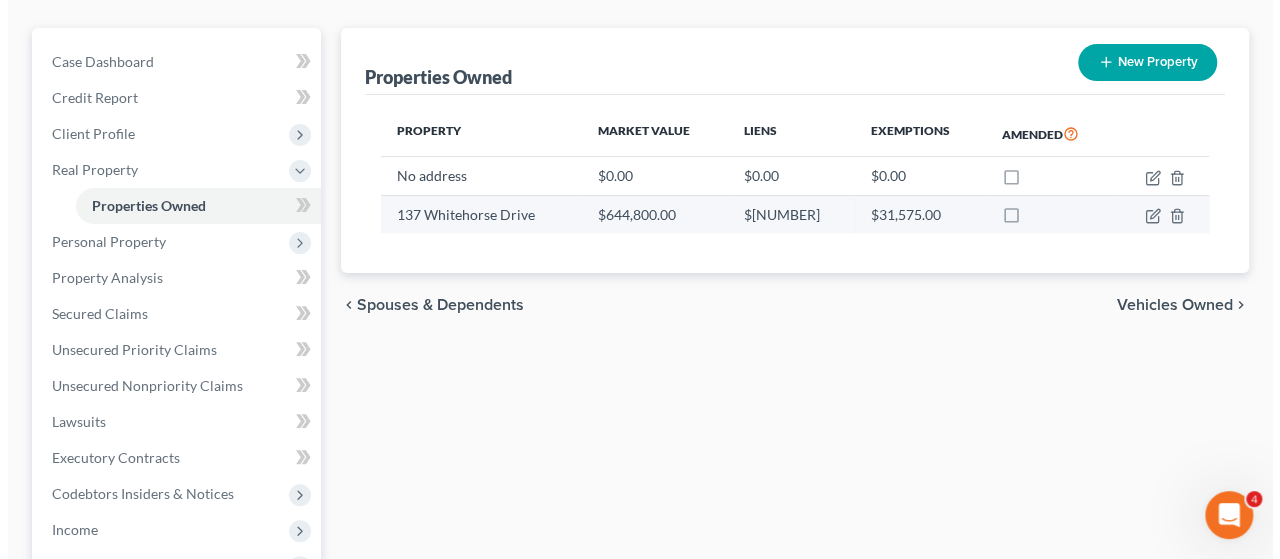scroll, scrollTop: 100, scrollLeft: 0, axis: vertical 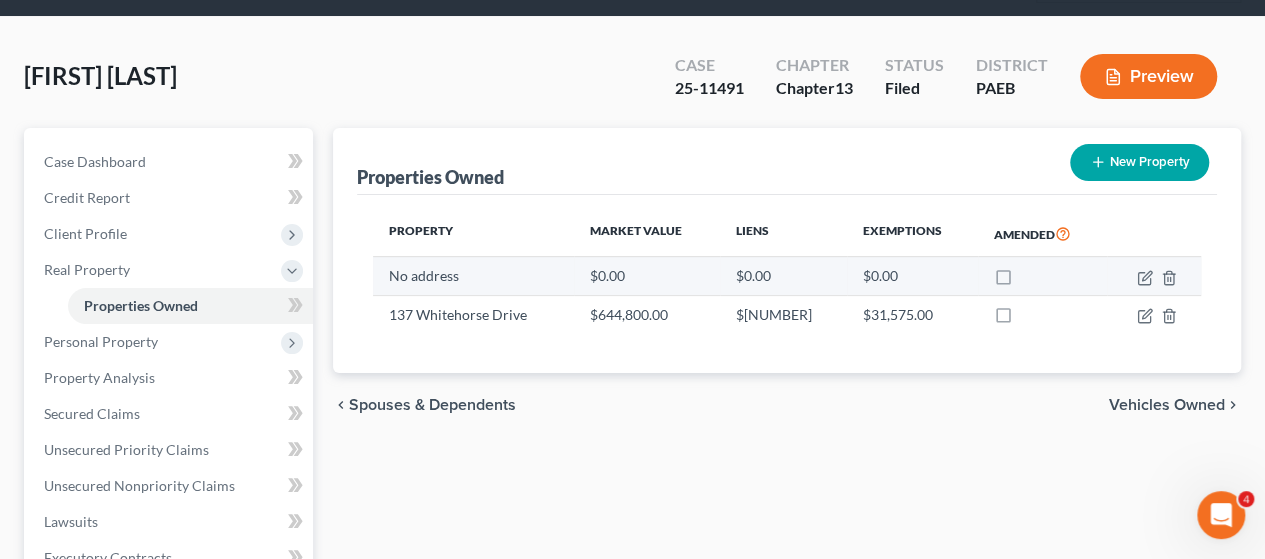 click at bounding box center (1154, 276) 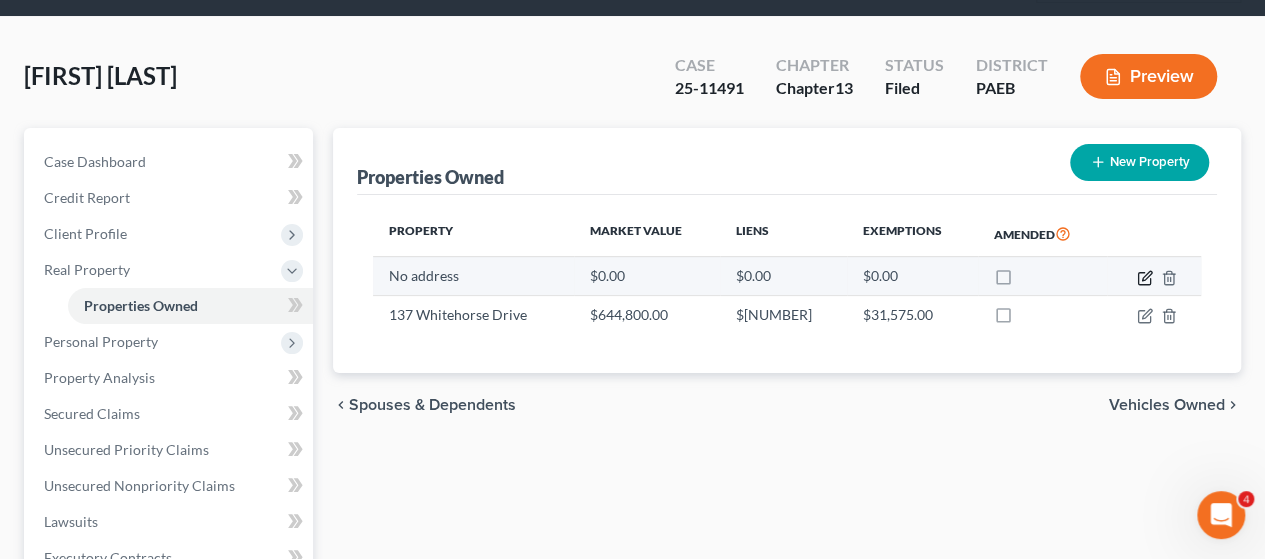 click 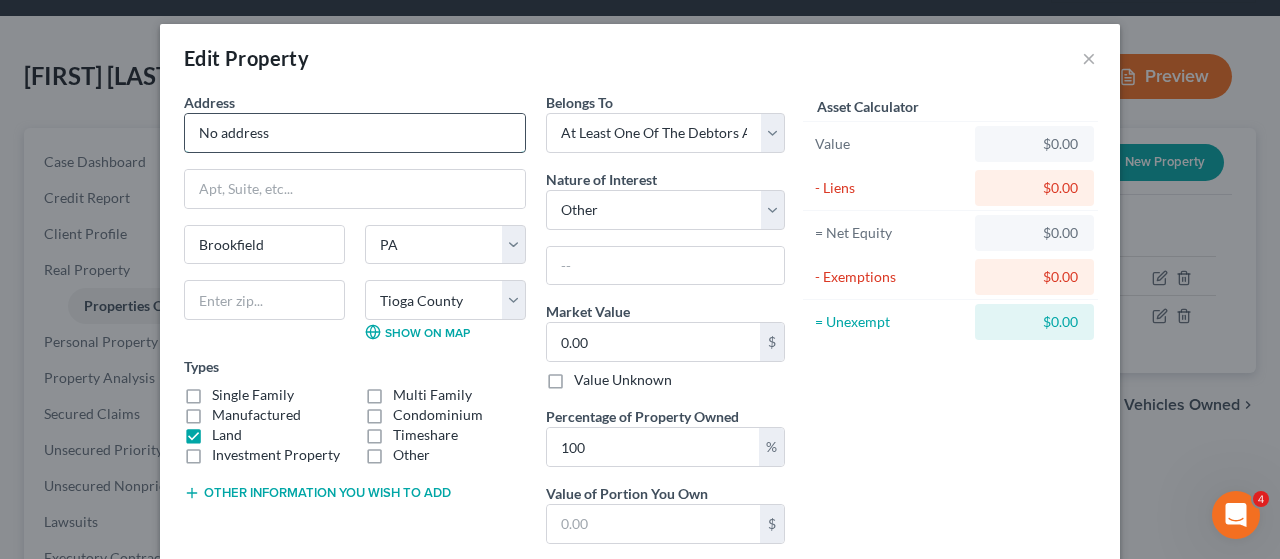 drag, startPoint x: 303, startPoint y: 135, endPoint x: 186, endPoint y: 130, distance: 117.10679 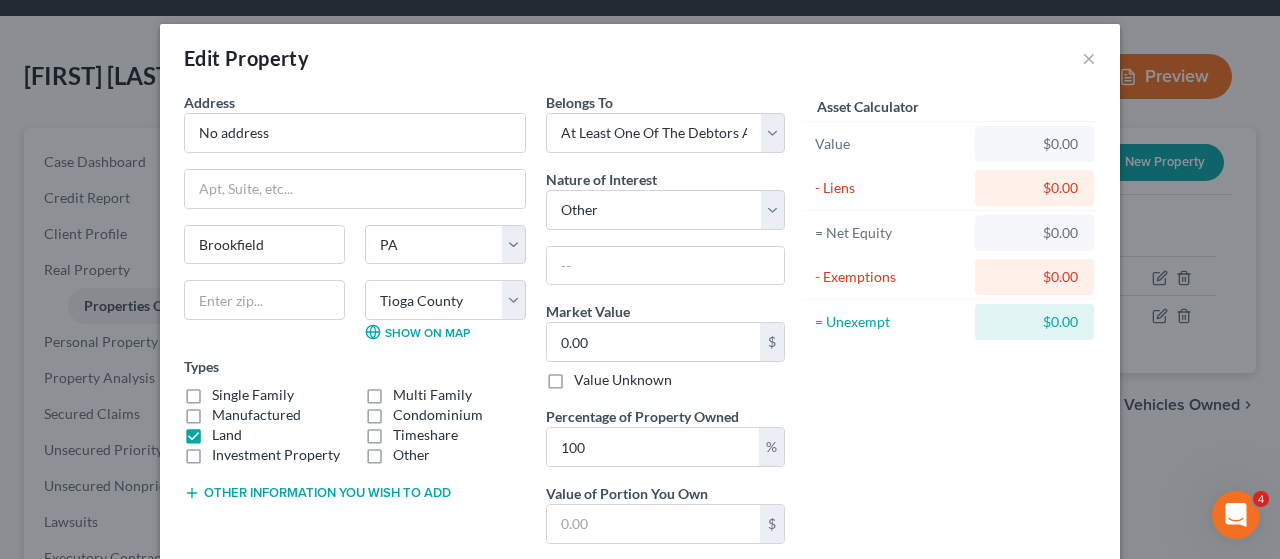 scroll, scrollTop: 0, scrollLeft: 0, axis: both 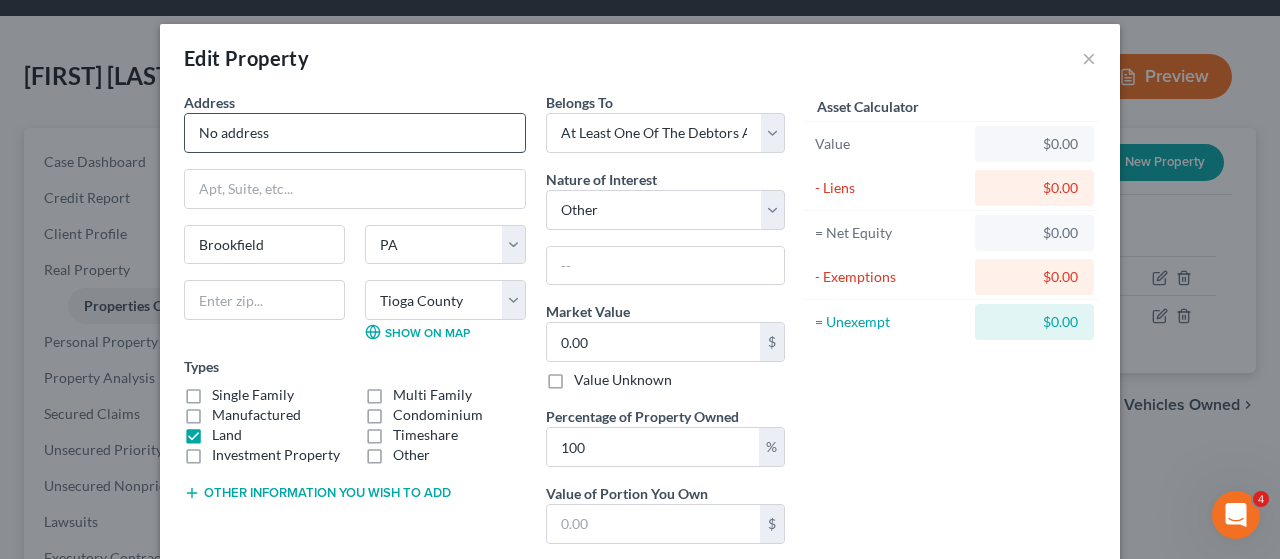 click on "No address" at bounding box center [355, 133] 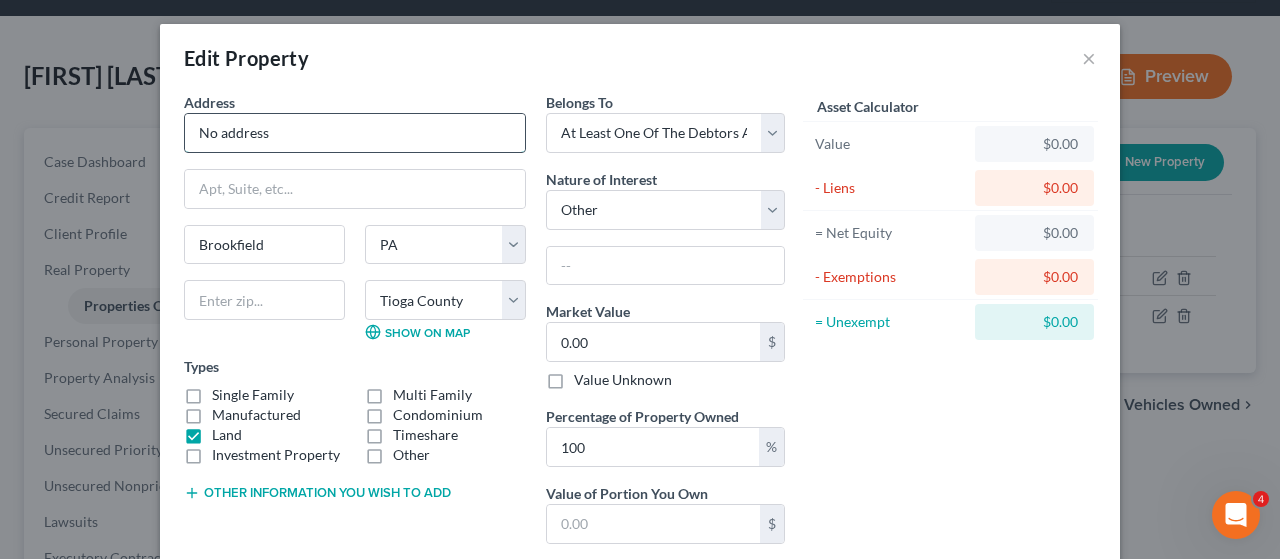 drag, startPoint x: 296, startPoint y: 132, endPoint x: 184, endPoint y: 135, distance: 112.04017 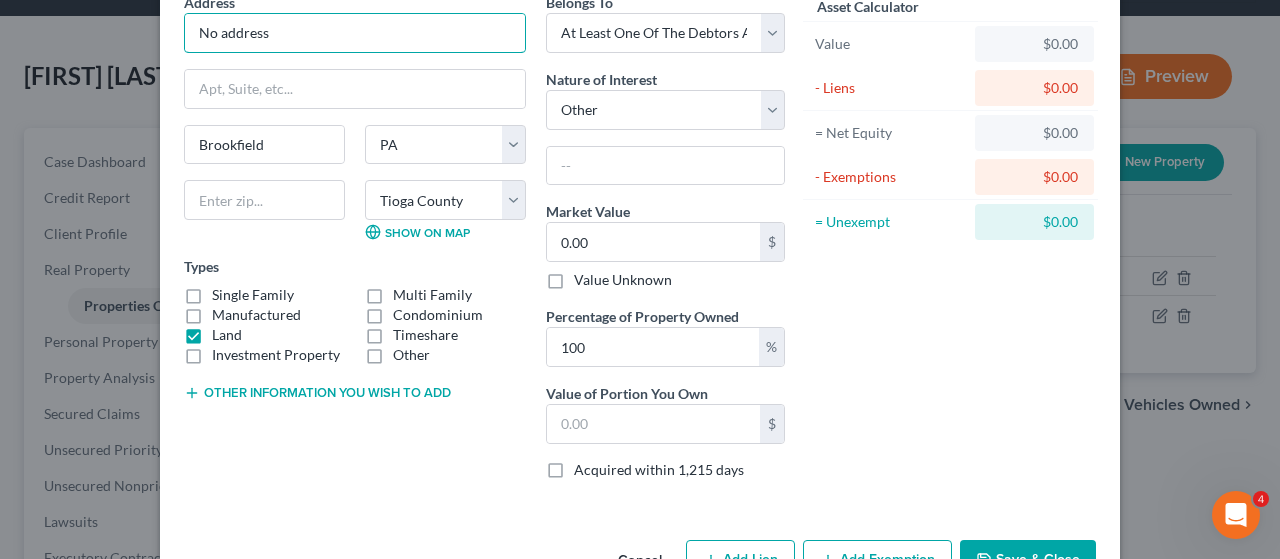 scroll, scrollTop: 0, scrollLeft: 0, axis: both 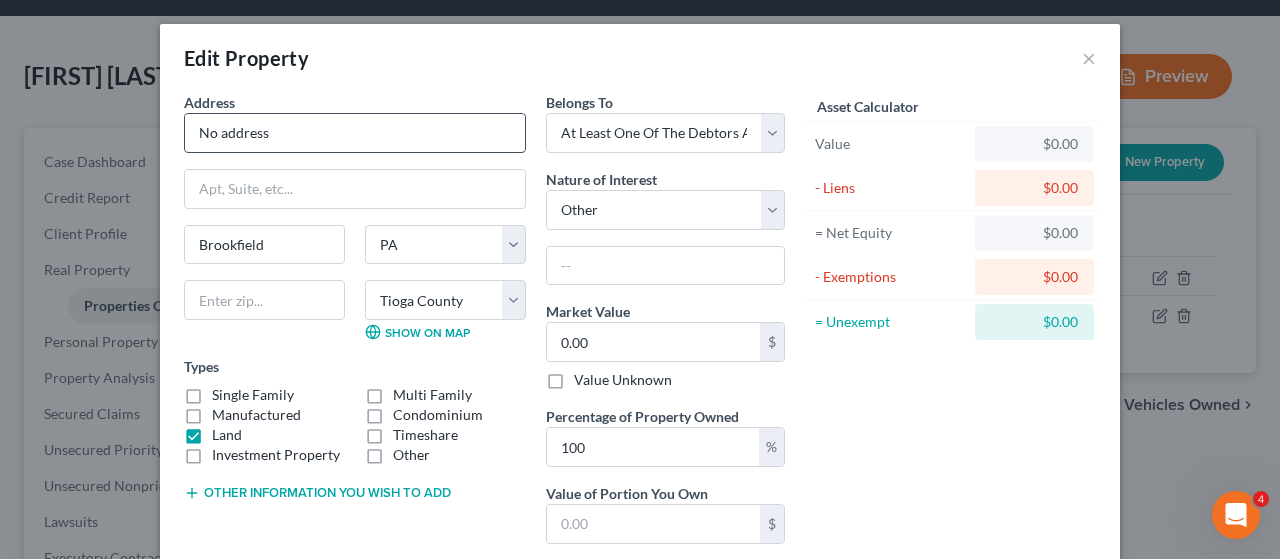 click on "No address" at bounding box center [355, 133] 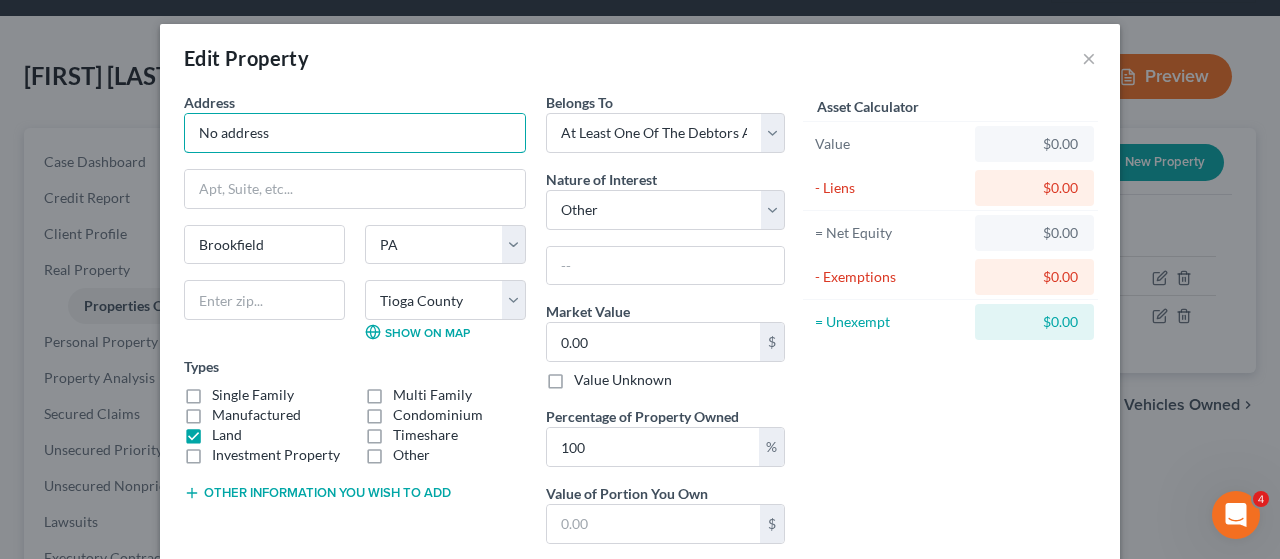 drag, startPoint x: 299, startPoint y: 138, endPoint x: 175, endPoint y: 125, distance: 124.67959 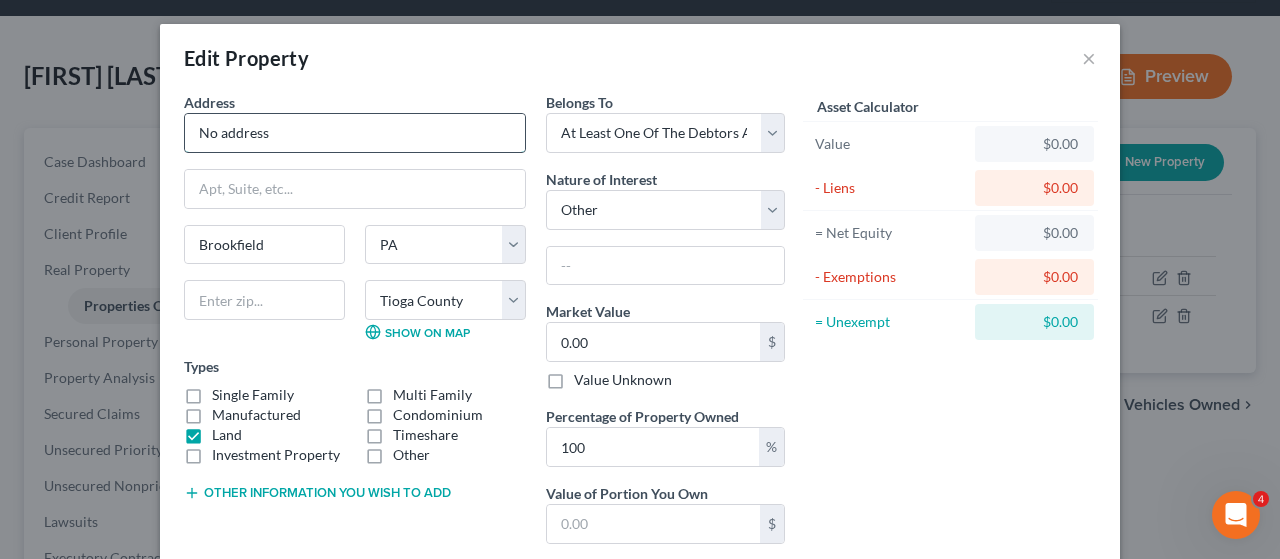 click on "No address" at bounding box center (355, 133) 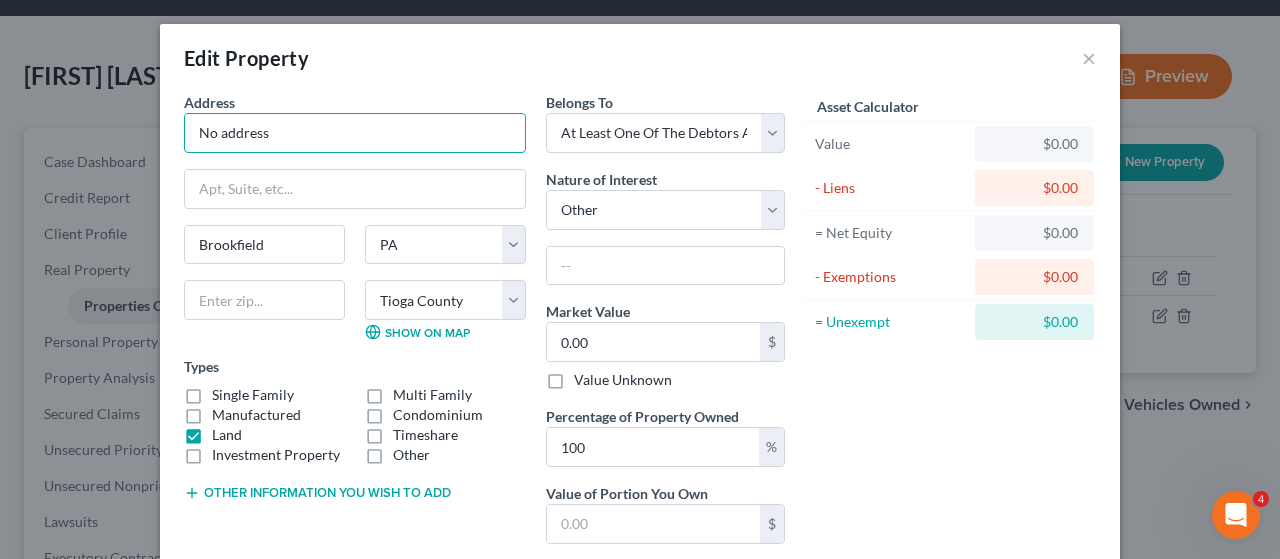drag, startPoint x: 287, startPoint y: 136, endPoint x: 171, endPoint y: 131, distance: 116.10771 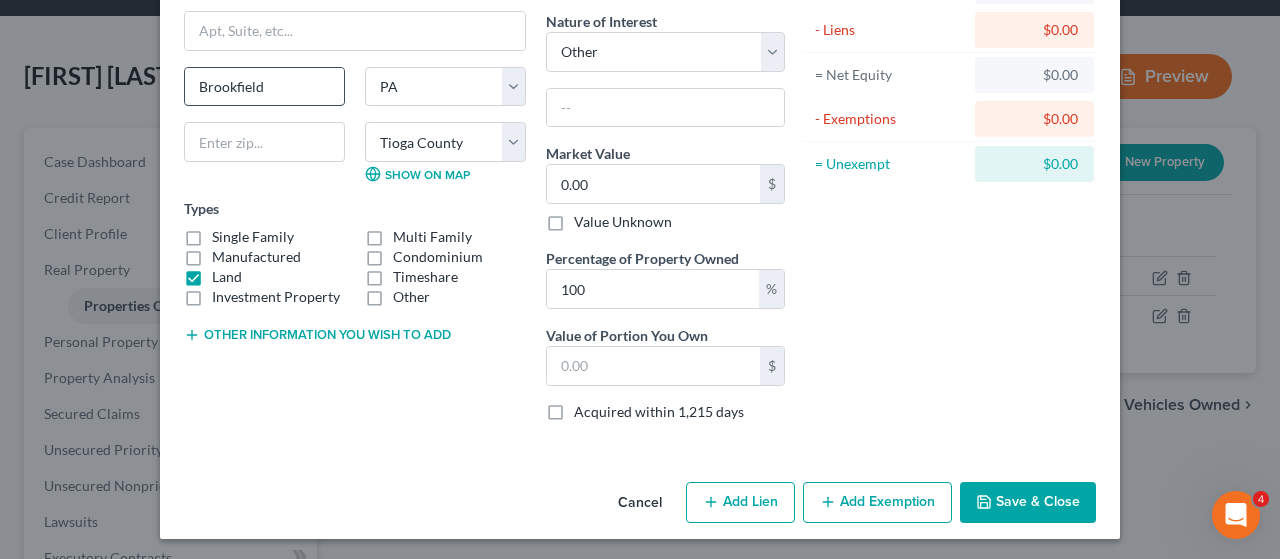 scroll, scrollTop: 0, scrollLeft: 0, axis: both 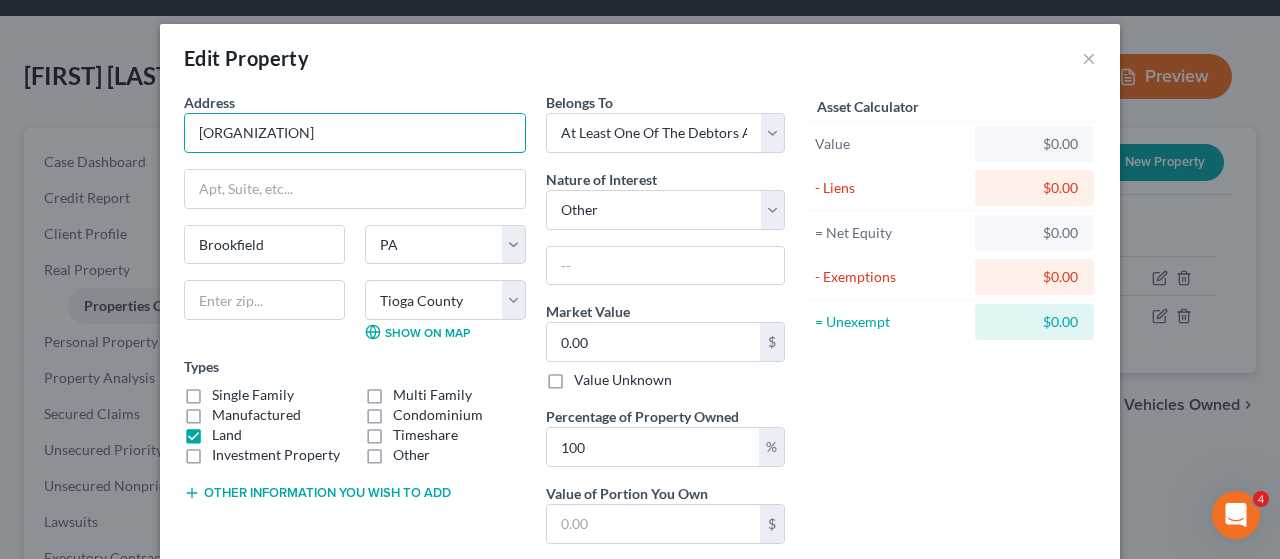 type on "[ORGANIZATION]" 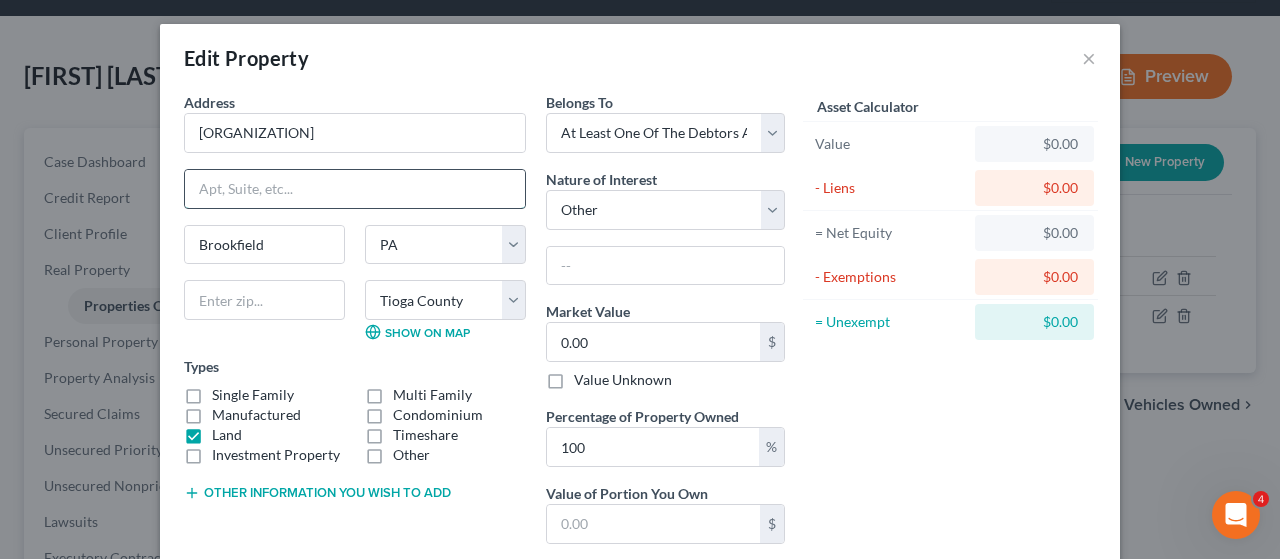 click at bounding box center [355, 189] 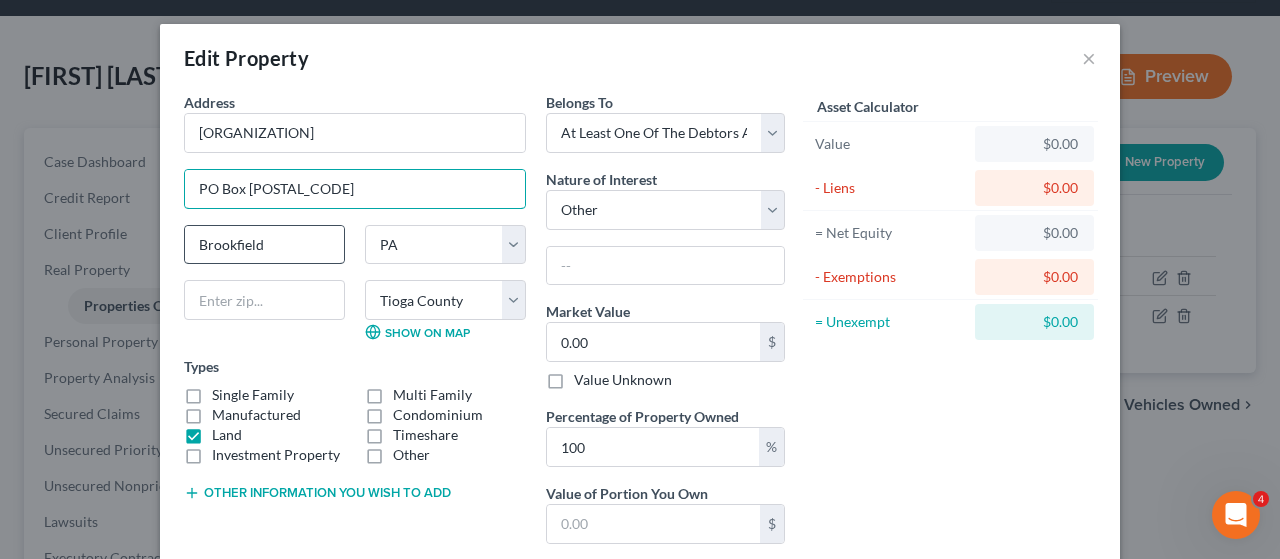 type on "PO Box [POSTAL_CODE]" 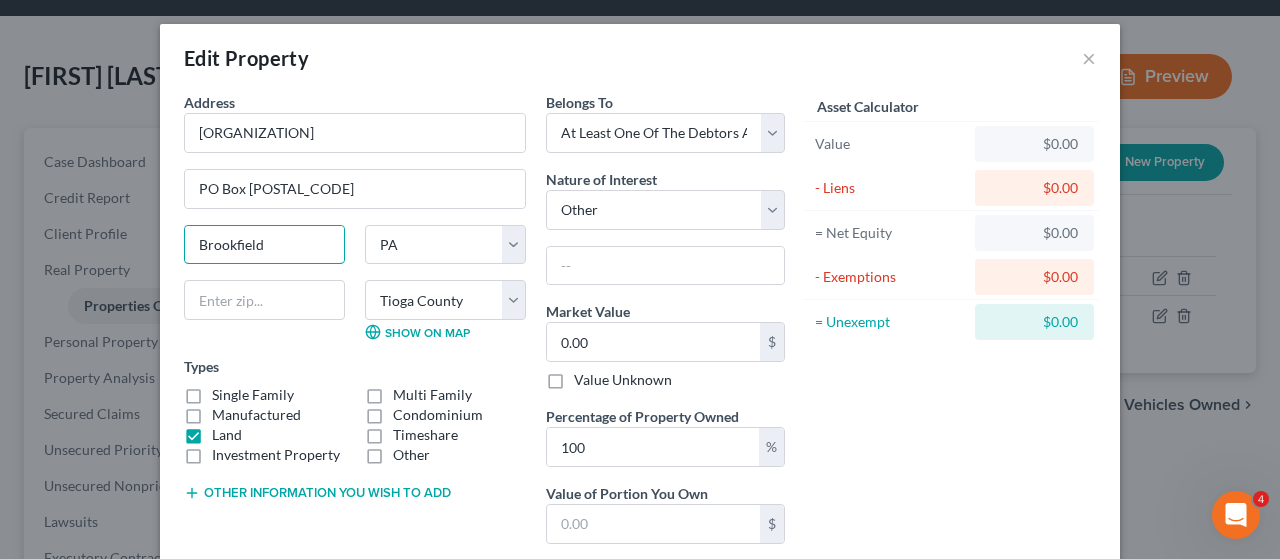 drag, startPoint x: 281, startPoint y: 245, endPoint x: 159, endPoint y: 243, distance: 122.016396 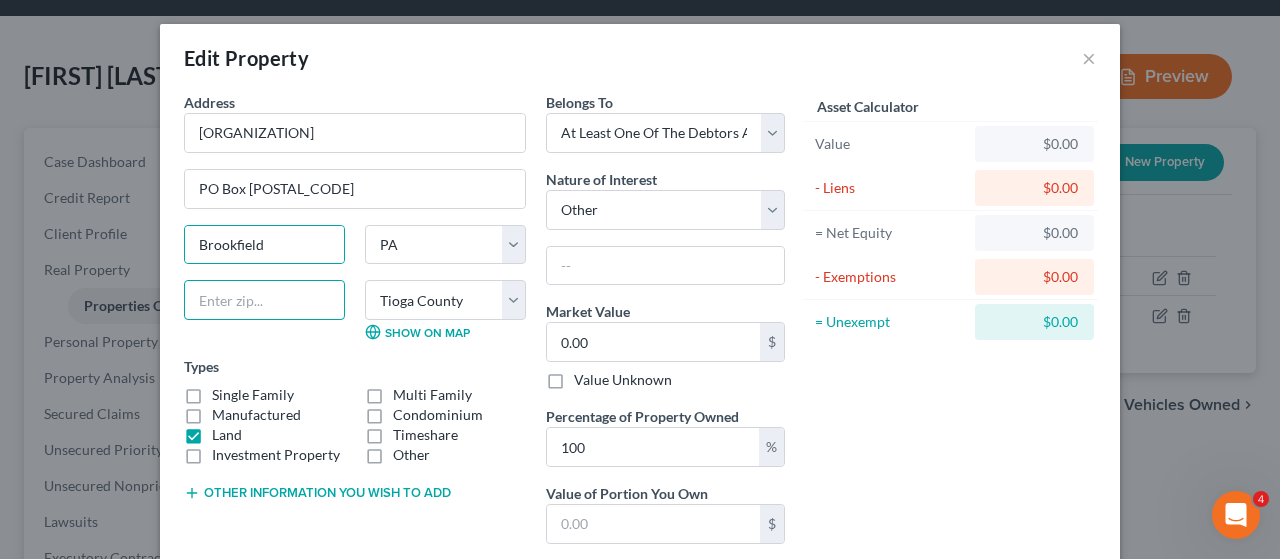 click at bounding box center (264, 300) 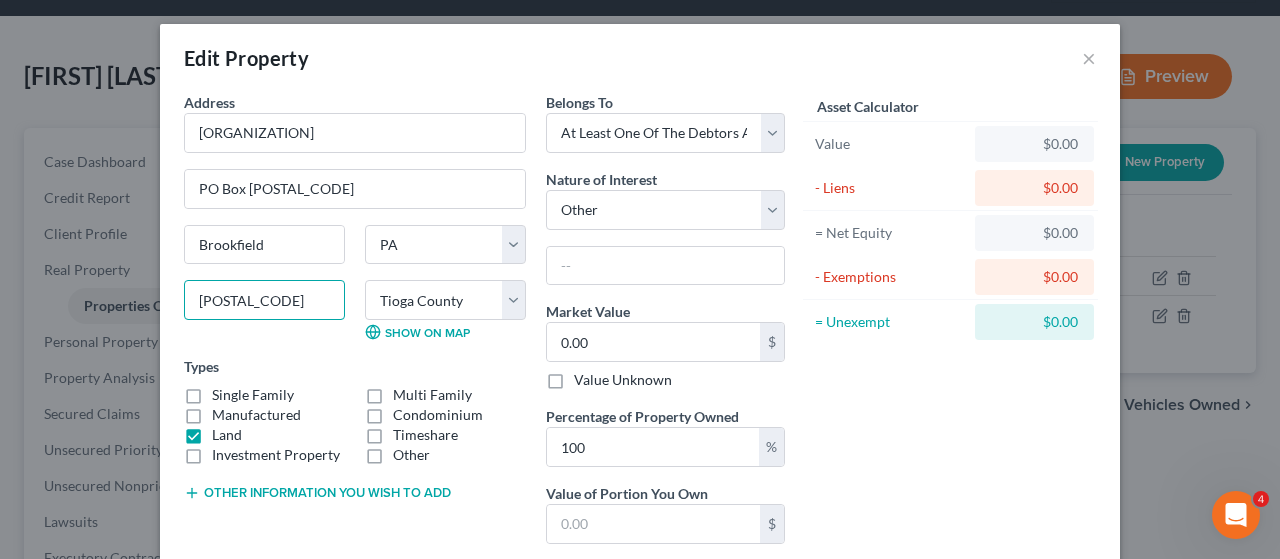 type on "[POSTAL_CODE]" 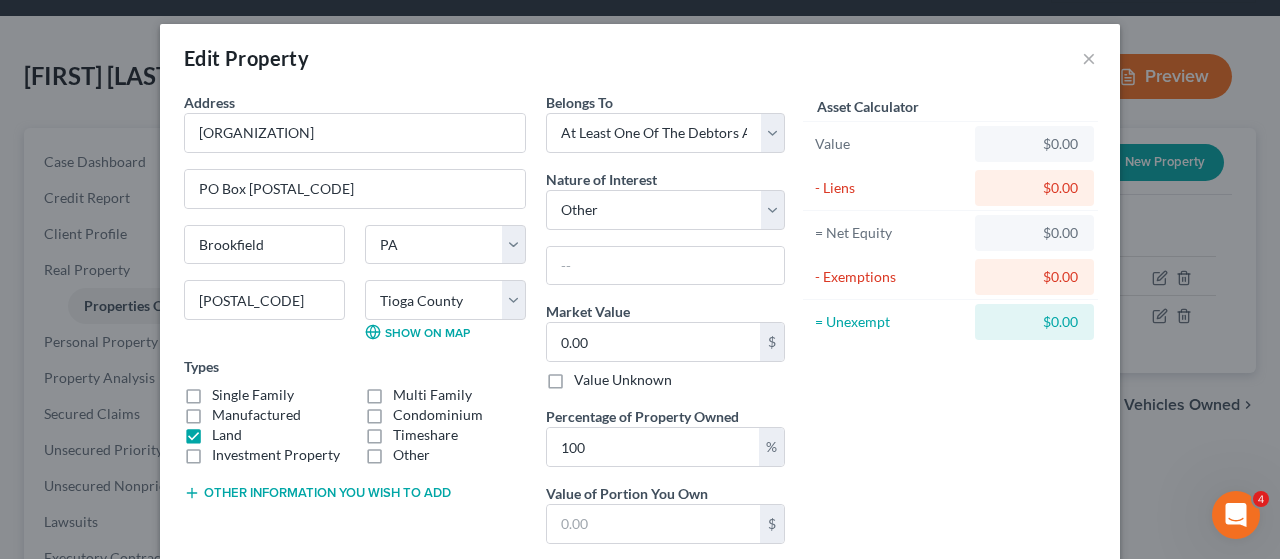click on "Types Single Family Multi Family Manufactured Condominium Land Timeshare Investment Property Other" at bounding box center (355, 410) 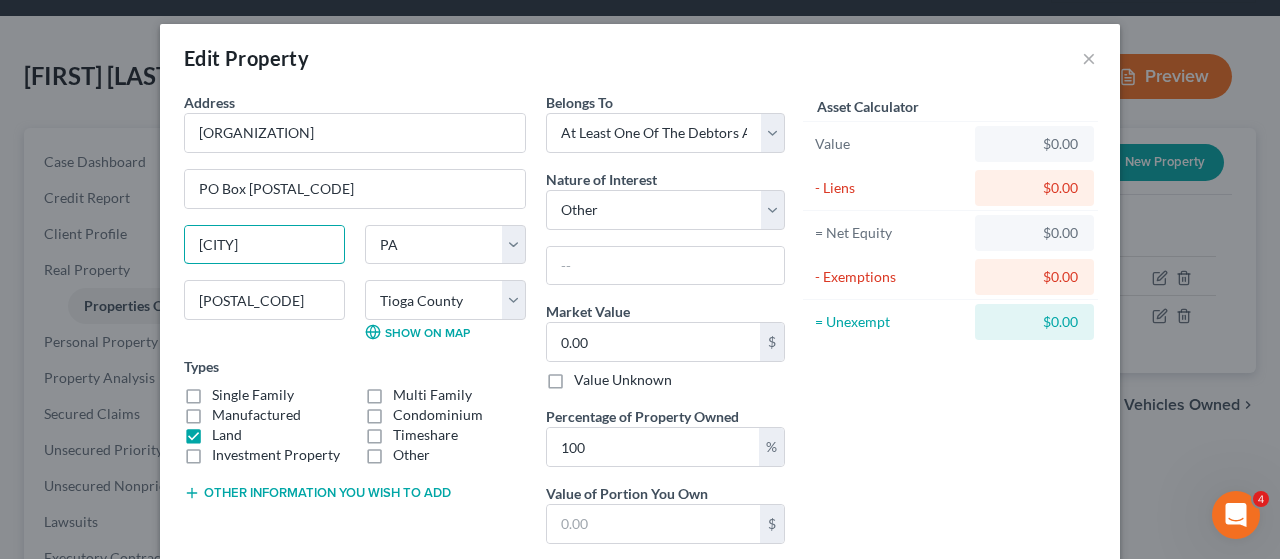 drag, startPoint x: 288, startPoint y: 249, endPoint x: 173, endPoint y: 245, distance: 115.06954 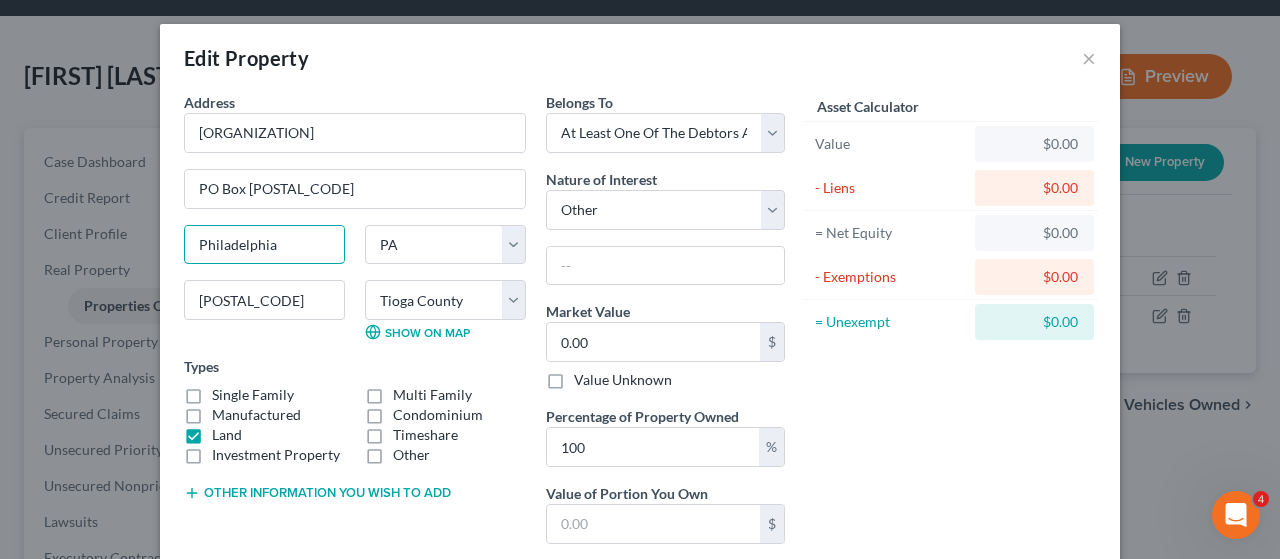 type on "Philadelphia" 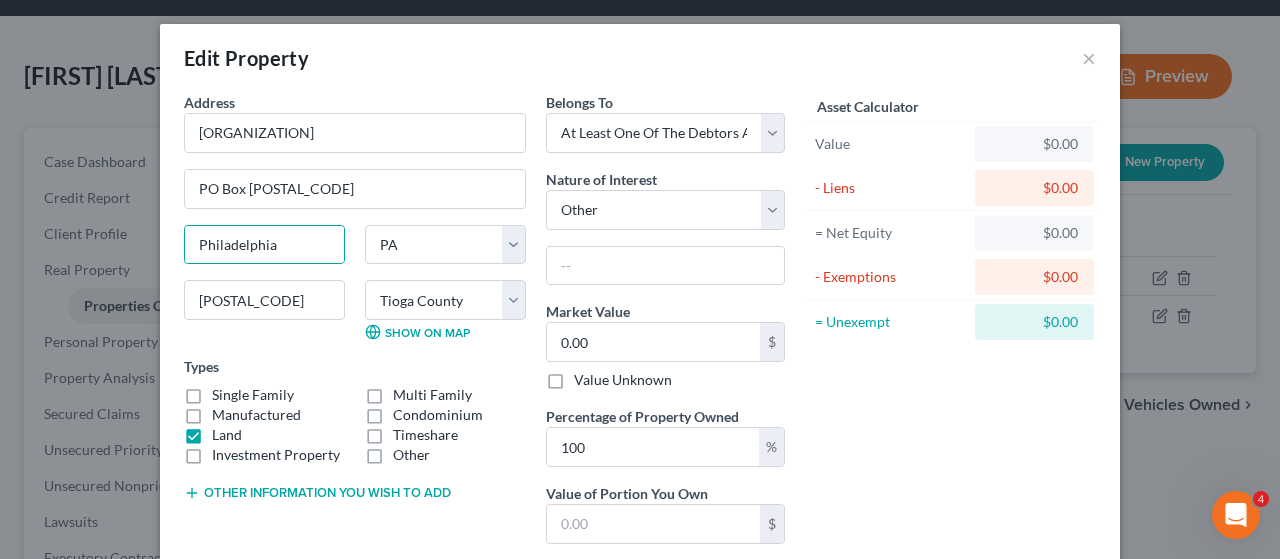 drag, startPoint x: 502, startPoint y: 356, endPoint x: 508, endPoint y: 345, distance: 12.529964 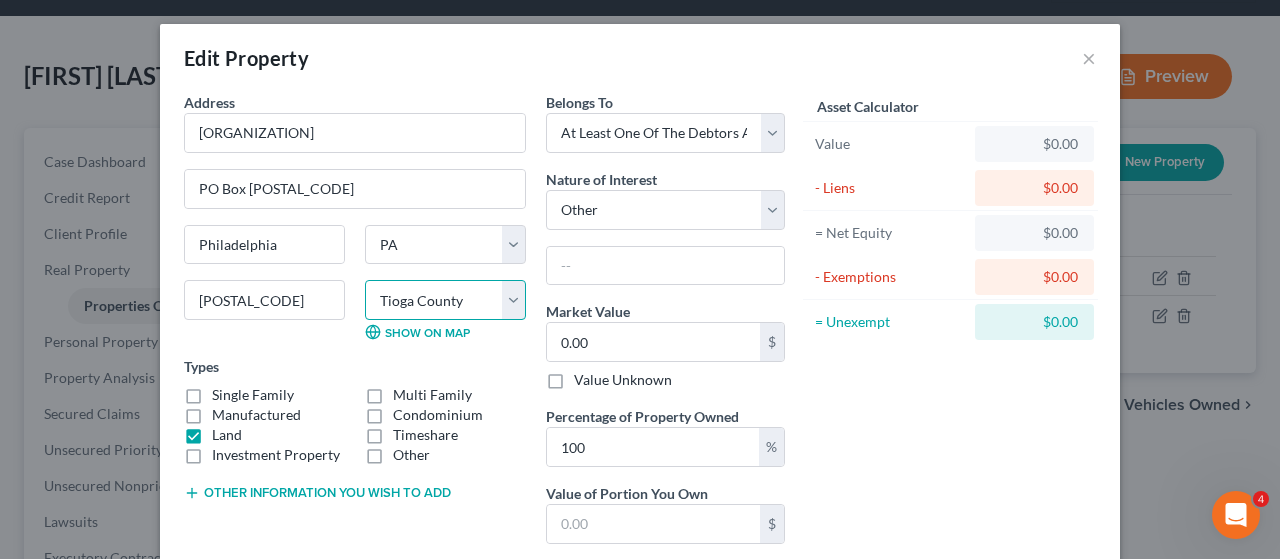 click on "County Adams County Allegheny County Armstrong County Beaver County Bedford County Berks County Blair County Bradford County Bucks County Butler County Cambria County Cameron County Carbon County Centre County Chester County Clarion County Clearfield County Clinton County Columbia County Crawford County Cumberland County Dauphin County Delaware County Elk County Erie County Fayette County Forest County Franklin County Fulton County Greene County Huntingdon County Indiana County Jefferson County Juniata County Lackawanna County Lancaster County Lawrence County Lebanon County Lehigh County Luzerne County Lycoming County McKean County Mercer County Mifflin County Monroe County Montgomery County Montour County Northampton County Northumberland County Perry County Philadelphia County Pike County Potter County Schuylkill County Snyder County Somerset County Sullivan County Susquehanna County Tioga County Union County Venango County Warren County Washington County Wayne County Westmoreland County Wyoming County" at bounding box center [445, 300] 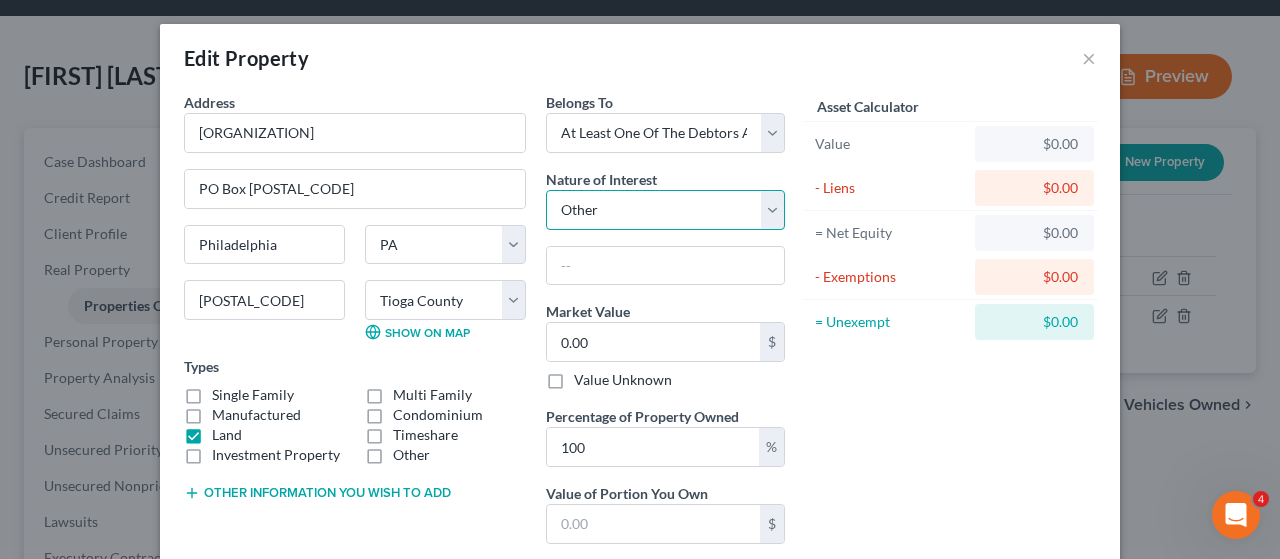 click on "Select Fee Simple Joint Tenant Life Estate Equitable Interest Future Interest Tenancy By The Entireties Tenants In Common Other" at bounding box center (665, 210) 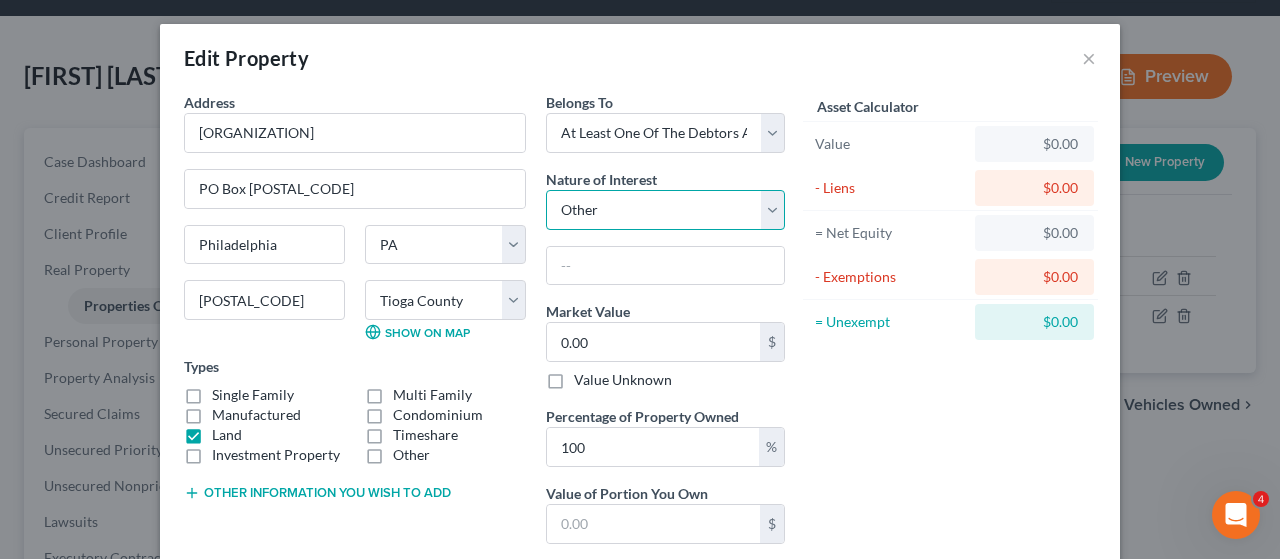 select on "0" 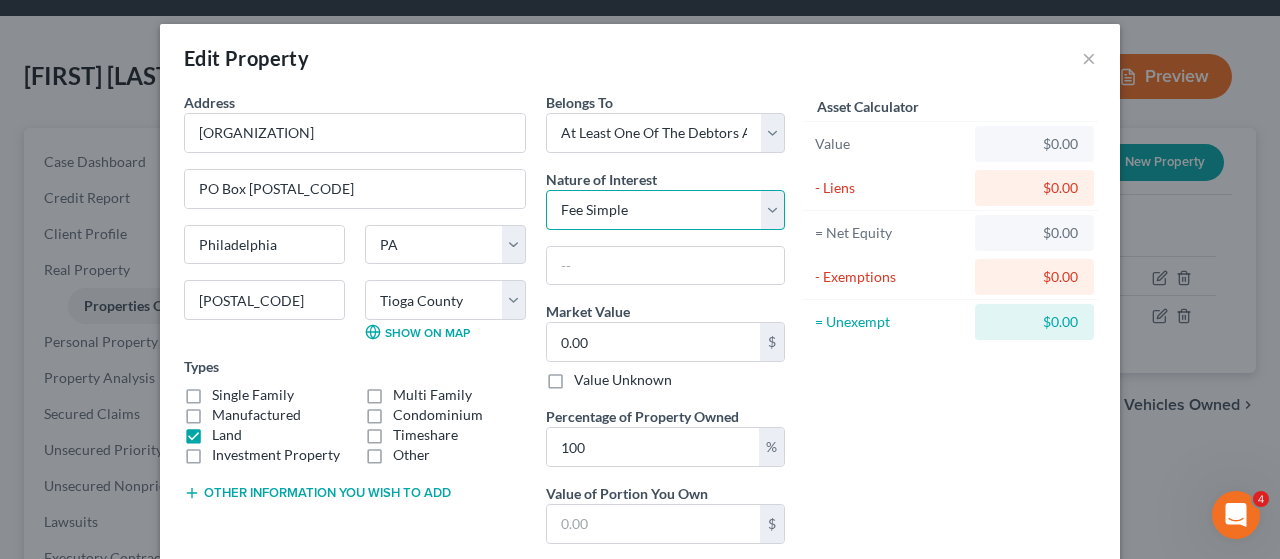 click on "Select Fee Simple Joint Tenant Life Estate Equitable Interest Future Interest Tenancy By The Entireties Tenants In Common Other" at bounding box center (665, 210) 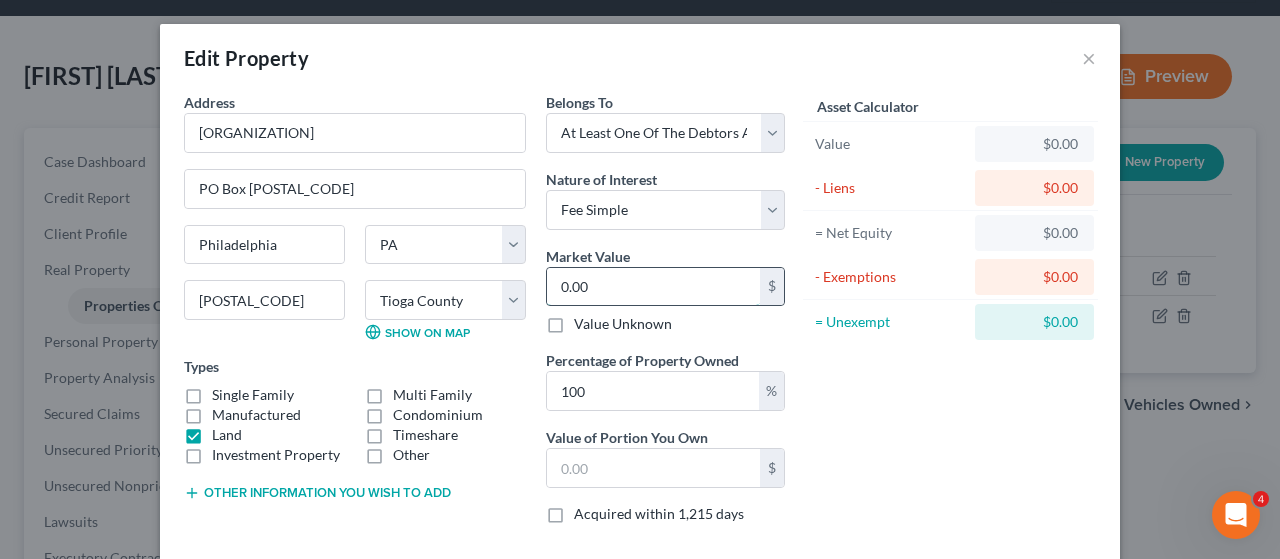 click on "0.00" at bounding box center (653, 287) 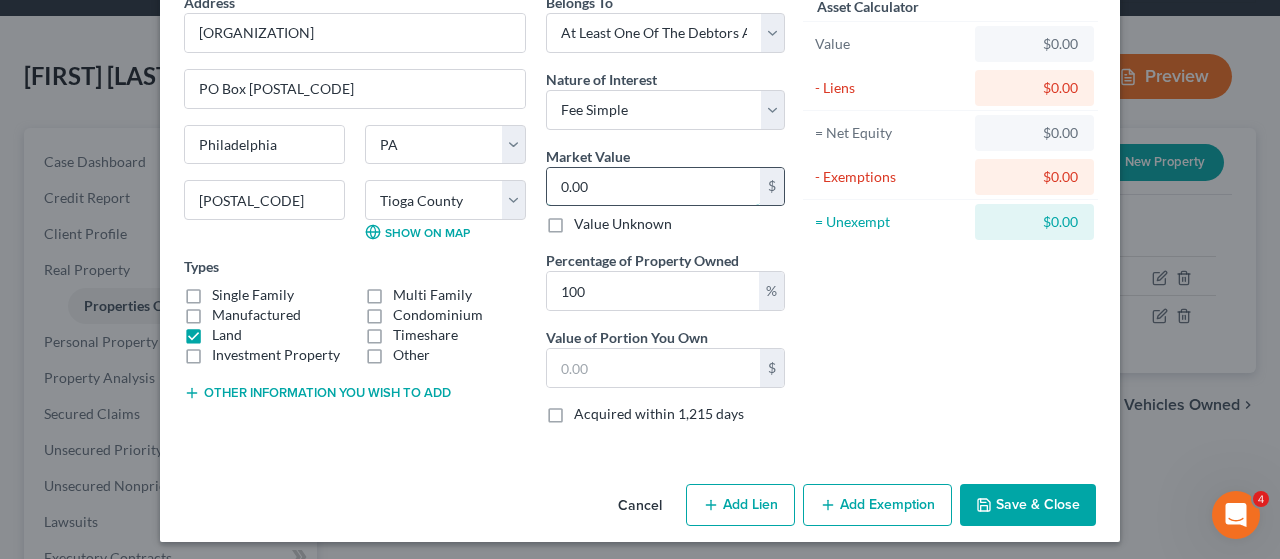 scroll, scrollTop: 102, scrollLeft: 0, axis: vertical 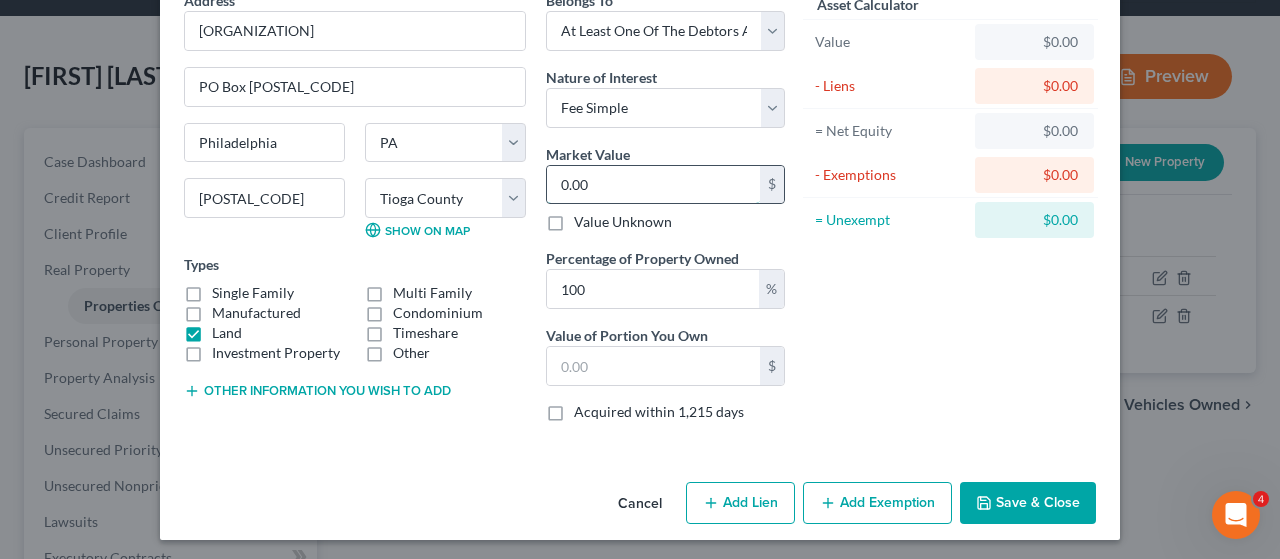 click on "0.00" at bounding box center (653, 185) 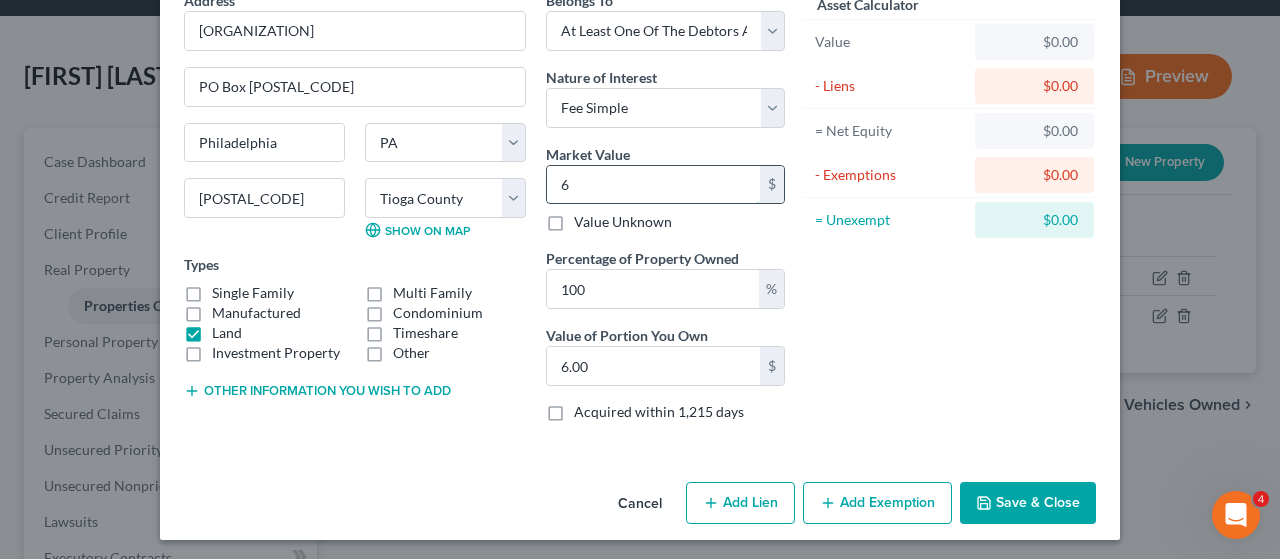 type on "64" 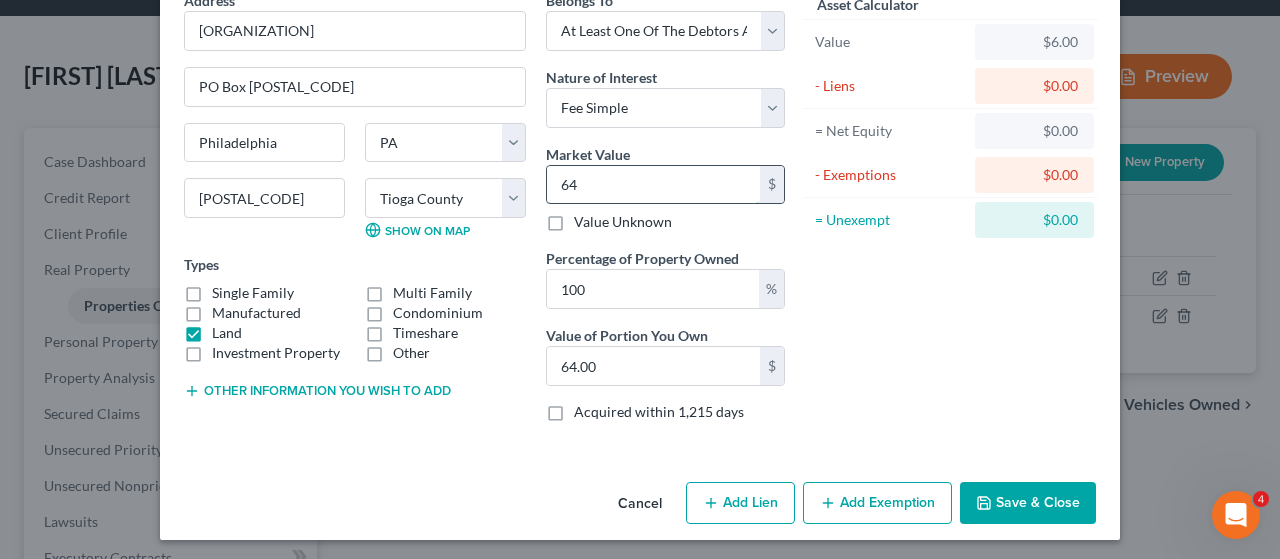 type on "644" 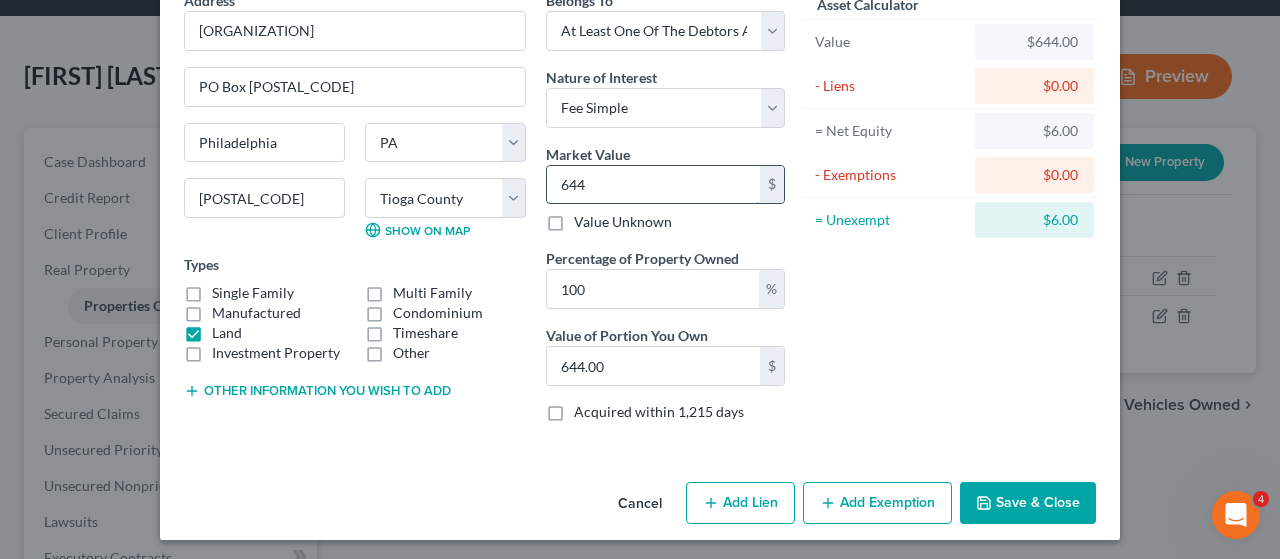 type on "6448" 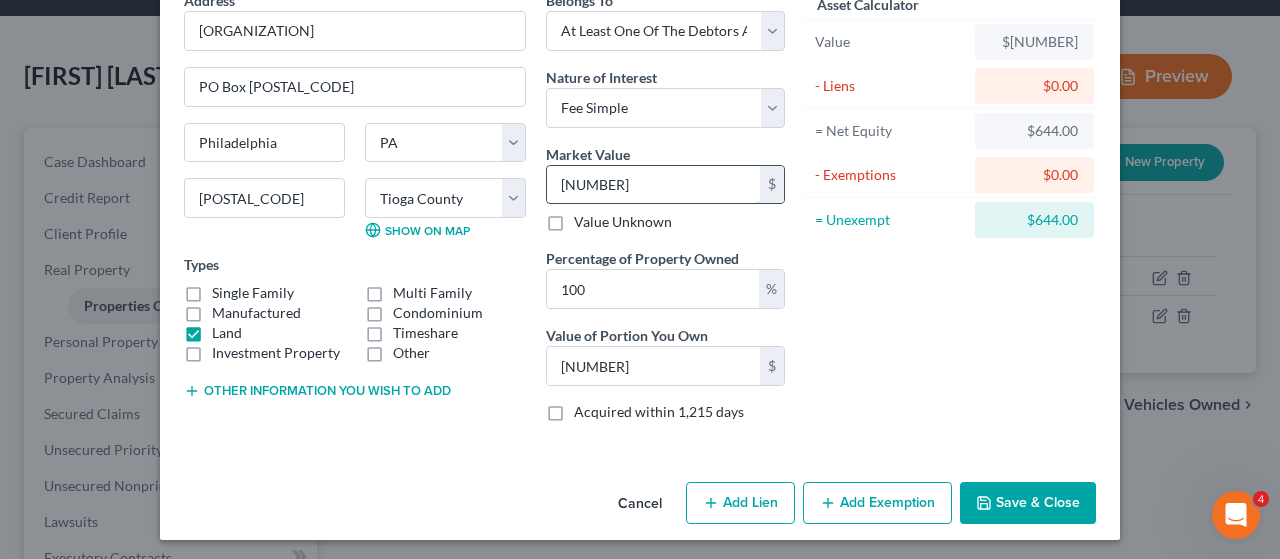 type on "[NUMBER]" 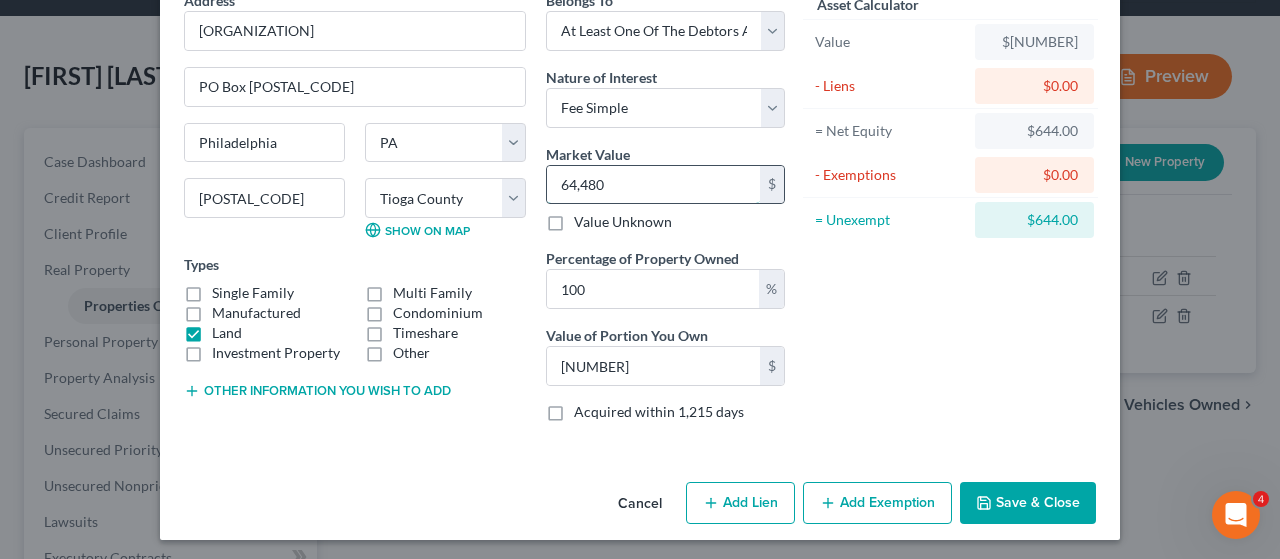 type on "[NUMBER]" 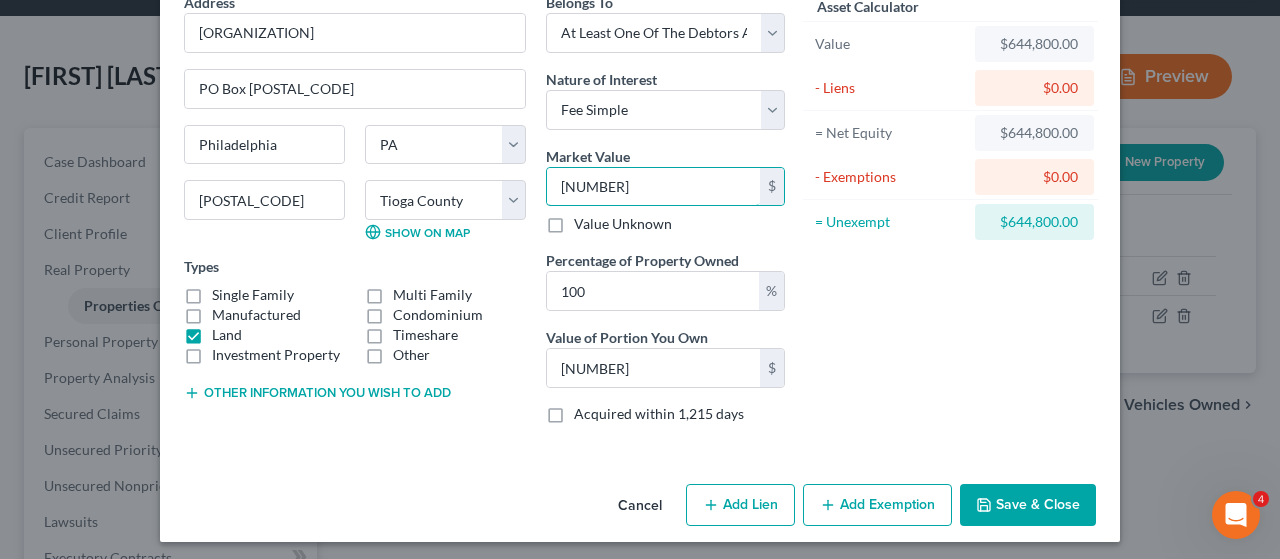 scroll, scrollTop: 102, scrollLeft: 0, axis: vertical 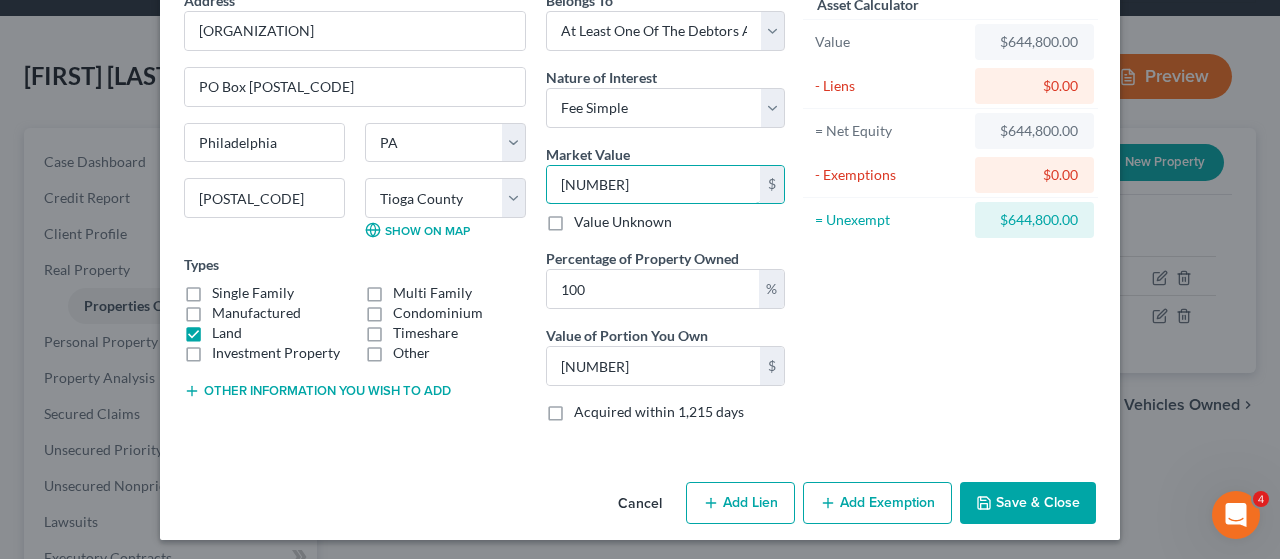 type on "[NUMBER]" 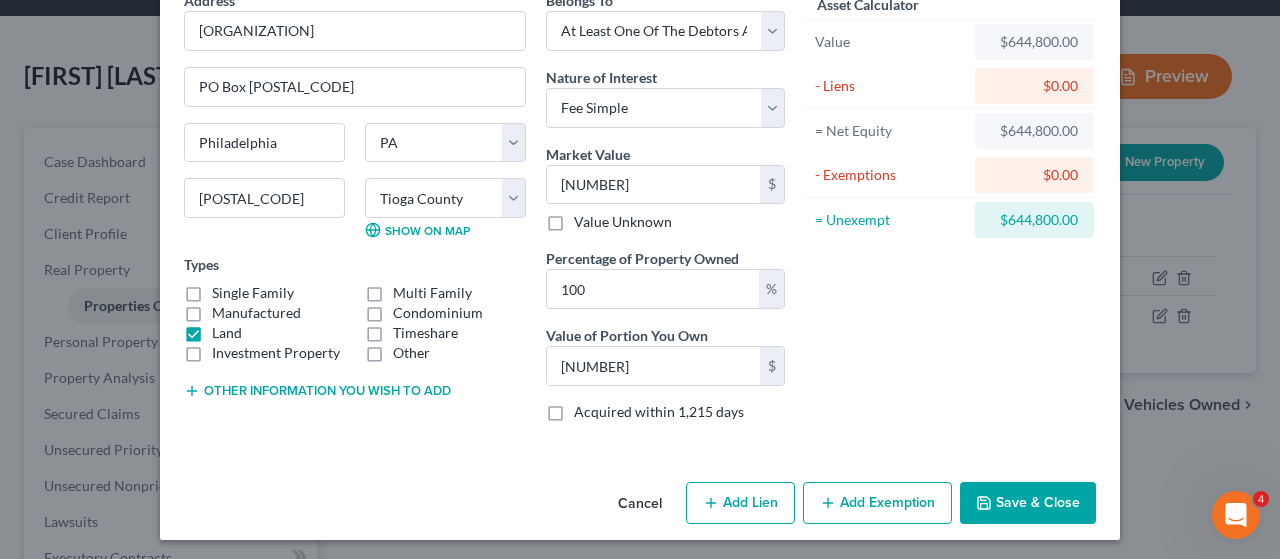 click on "Save & Close" at bounding box center [1028, 503] 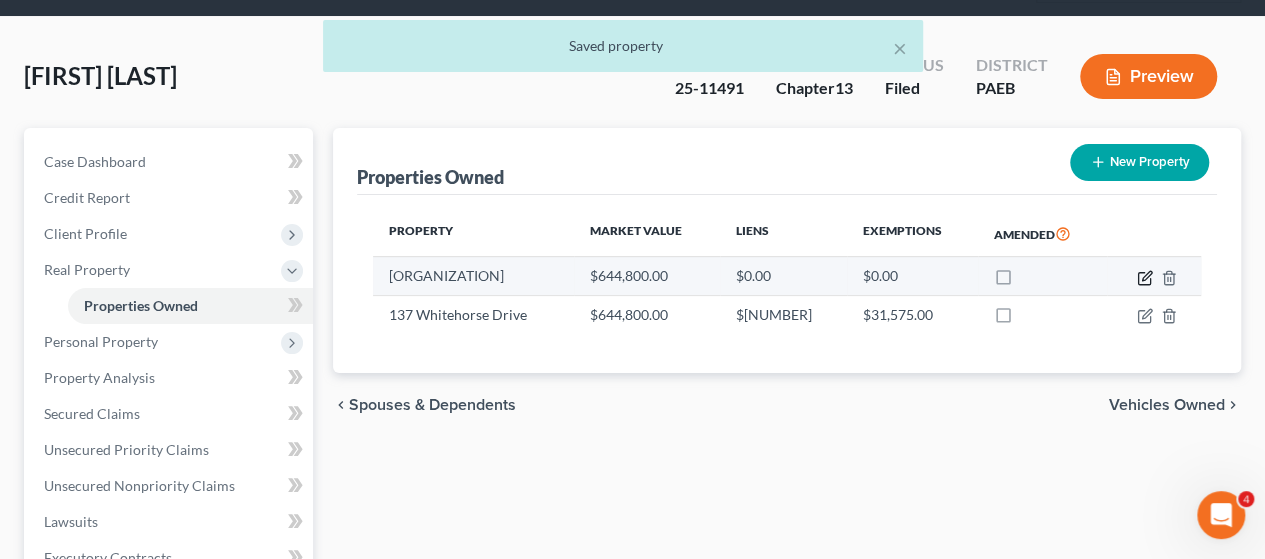 click 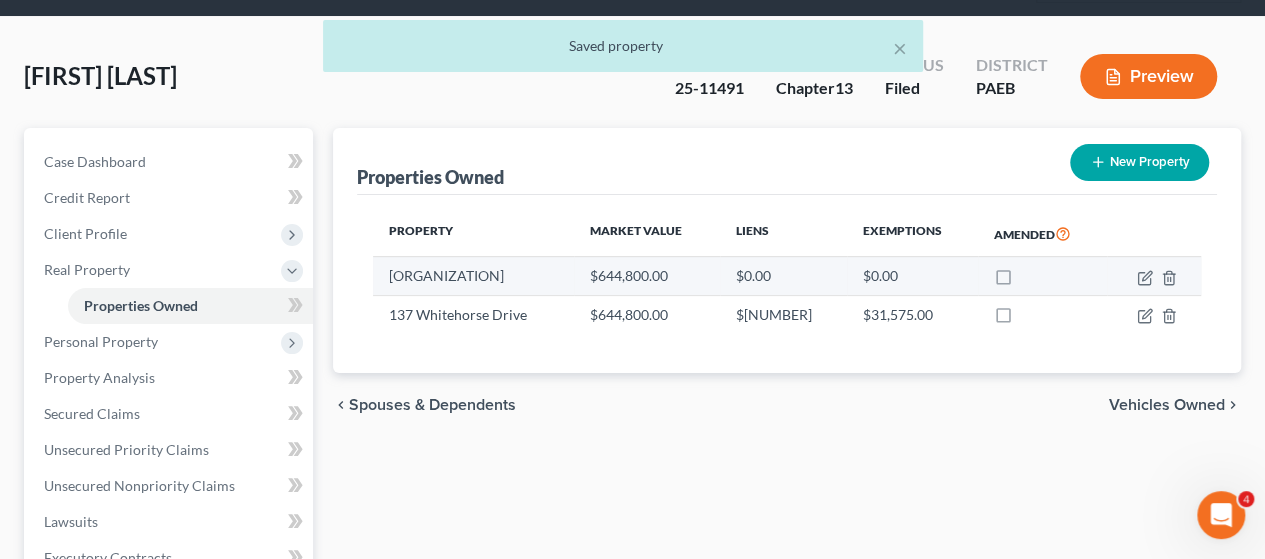 select on "39" 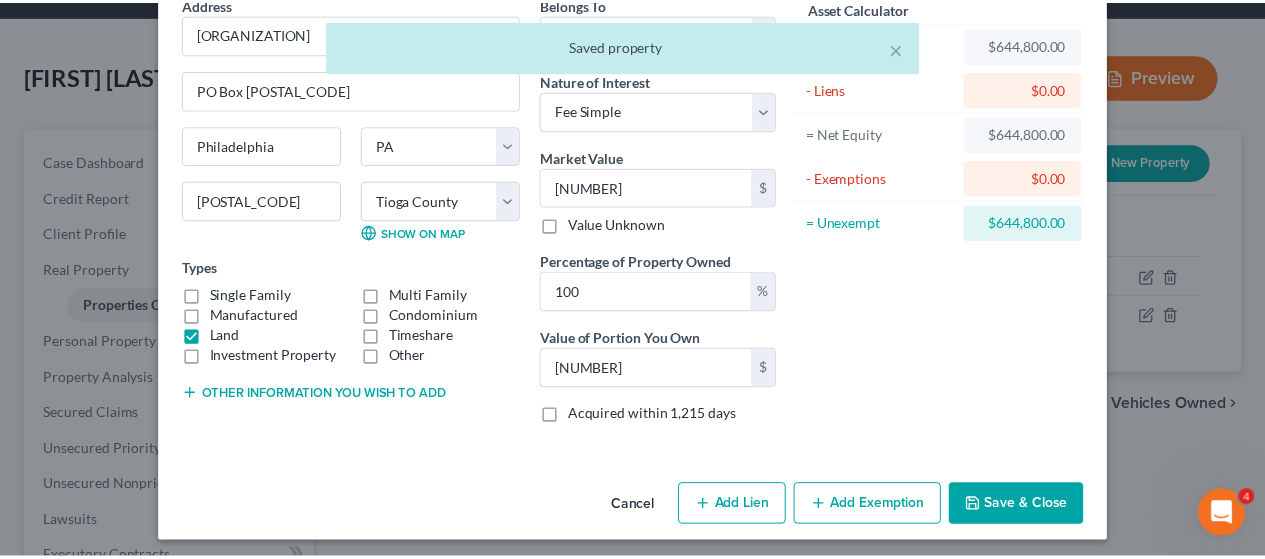 scroll, scrollTop: 102, scrollLeft: 0, axis: vertical 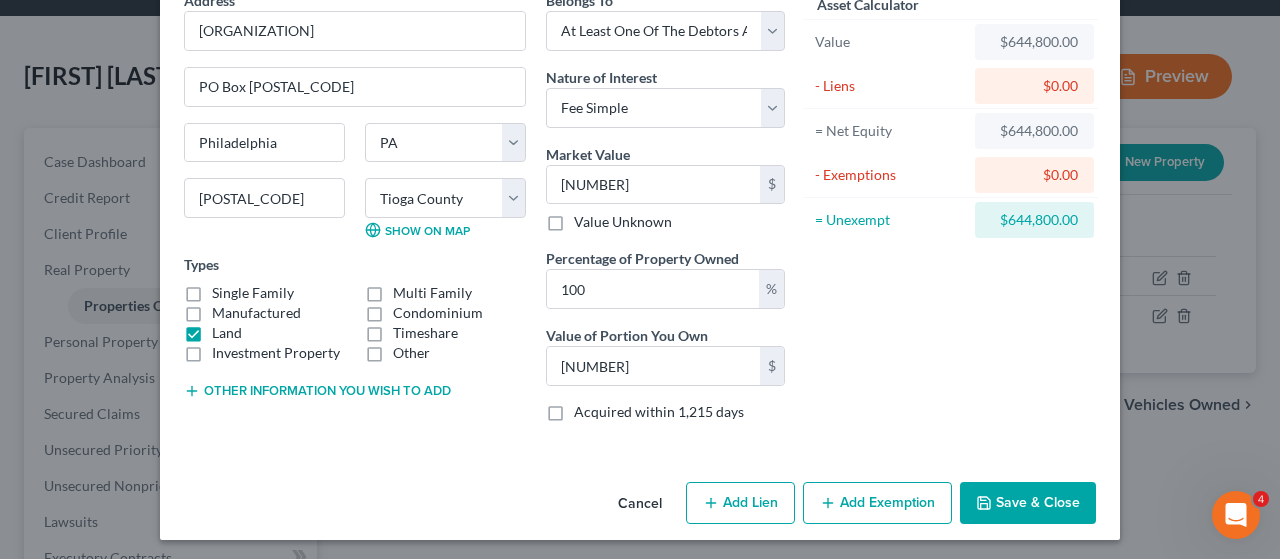 click on "Save & Close" at bounding box center [1028, 503] 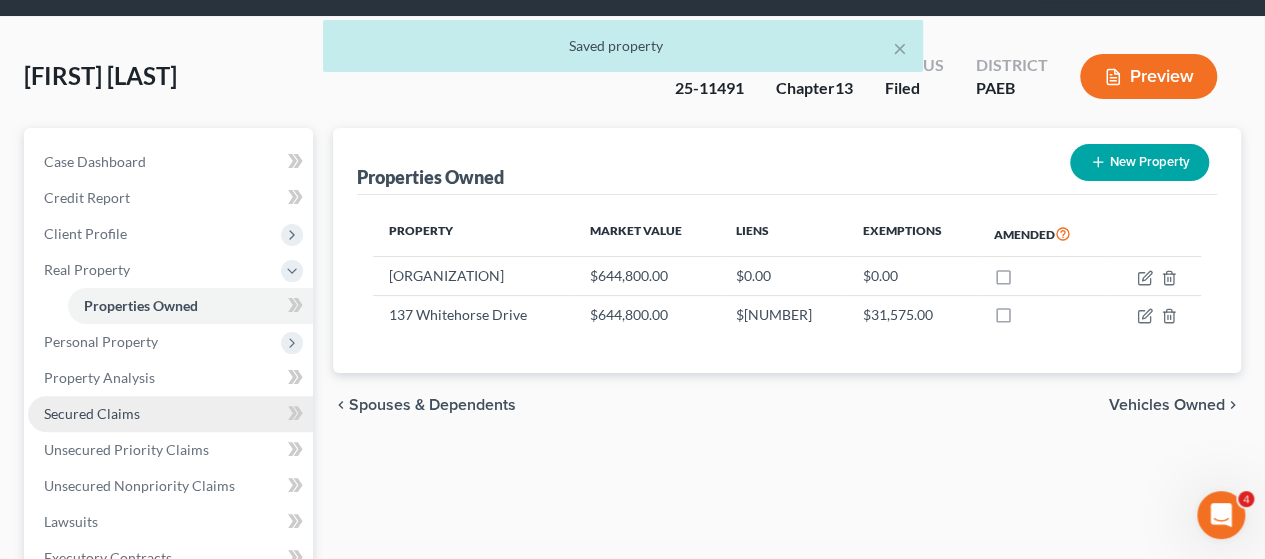 click on "Secured Claims" at bounding box center [92, 413] 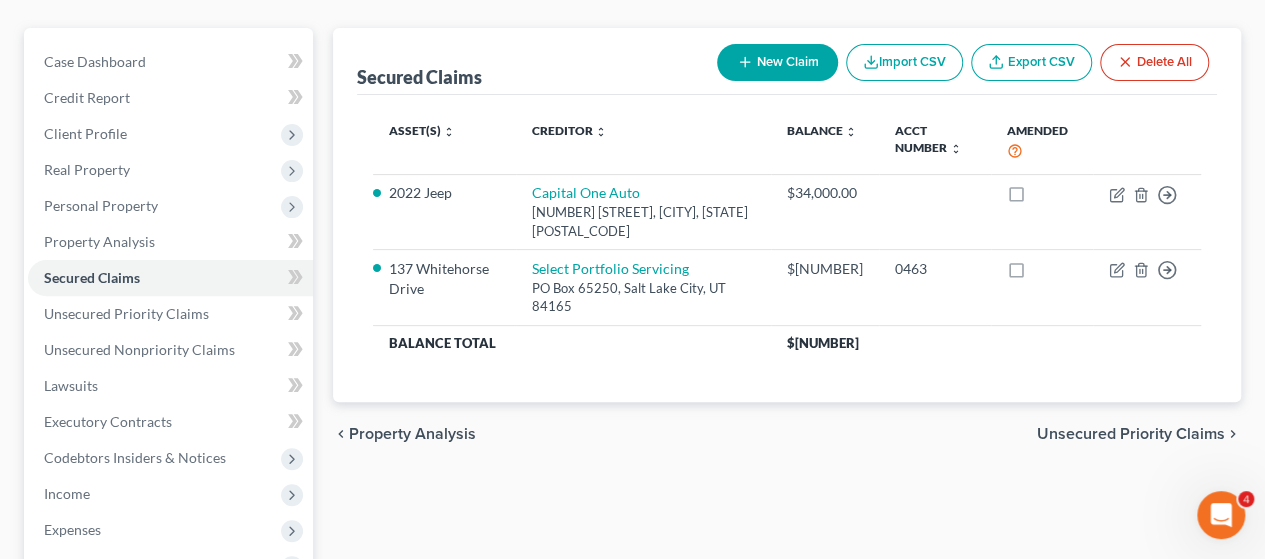 scroll, scrollTop: 0, scrollLeft: 0, axis: both 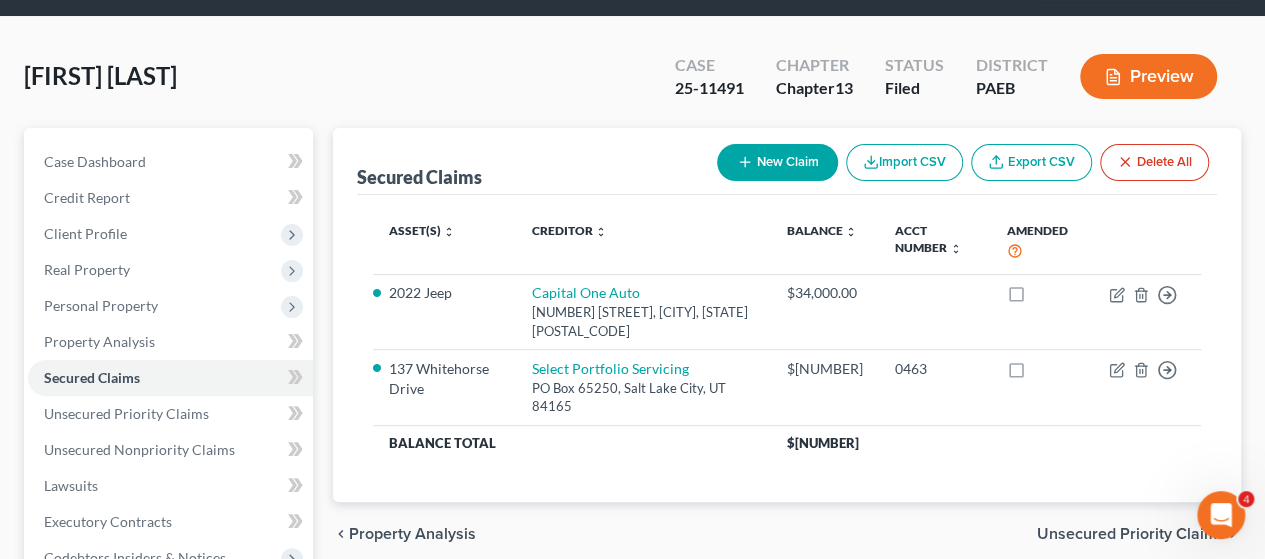 click on "New Claim" at bounding box center (777, 162) 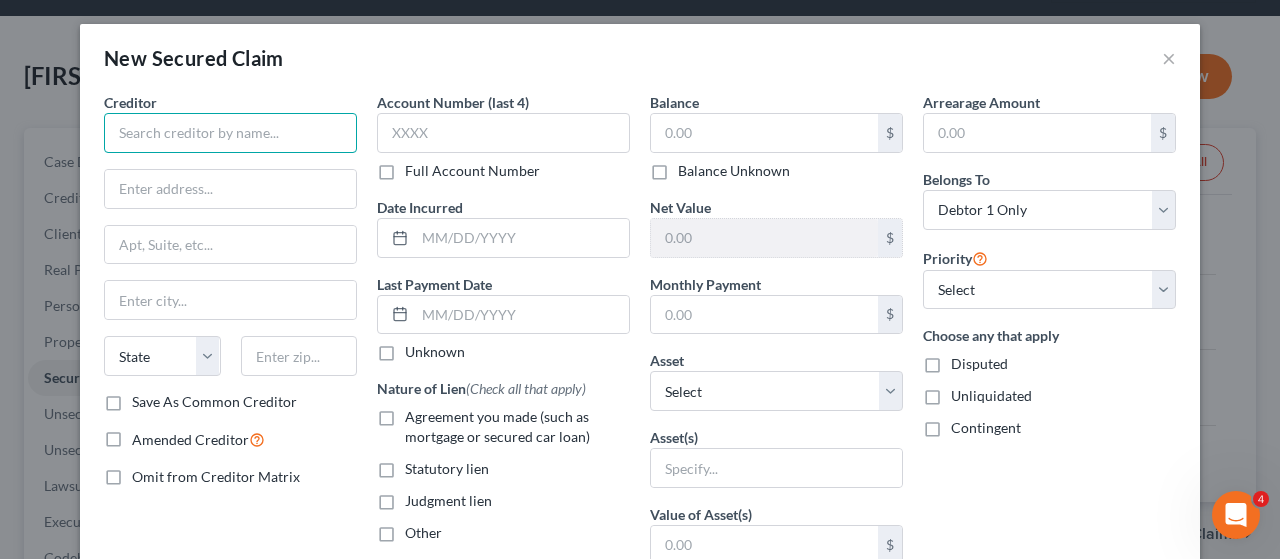 click at bounding box center (230, 133) 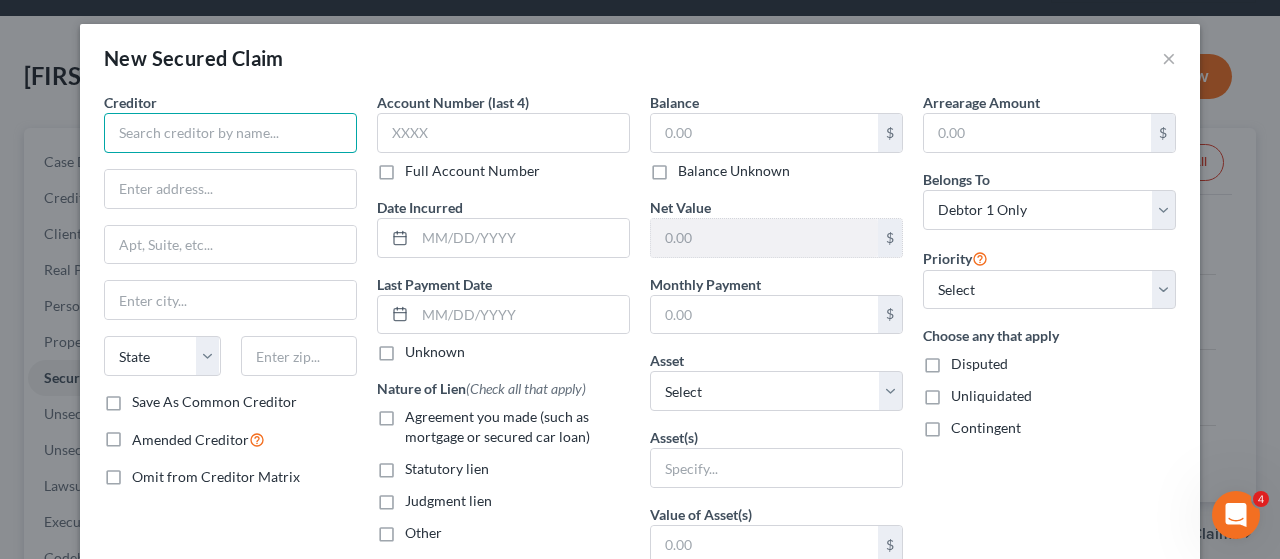 click at bounding box center (230, 133) 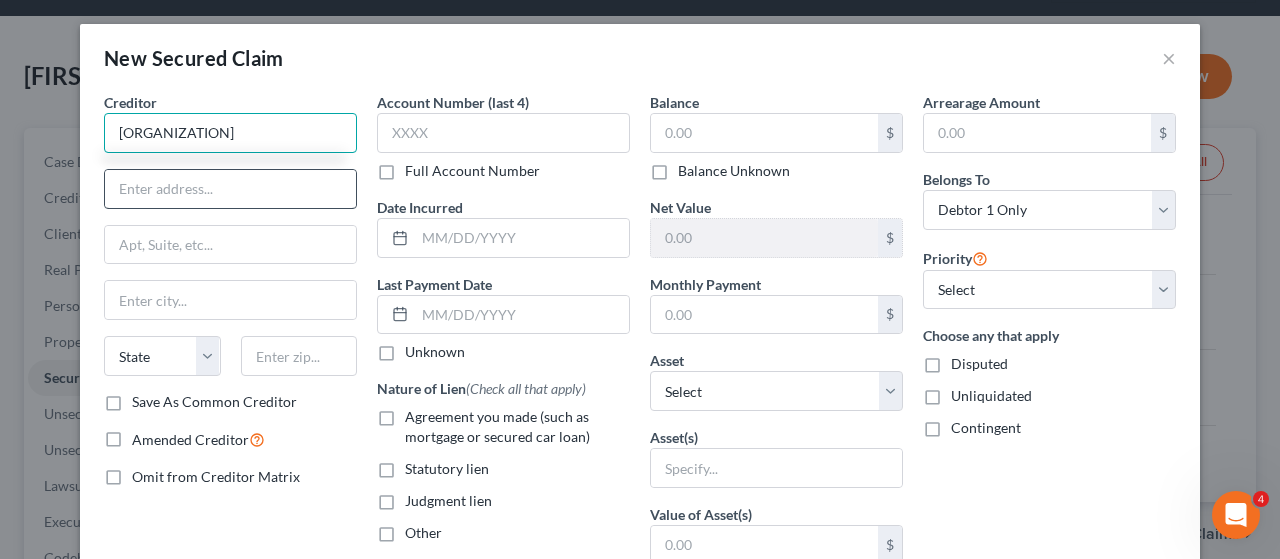 type on "[ORGANIZATION]" 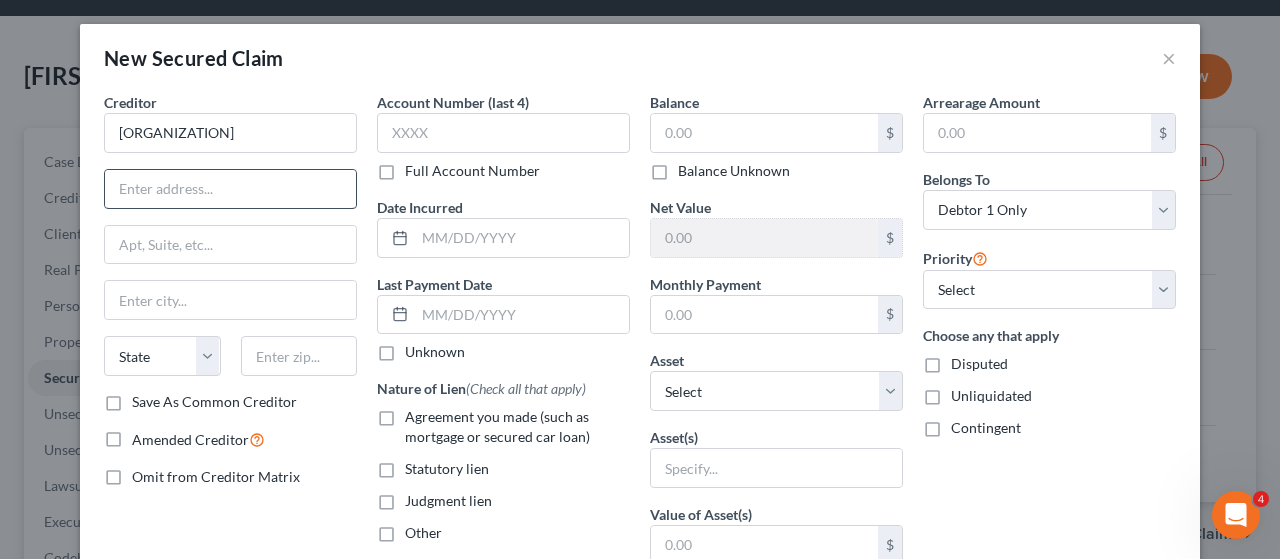 click at bounding box center (230, 189) 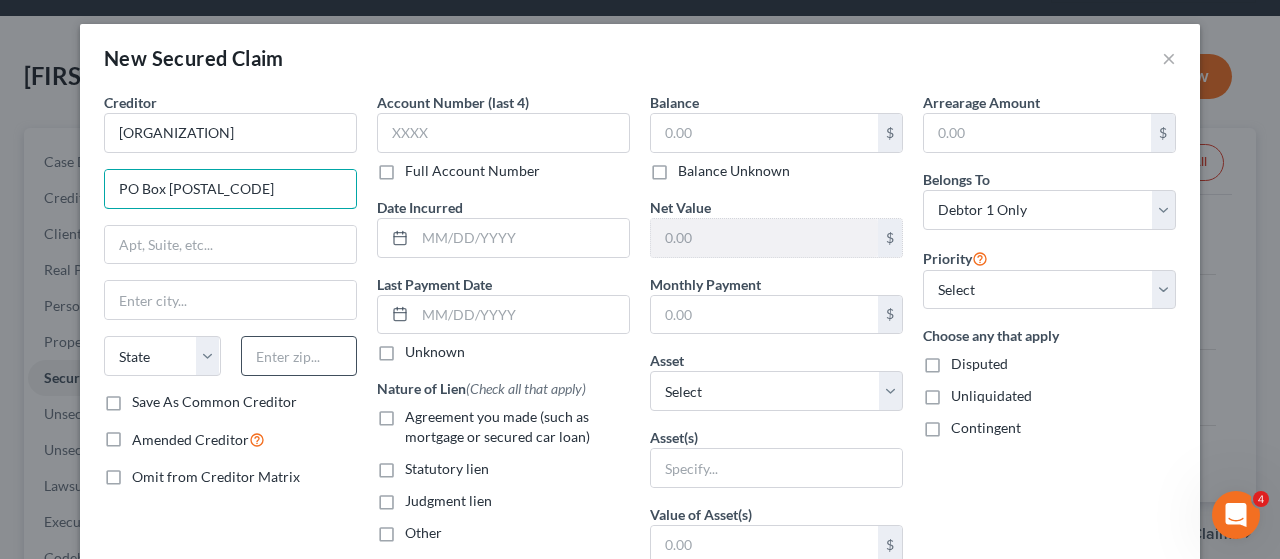 type on "PO Box [POSTAL_CODE]" 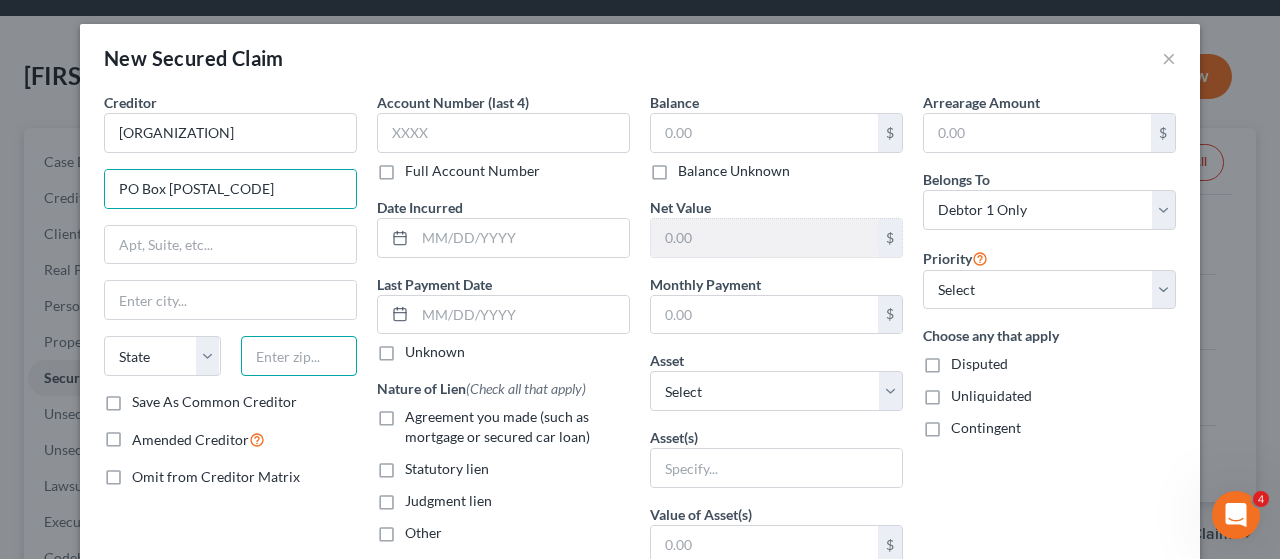 click at bounding box center (299, 356) 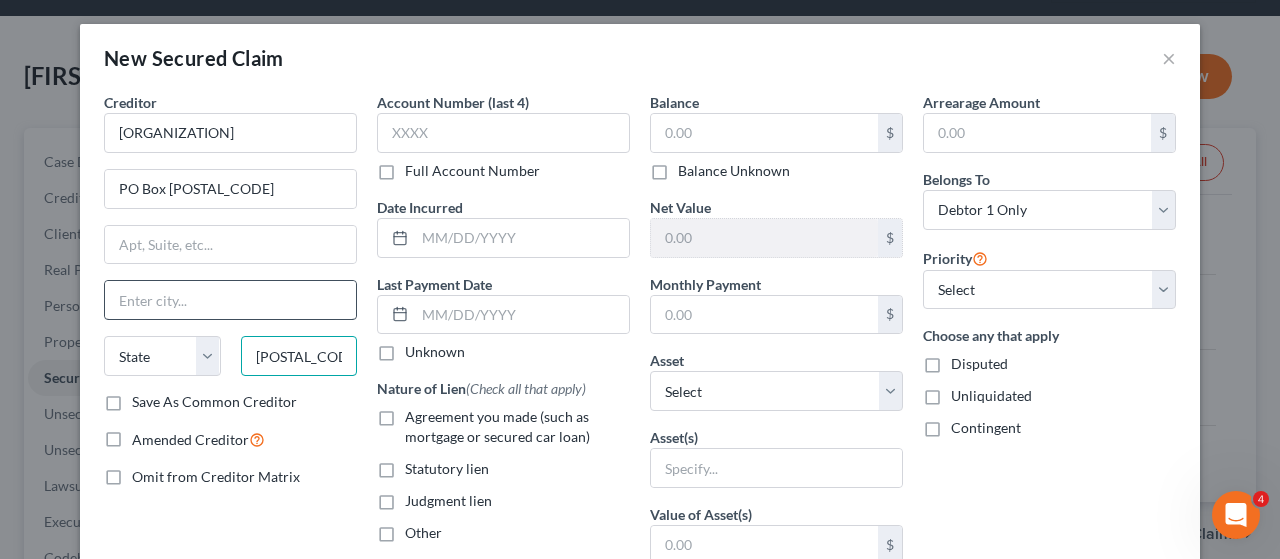 type on "[POSTAL_CODE]" 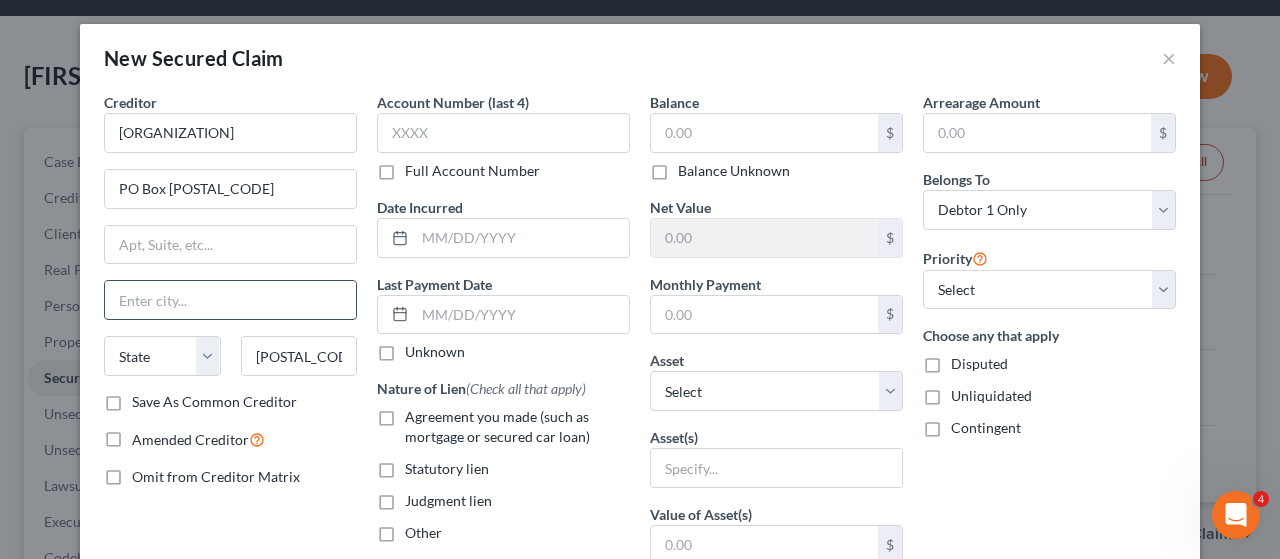 click at bounding box center [230, 300] 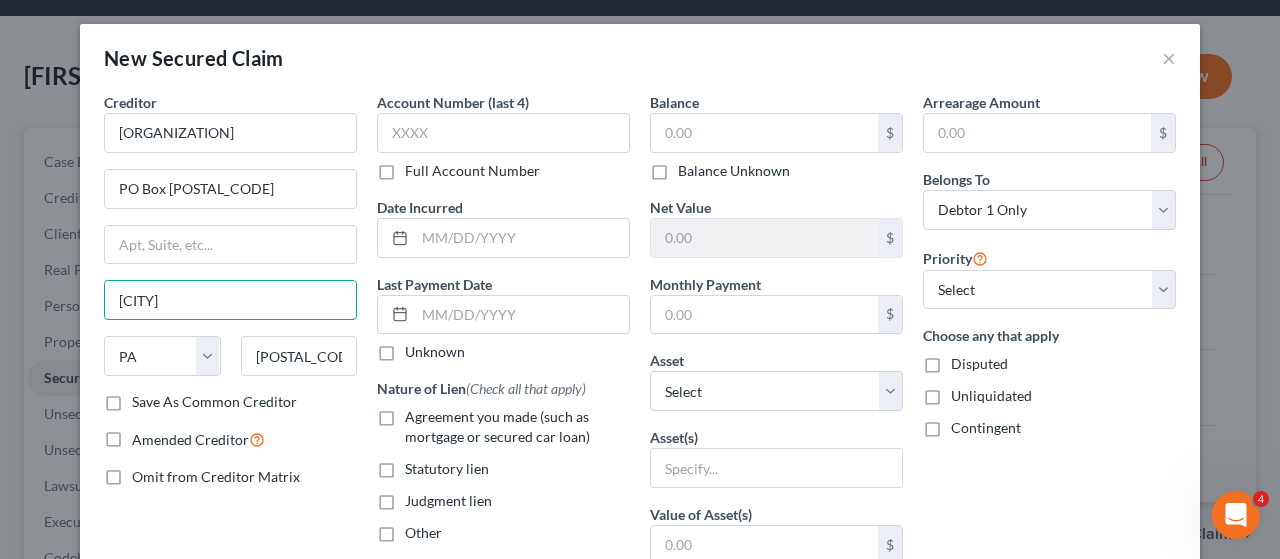 drag, startPoint x: 236, startPoint y: 308, endPoint x: 83, endPoint y: 298, distance: 153.32645 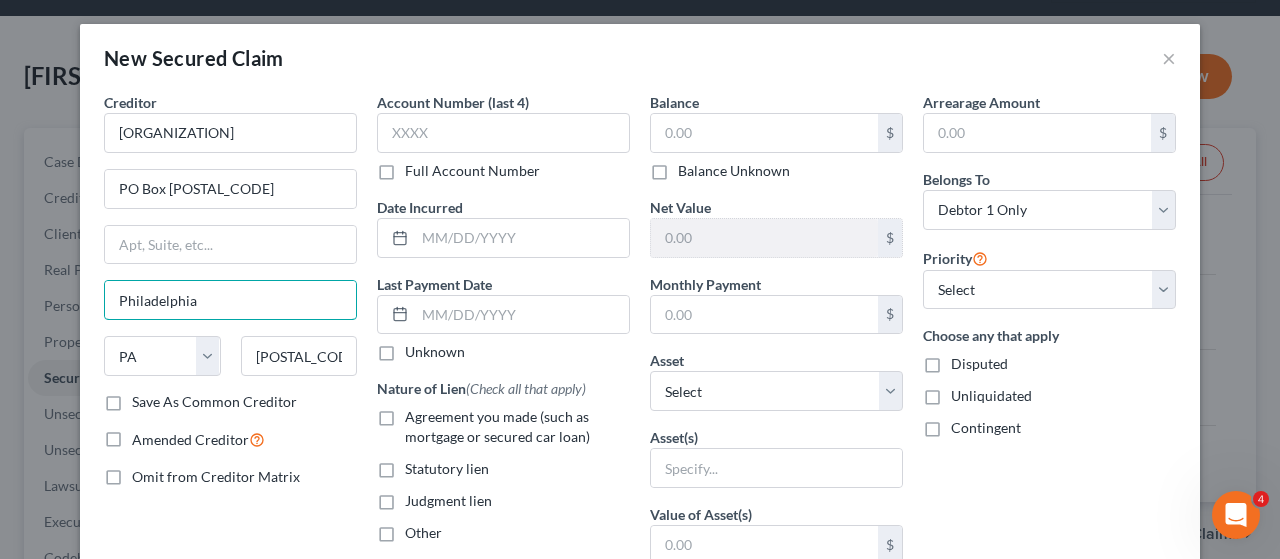 type on "Philadelphia" 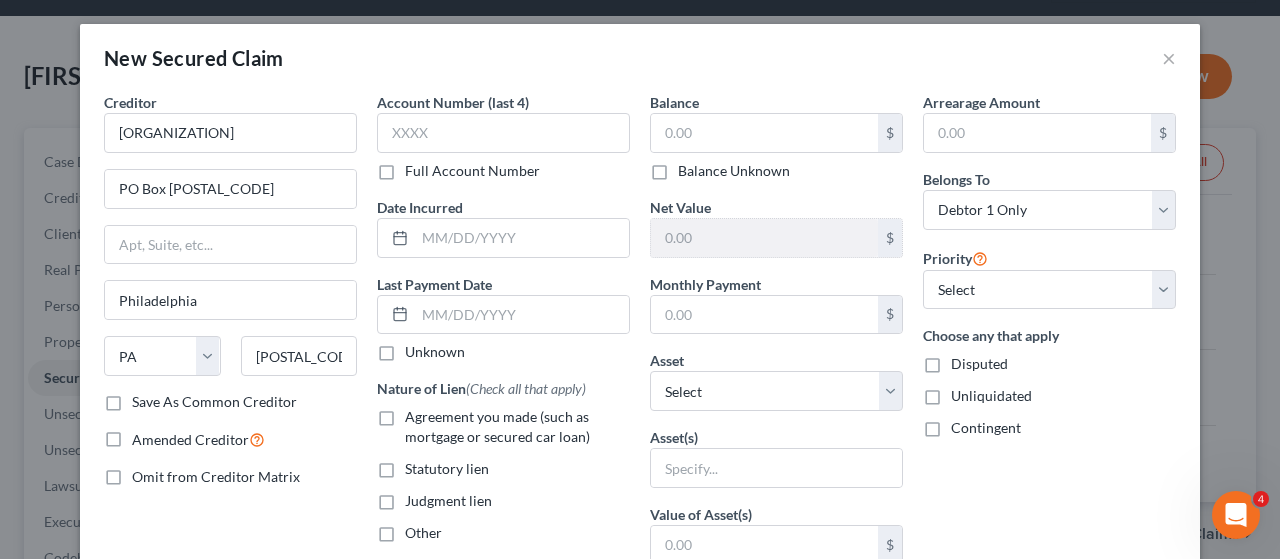 click on "Save As Common Creditor" at bounding box center [214, 402] 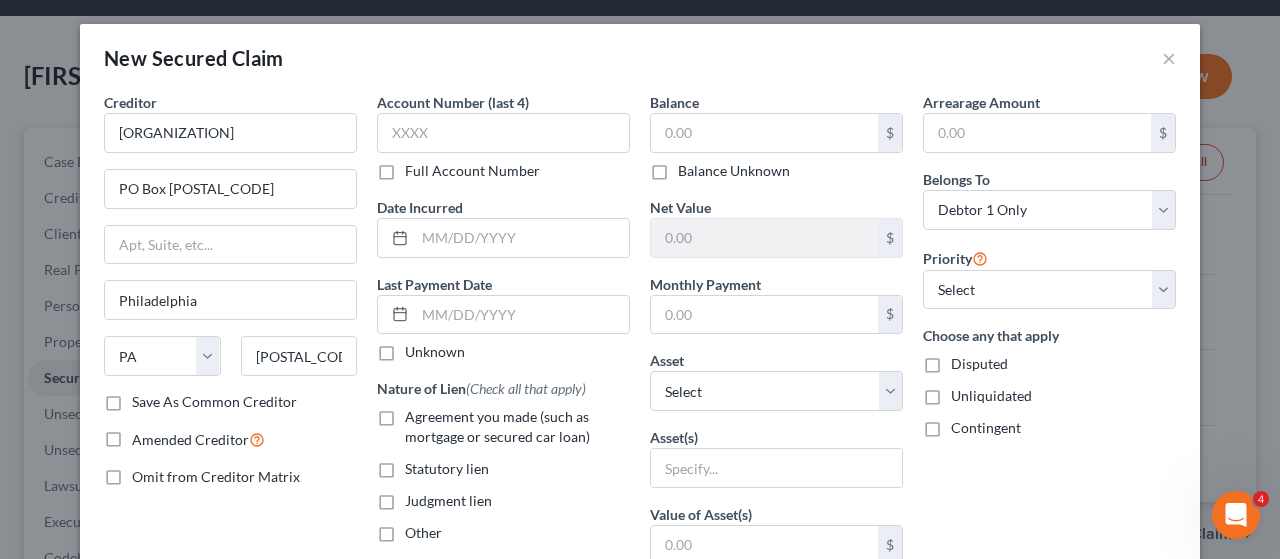 click on "Save As Common Creditor" at bounding box center [146, 398] 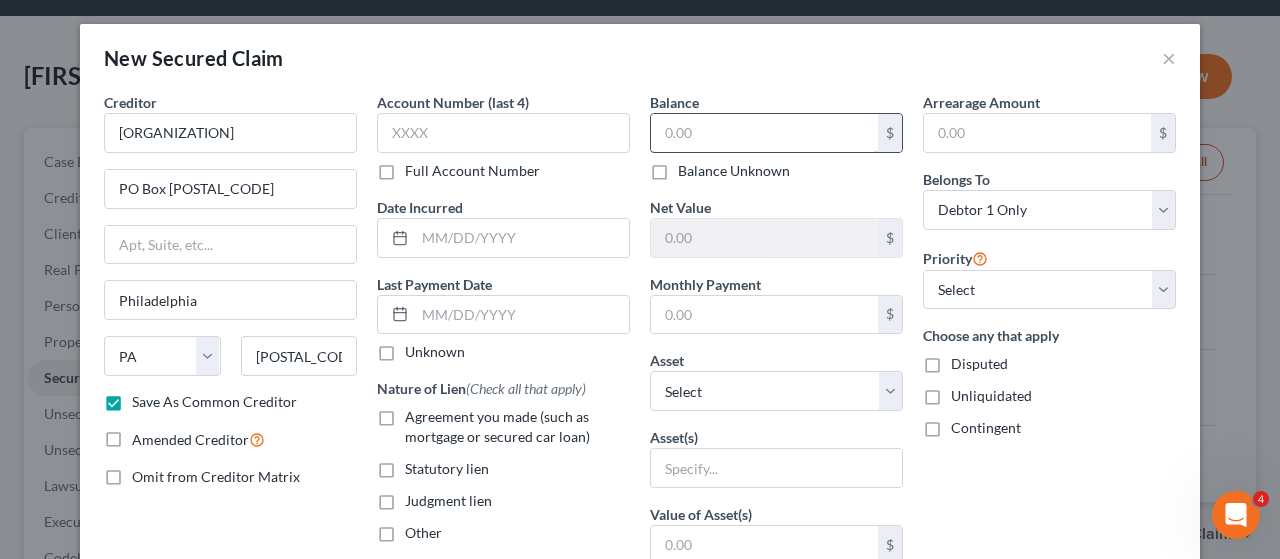 click at bounding box center (764, 133) 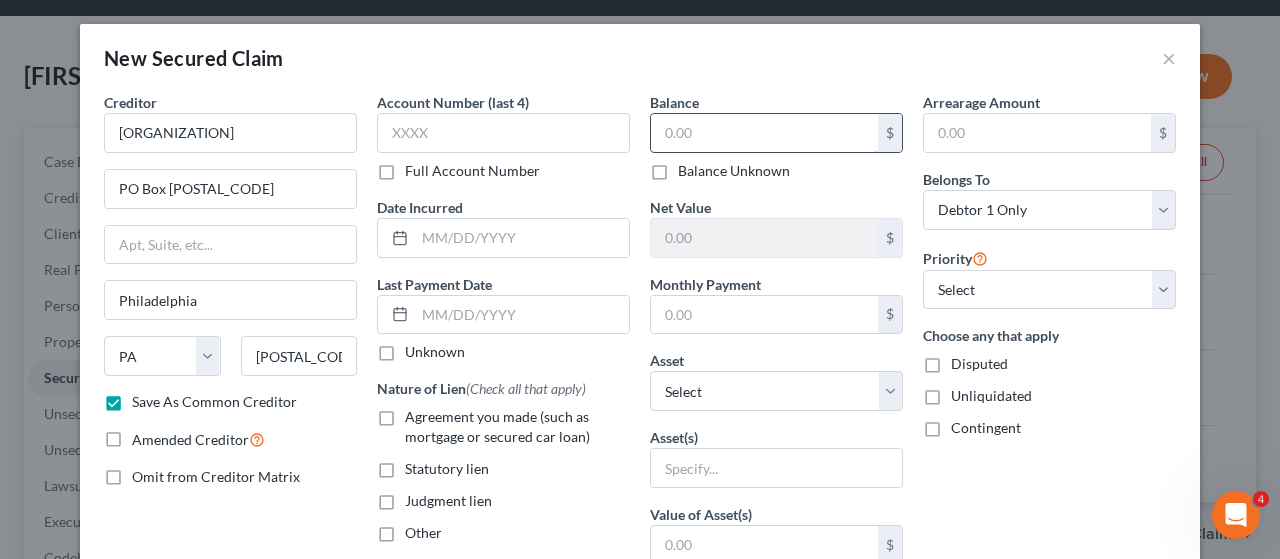 click at bounding box center [764, 133] 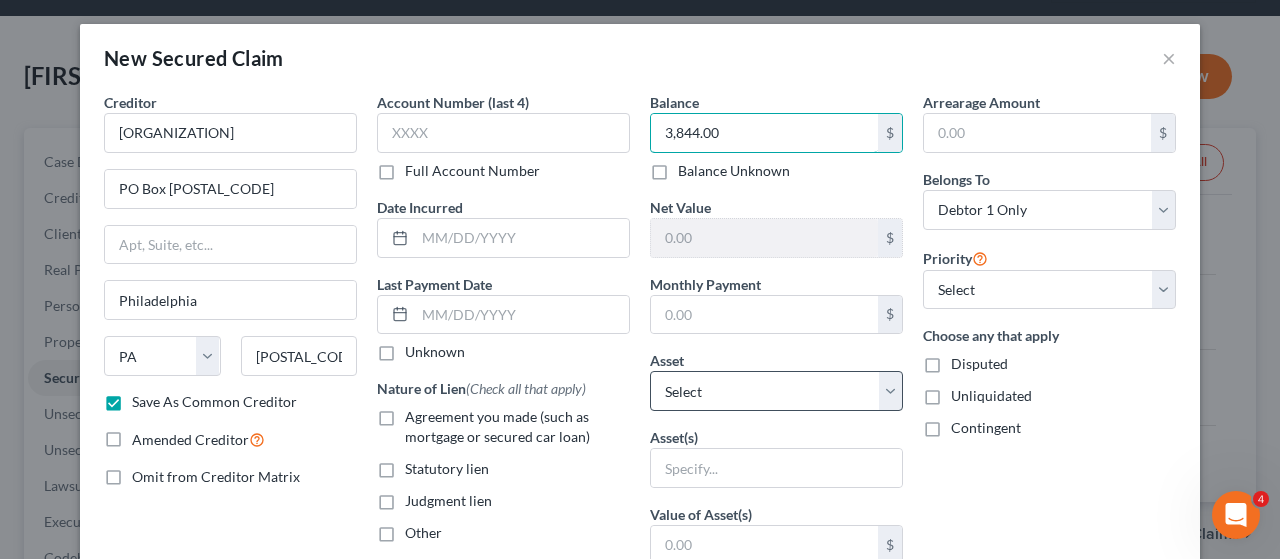 type on "3,844.00" 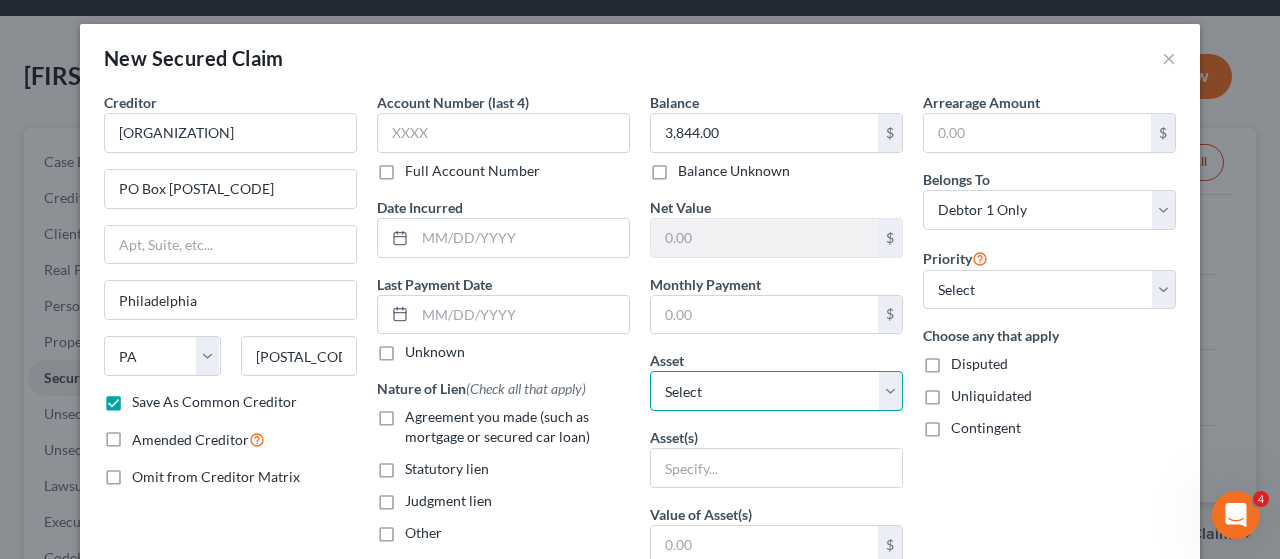 click on "Select Other Multiple Assets 137 Whitehorse Drive - $[NUMBER].0 [ORGANIZATION] - $[NUMBER].0 Electronics - TV, Cell Phone, and Laptop. - $300.0 Household Goods - Stove, refrigerator, couch, table and chairs, microwave, bed, dresser, end tables, misc. small appliances, misc. home decor, linen, kitchenware - $500.0 Clothing - Clothing, shoes, jackets, outwear, under garments. - $250.0 Robinhood - $0.0 2024 Taxes (owed to debtor) - $1049.0 Truist Bank - 2667 (Checking Account) - $25.0 Cash on hand (Cash on Hand) - $1000.0 2022 Jeep - $[NUMBER].0 Workmen's Compensation (owed to debtor) - $0.0" at bounding box center [776, 391] 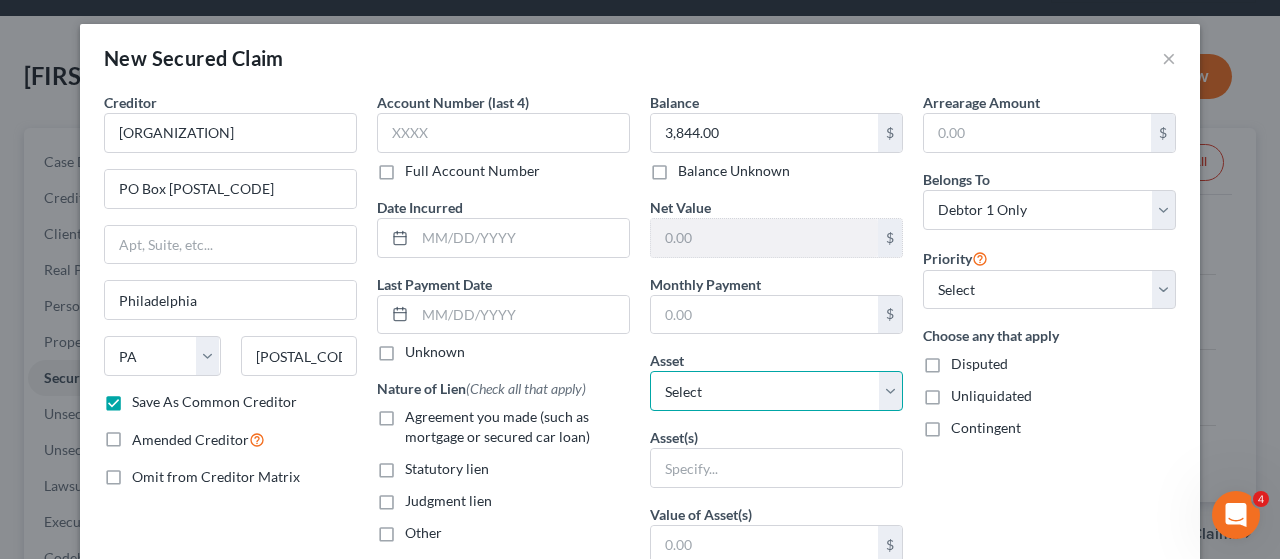 select on "2" 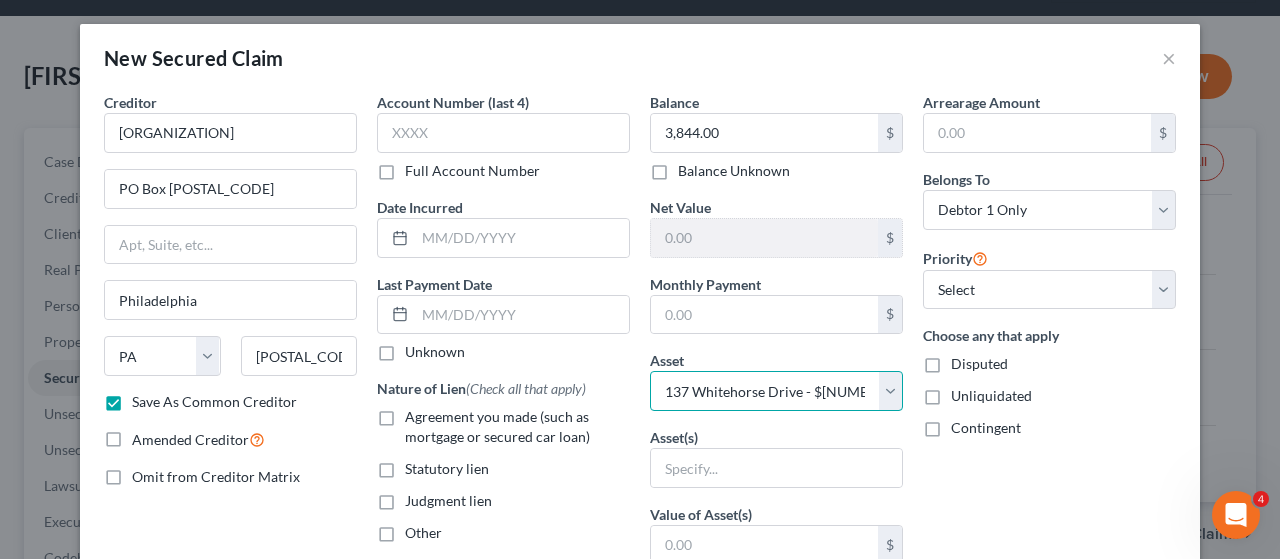 click on "Select Other Multiple Assets 137 Whitehorse Drive - $[NUMBER].0 [ORGANIZATION] - $[NUMBER].0 Electronics - TV, Cell Phone, and Laptop. - $300.0 Household Goods - Stove, refrigerator, couch, table and chairs, microwave, bed, dresser, end tables, misc. small appliances, misc. home decor, linen, kitchenware - $500.0 Clothing - Clothing, shoes, jackets, outwear, under garments. - $250.0 Robinhood - $0.0 2024 Taxes (owed to debtor) - $1049.0 Truist Bank - 2667 (Checking Account) - $25.0 Cash on hand (Cash on Hand) - $1000.0 2022 Jeep - $[NUMBER].0 Workmen's Compensation (owed to debtor) - $0.0" at bounding box center [776, 391] 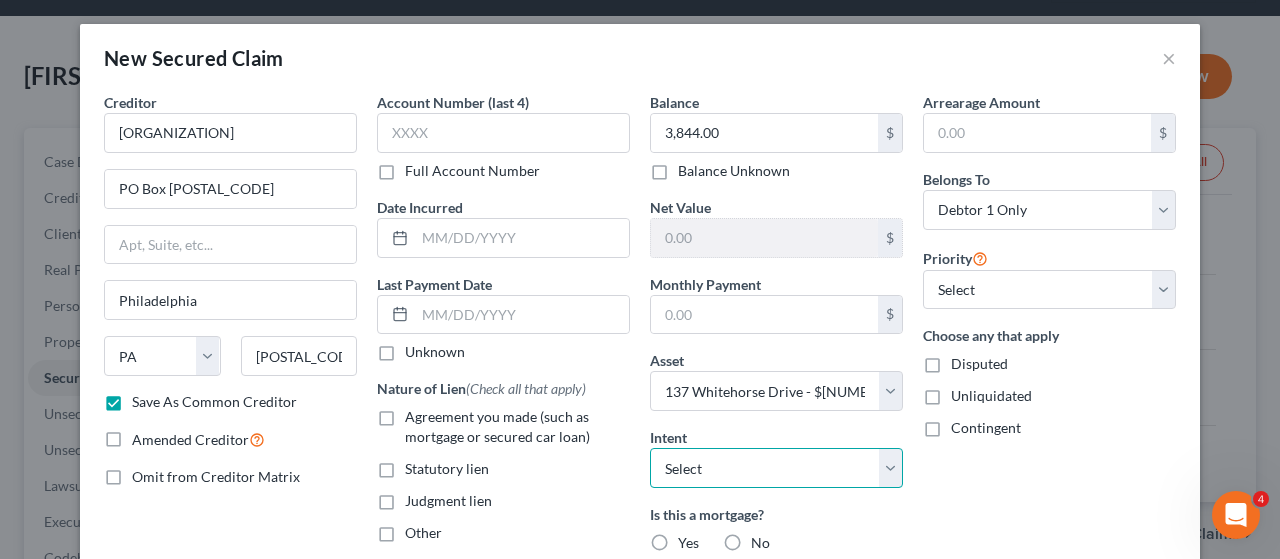 click on "Select Surrender Redeem Reaffirm Avoid Other" at bounding box center [776, 468] 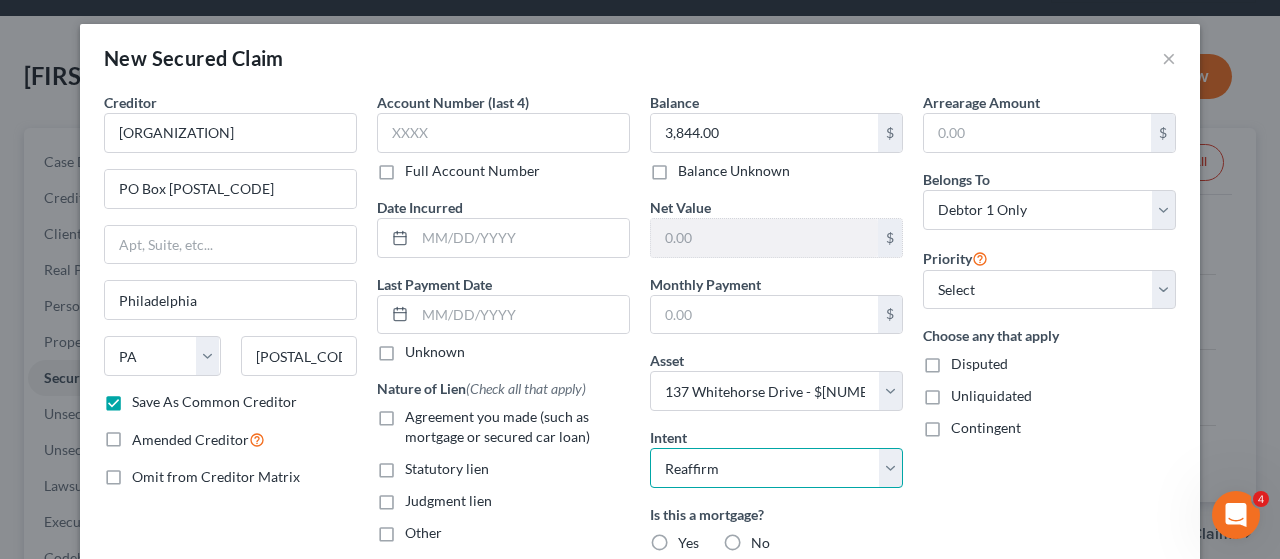 click on "Select Surrender Redeem Reaffirm Avoid Other" at bounding box center (776, 468) 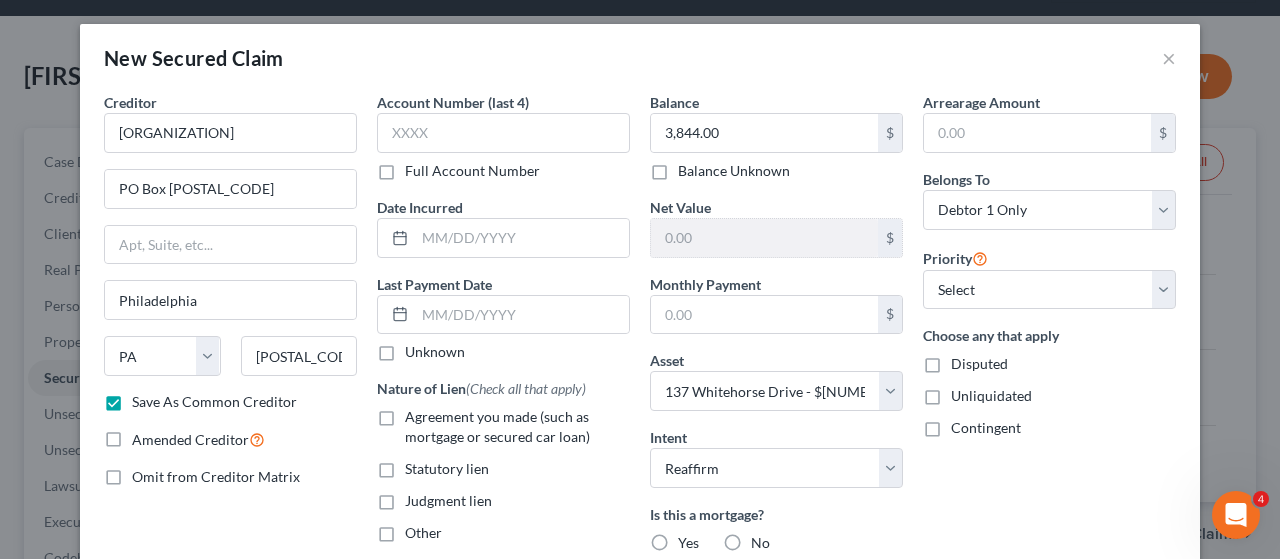 click on "Agreement you made (such as mortgage or secured car loan)" at bounding box center [517, 427] 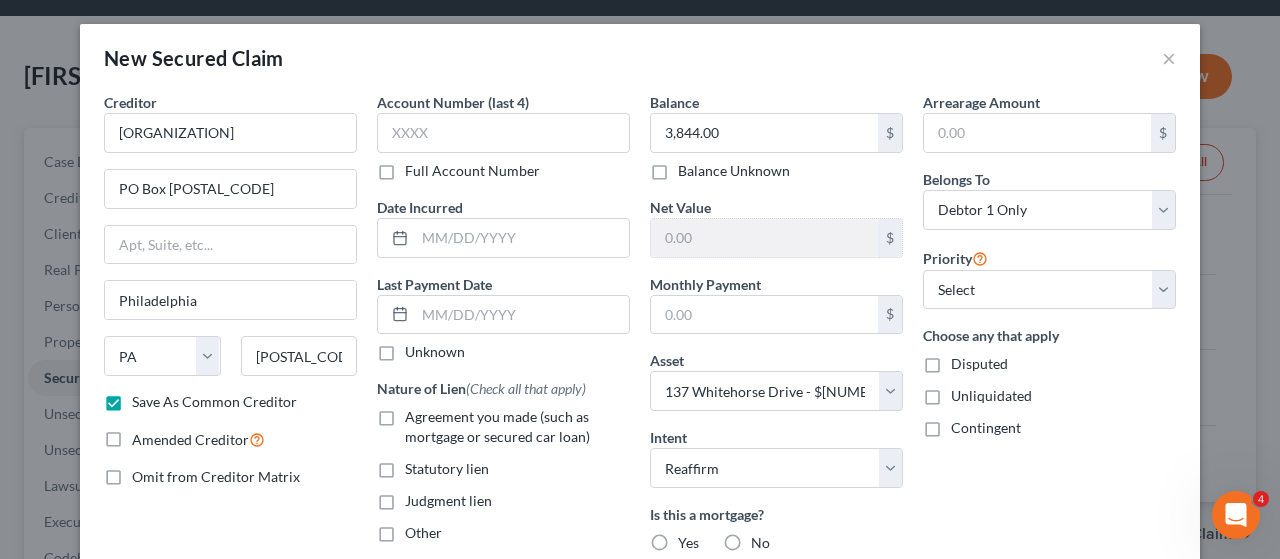 click on "Agreement you made (such as mortgage or secured car loan)" at bounding box center [419, 413] 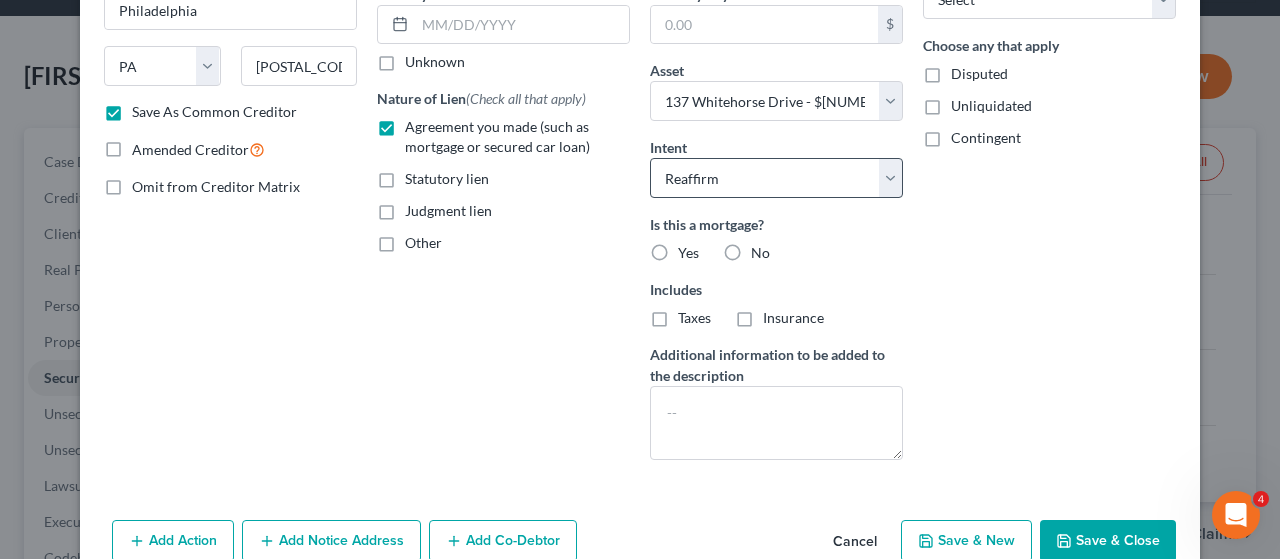scroll, scrollTop: 300, scrollLeft: 0, axis: vertical 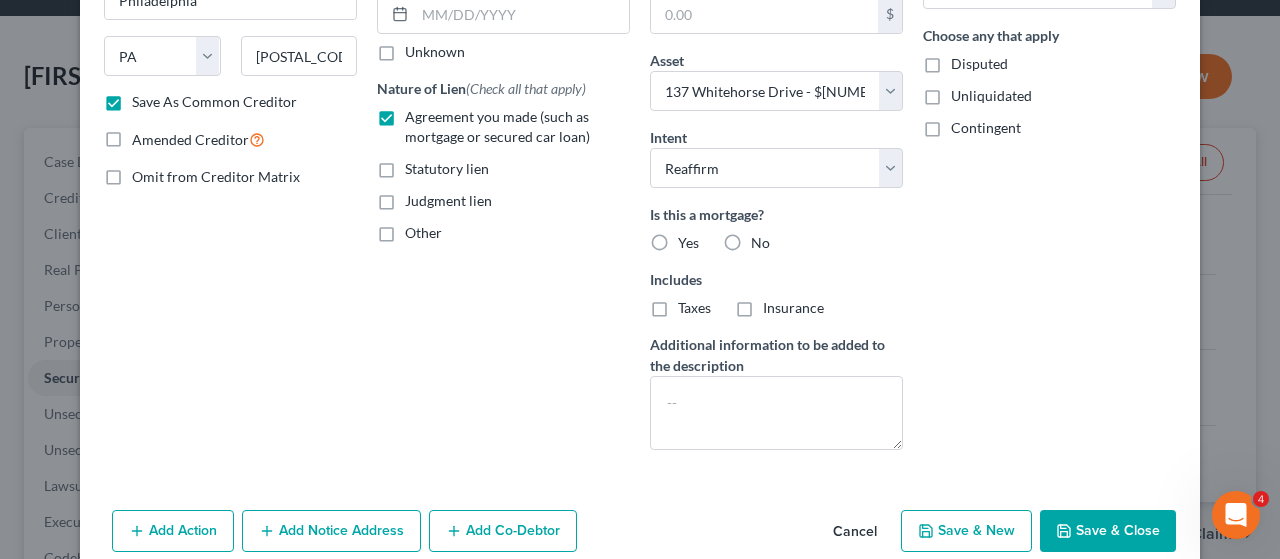 click on "No" at bounding box center (760, 243) 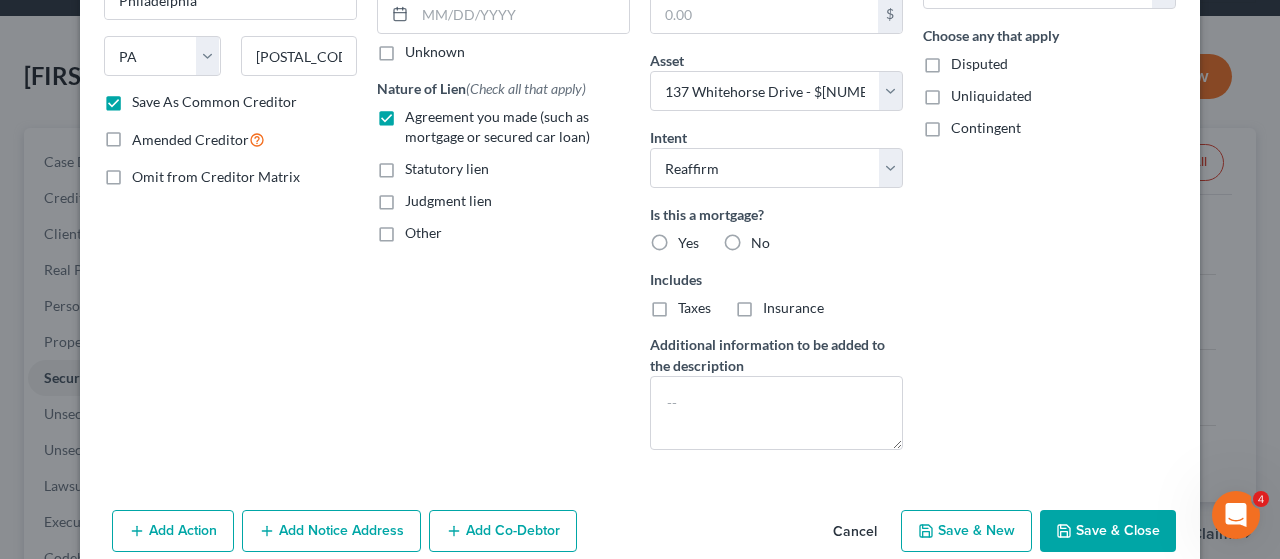 click on "No" at bounding box center (765, 239) 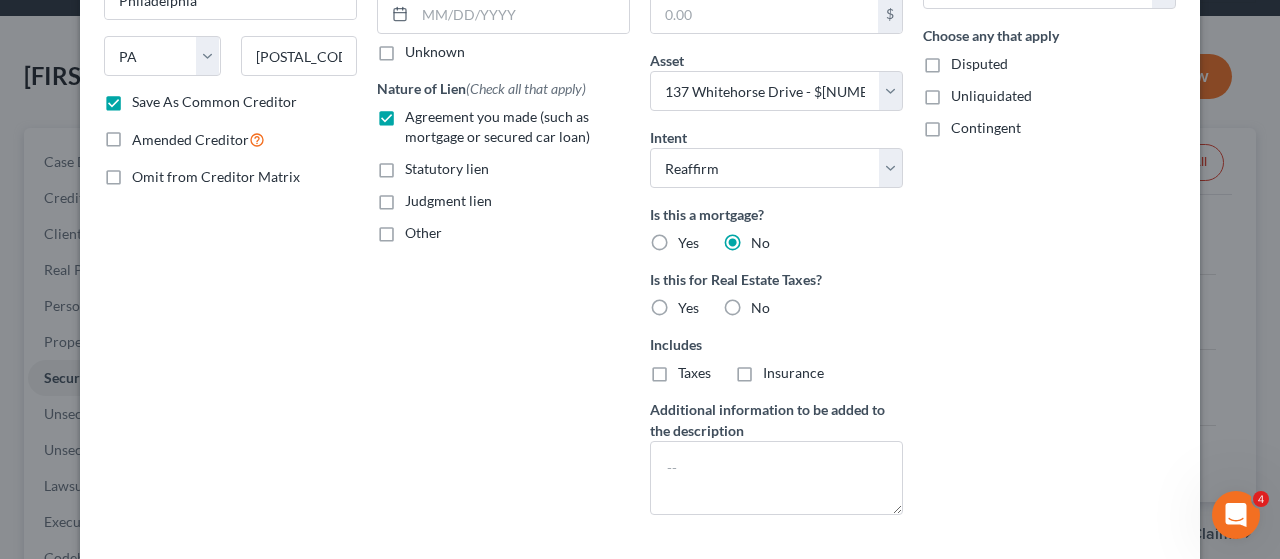 click on "No" at bounding box center (760, 308) 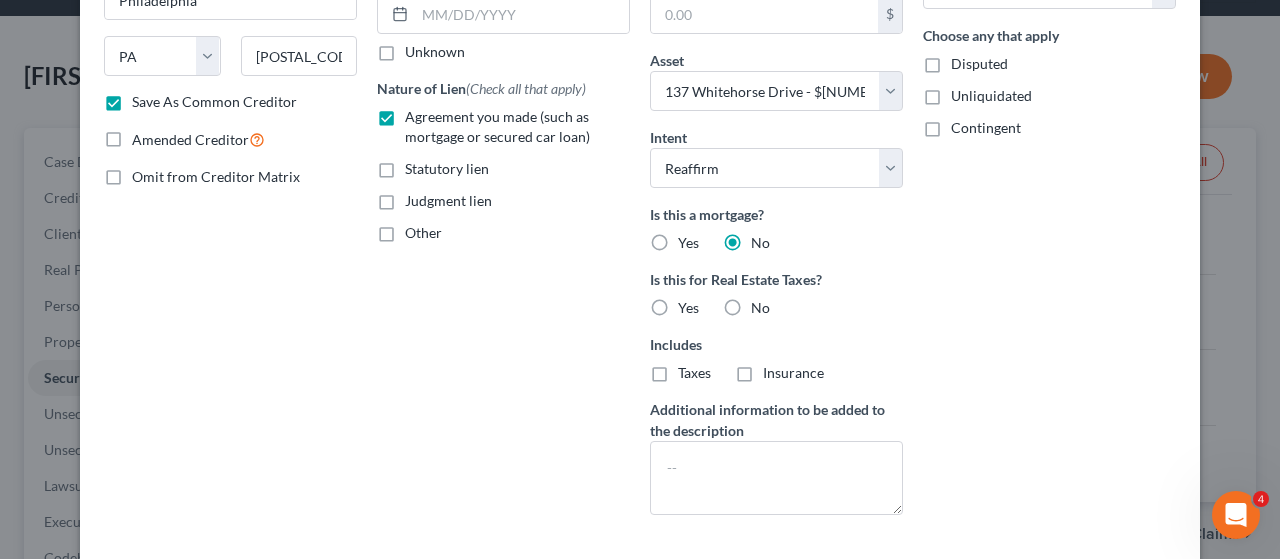 click on "No" at bounding box center (765, 304) 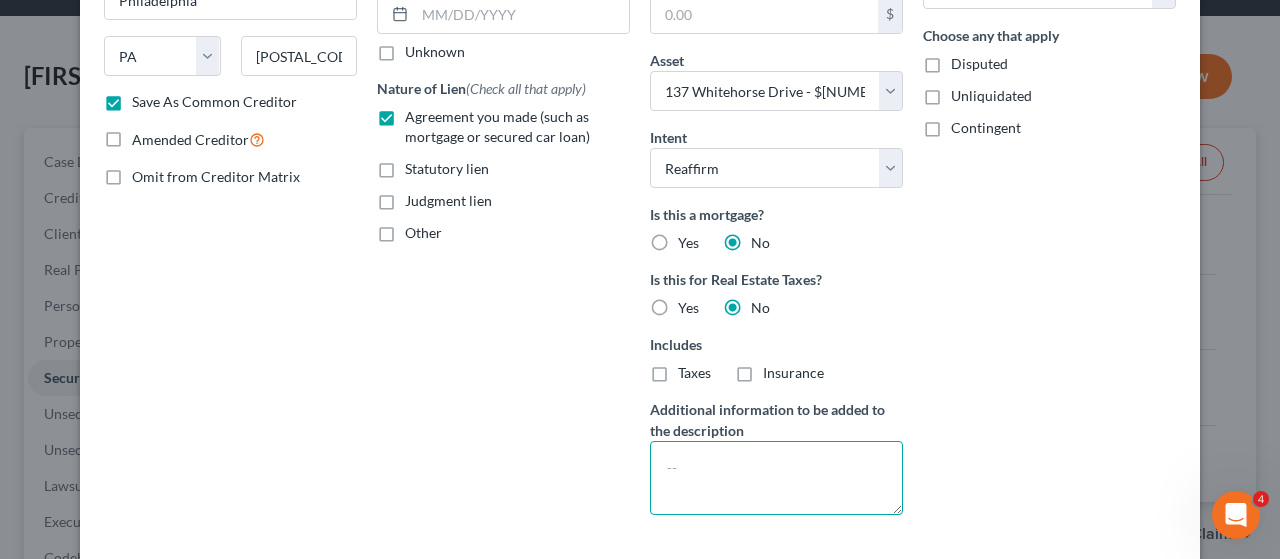 click at bounding box center (776, 478) 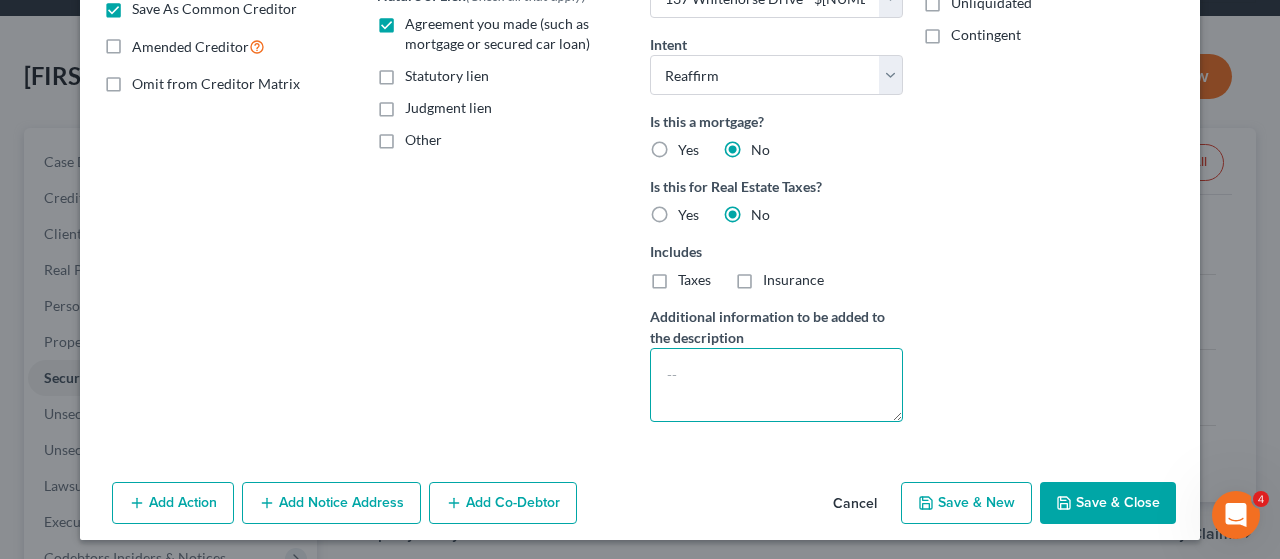 click at bounding box center [776, 385] 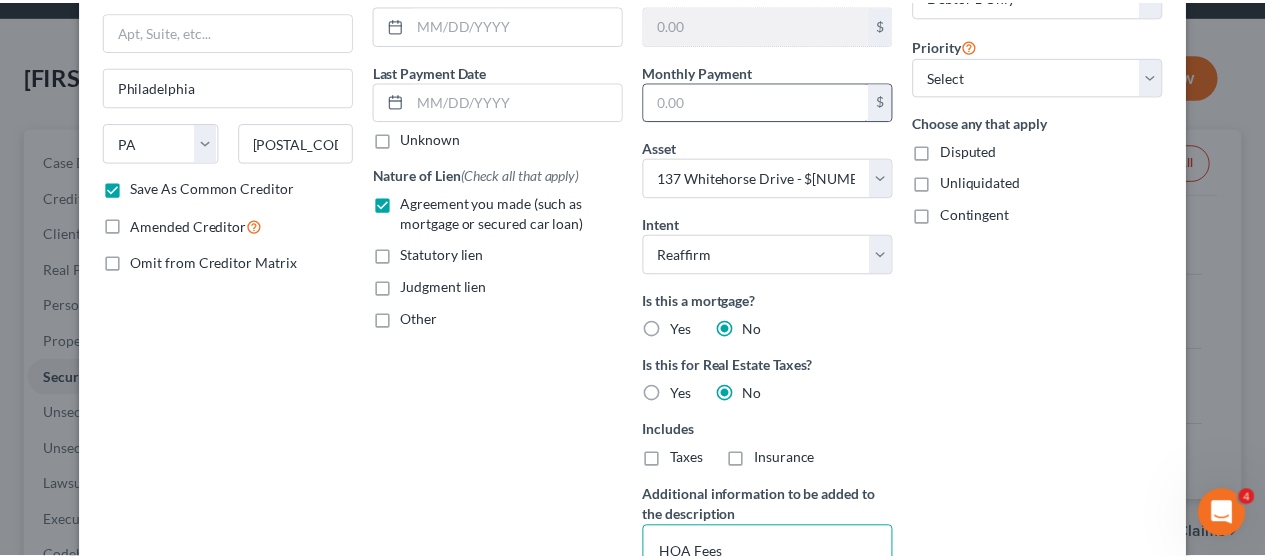 scroll, scrollTop: 393, scrollLeft: 0, axis: vertical 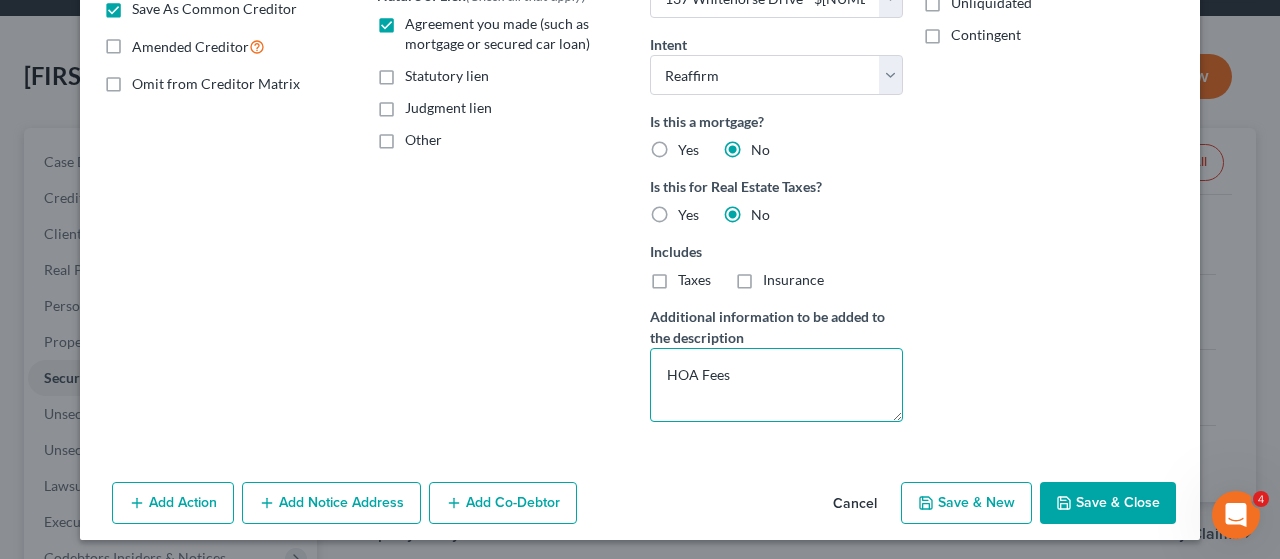 type on "HOA Fees" 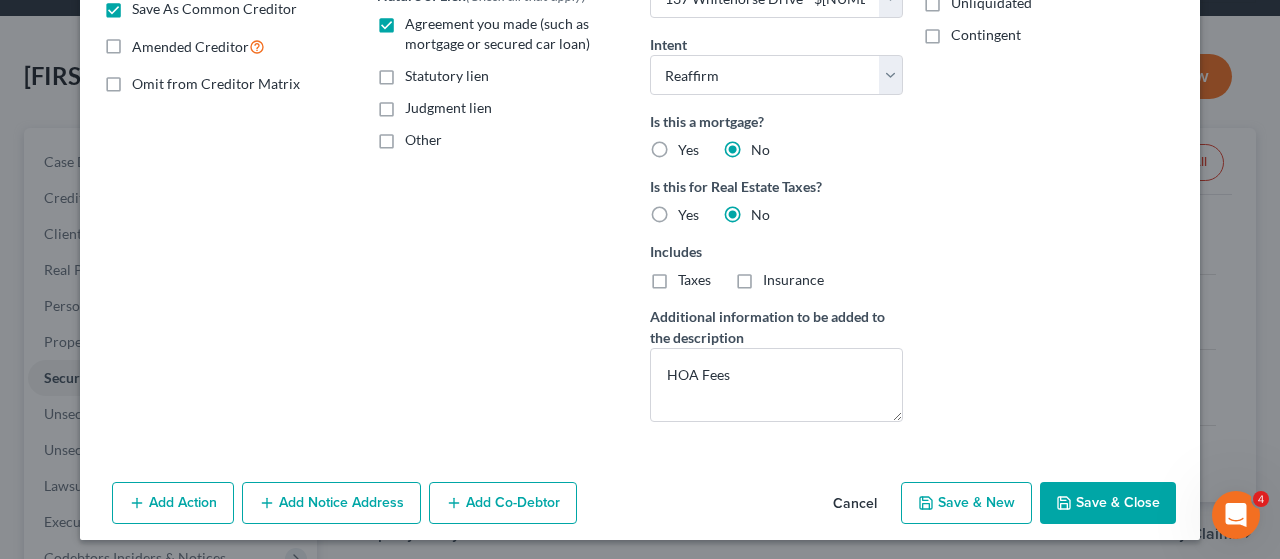 click on "Save & Close" at bounding box center [1108, 503] 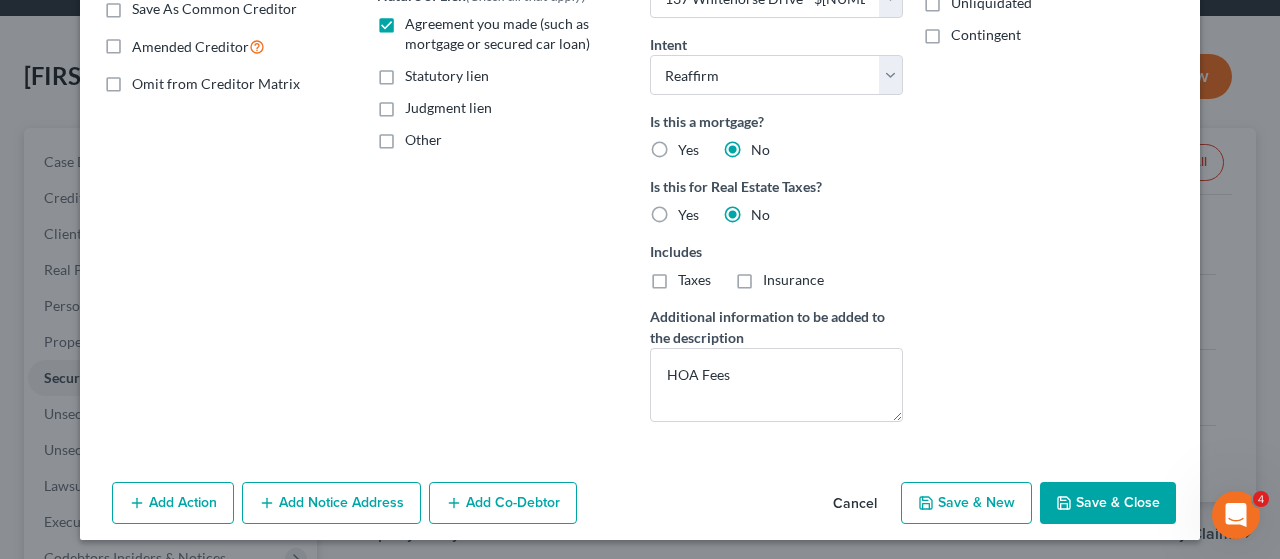 checkbox on "false" 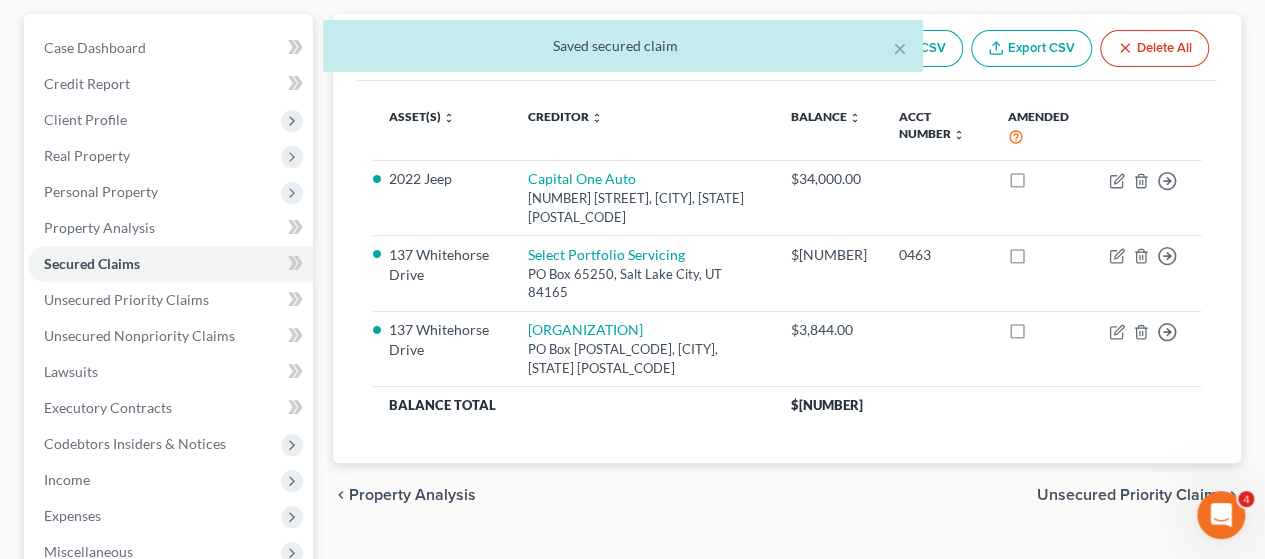 scroll, scrollTop: 572, scrollLeft: 0, axis: vertical 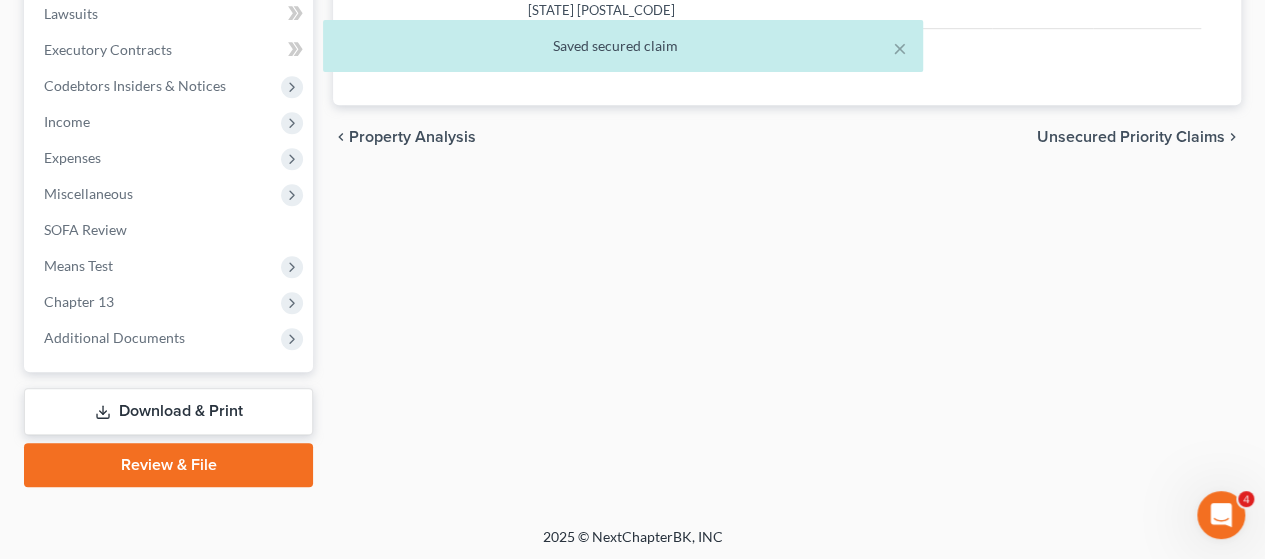 click on "Download & Print" at bounding box center [168, 411] 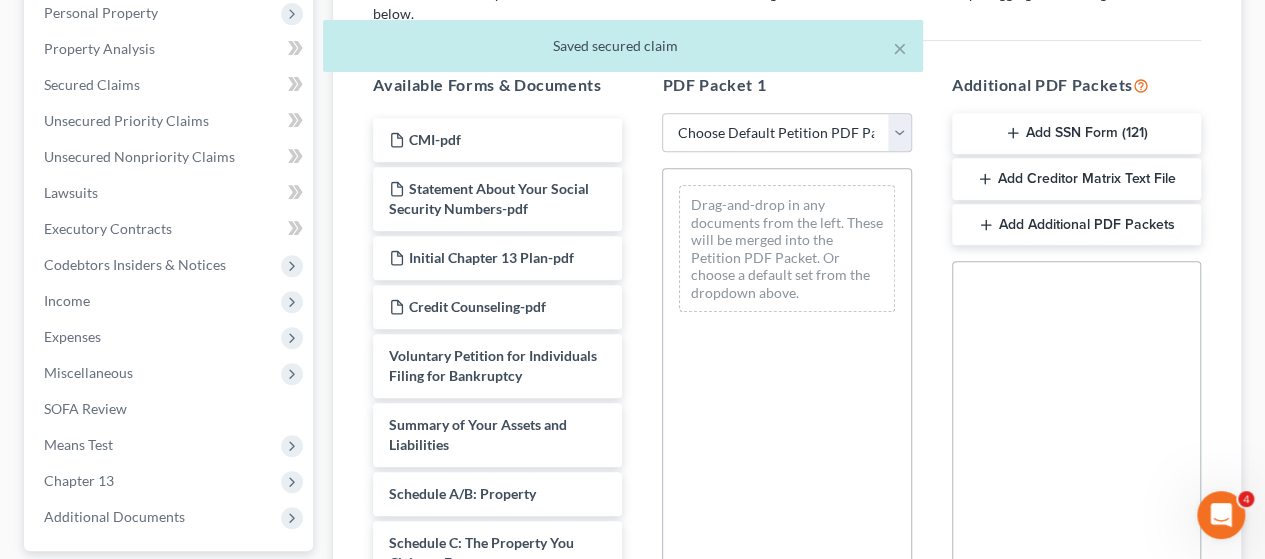 scroll, scrollTop: 400, scrollLeft: 0, axis: vertical 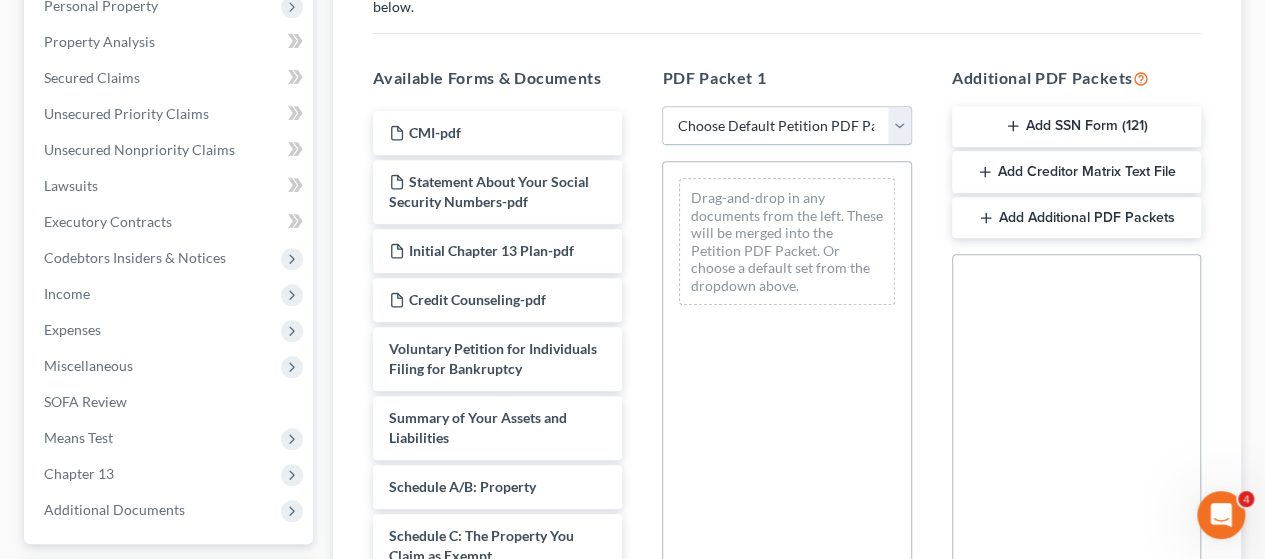 click on "Choose Default Petition PDF Packet Complete Bankruptcy Petition (all forms and schedules) Emergency Filing Forms (Petition and Creditor List Only) Amended Forms Signature Pages Only Supplemental Post Petition (Sch. I & J) Supplemental Post Petition (Sch. I) Supplemental Post Petition (Sch. J)" at bounding box center [786, 126] 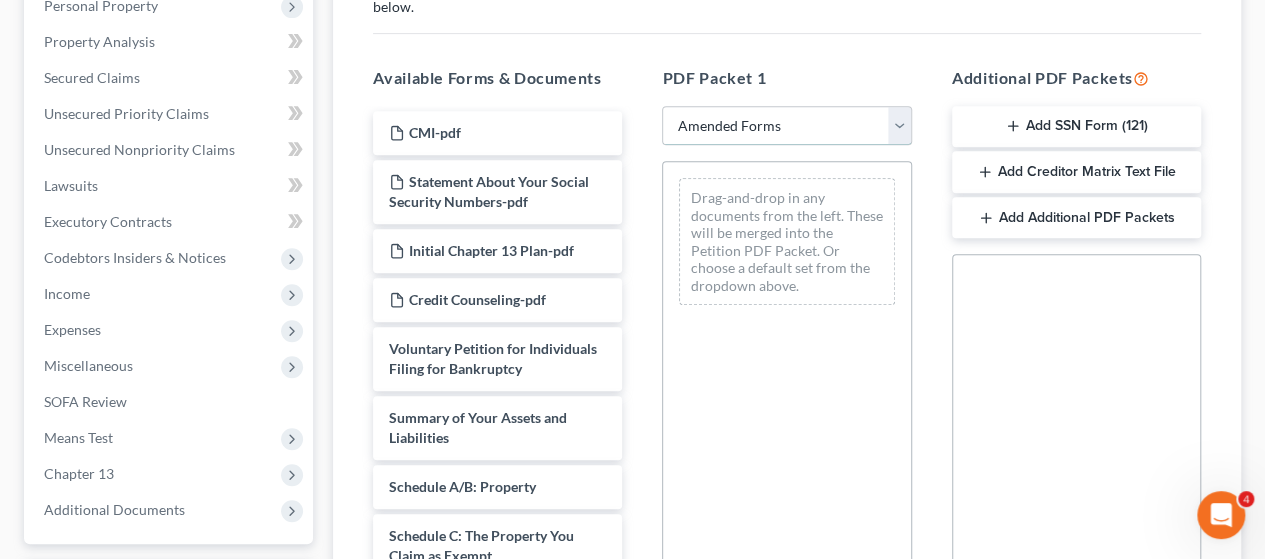 click on "Choose Default Petition PDF Packet Complete Bankruptcy Petition (all forms and schedules) Emergency Filing Forms (Petition and Creditor List Only) Amended Forms Signature Pages Only Supplemental Post Petition (Sch. I & J) Supplemental Post Petition (Sch. I) Supplemental Post Petition (Sch. J)" at bounding box center (786, 126) 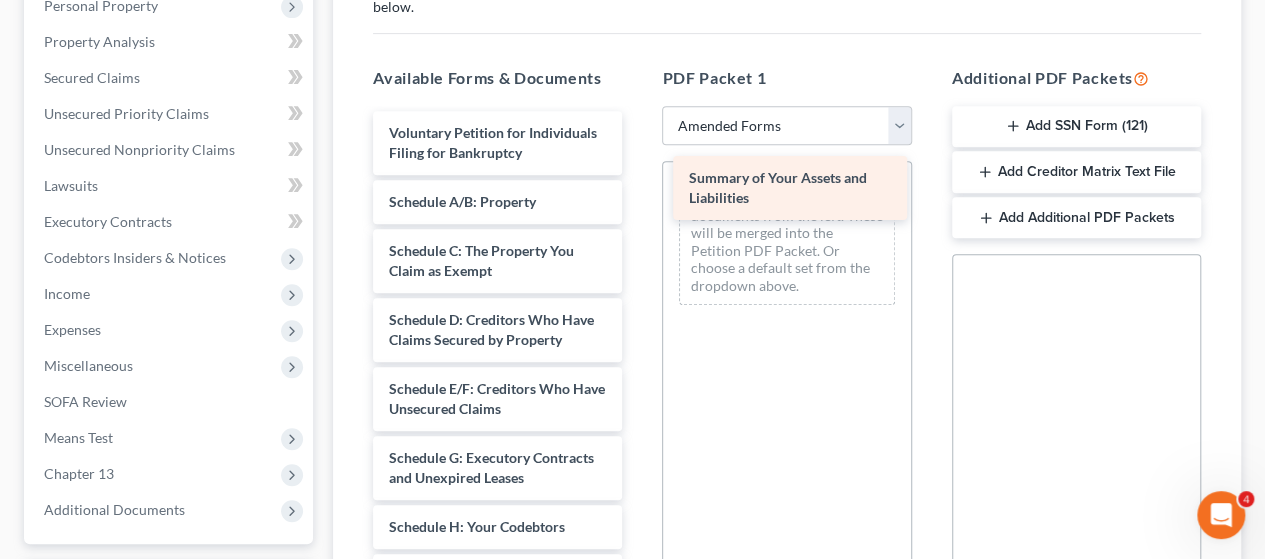 drag, startPoint x: 474, startPoint y: 219, endPoint x: 774, endPoint y: 177, distance: 302.92572 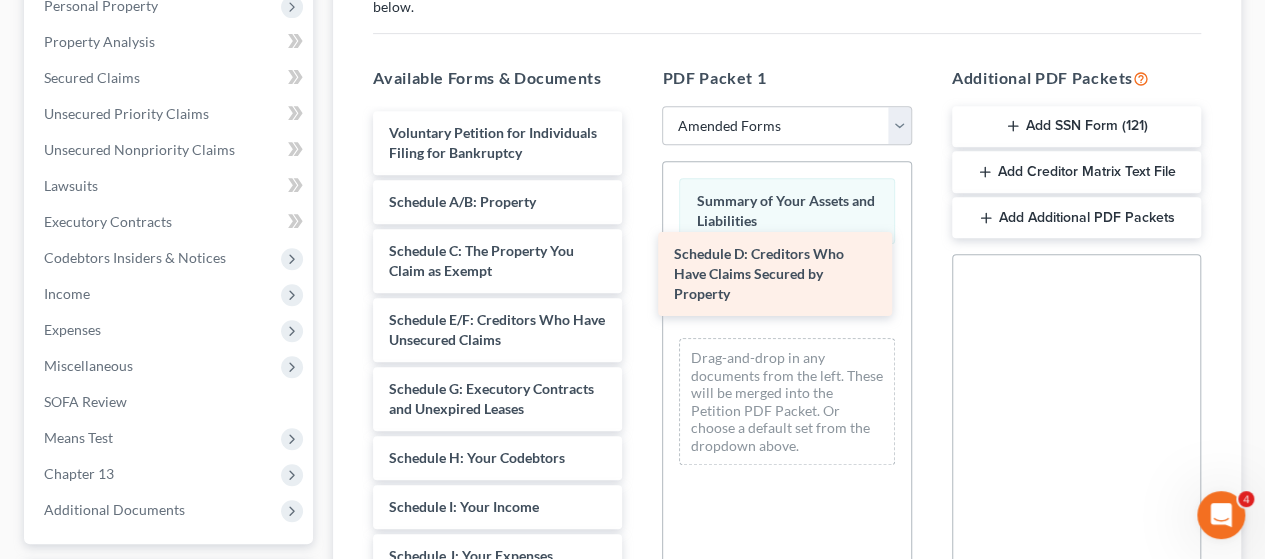 drag, startPoint x: 496, startPoint y: 349, endPoint x: 781, endPoint y: 265, distance: 297.1212 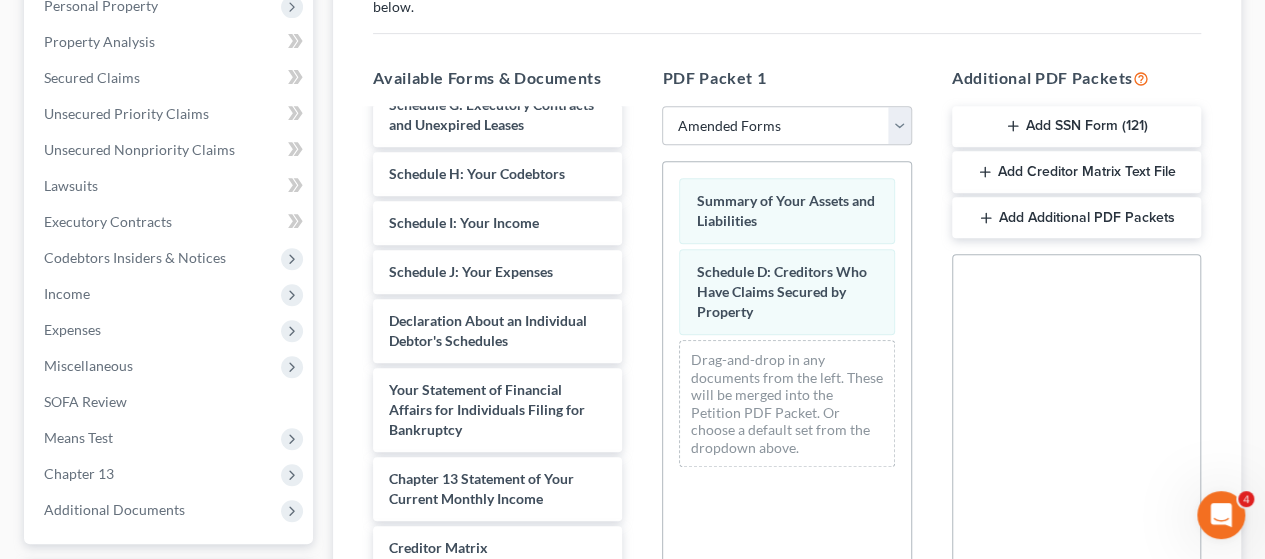 scroll, scrollTop: 300, scrollLeft: 0, axis: vertical 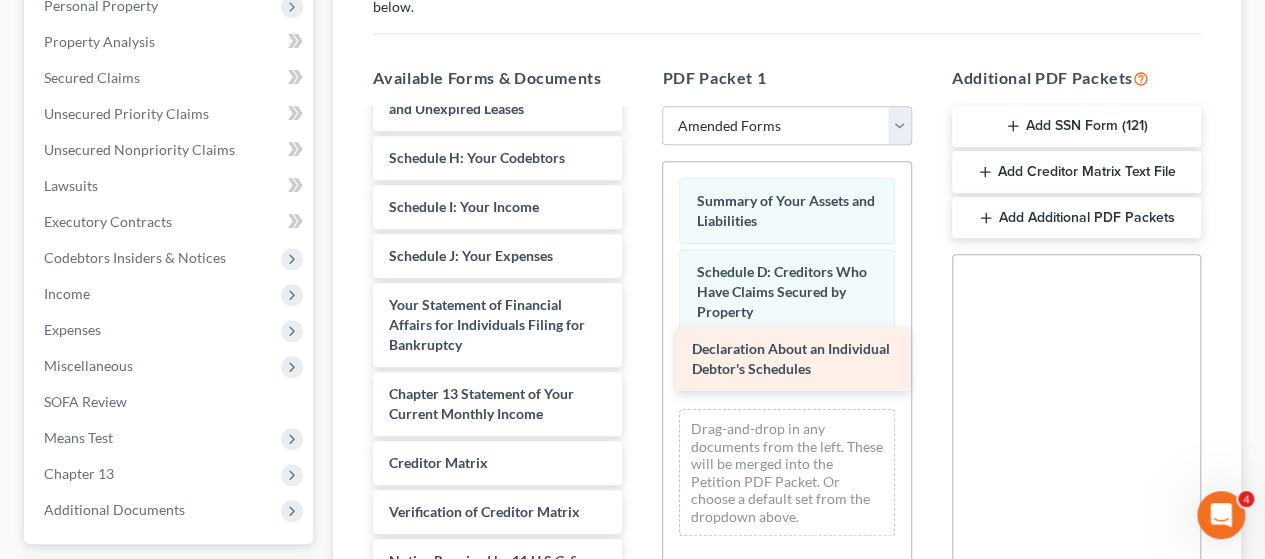 drag, startPoint x: 528, startPoint y: 329, endPoint x: 831, endPoint y: 355, distance: 304.11346 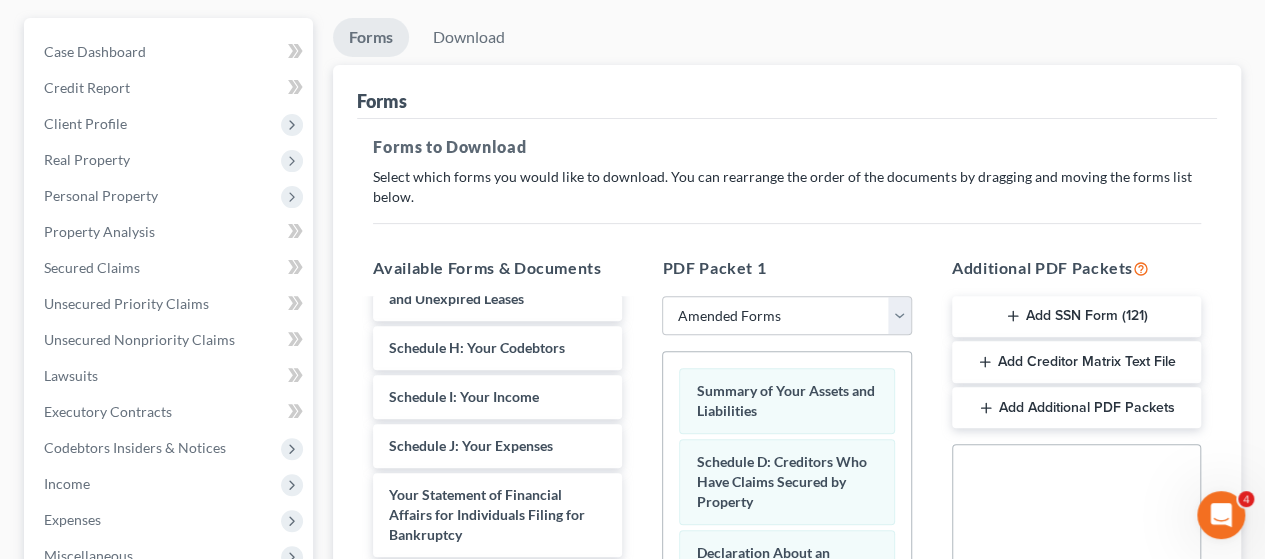 scroll, scrollTop: 0, scrollLeft: 0, axis: both 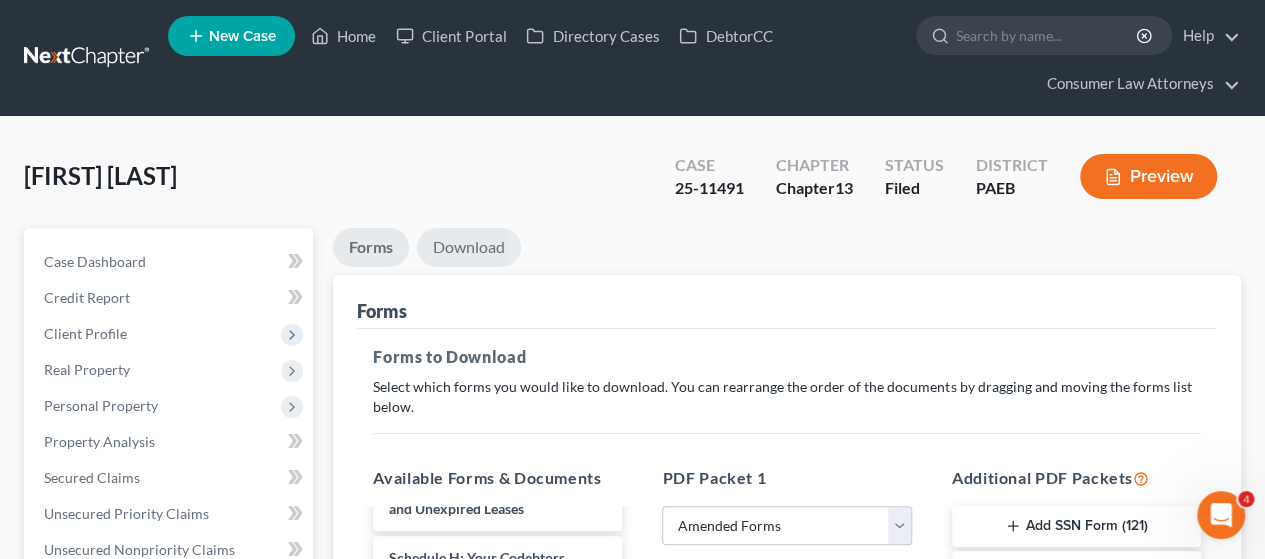 click on "Download" at bounding box center (469, 247) 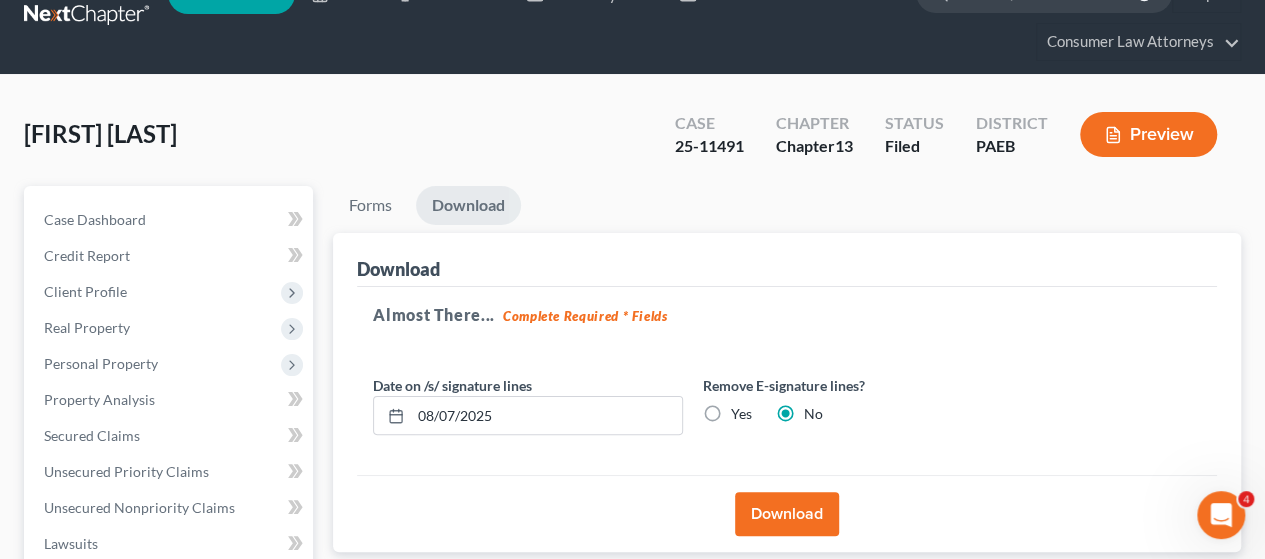 scroll, scrollTop: 400, scrollLeft: 0, axis: vertical 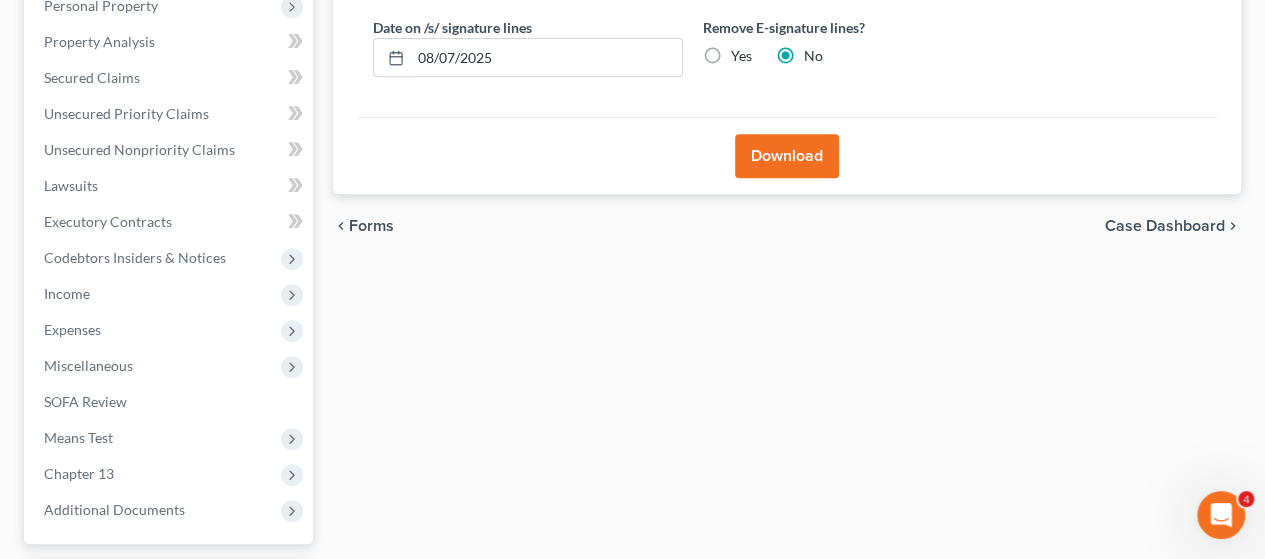 click on "Download" at bounding box center (787, 156) 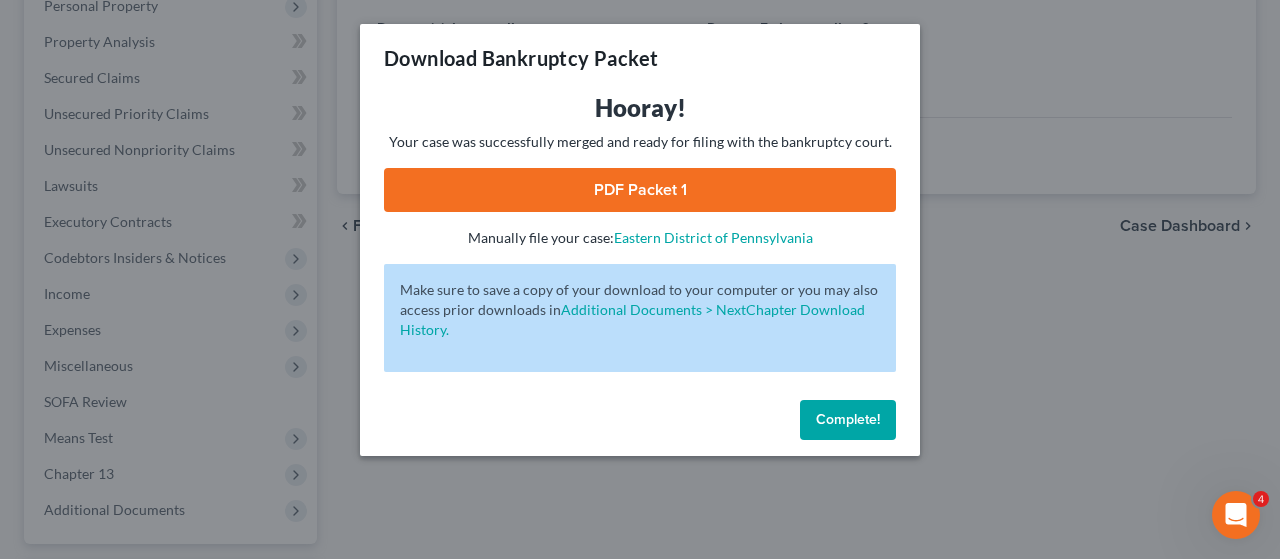 click on "Complete!" at bounding box center [848, 419] 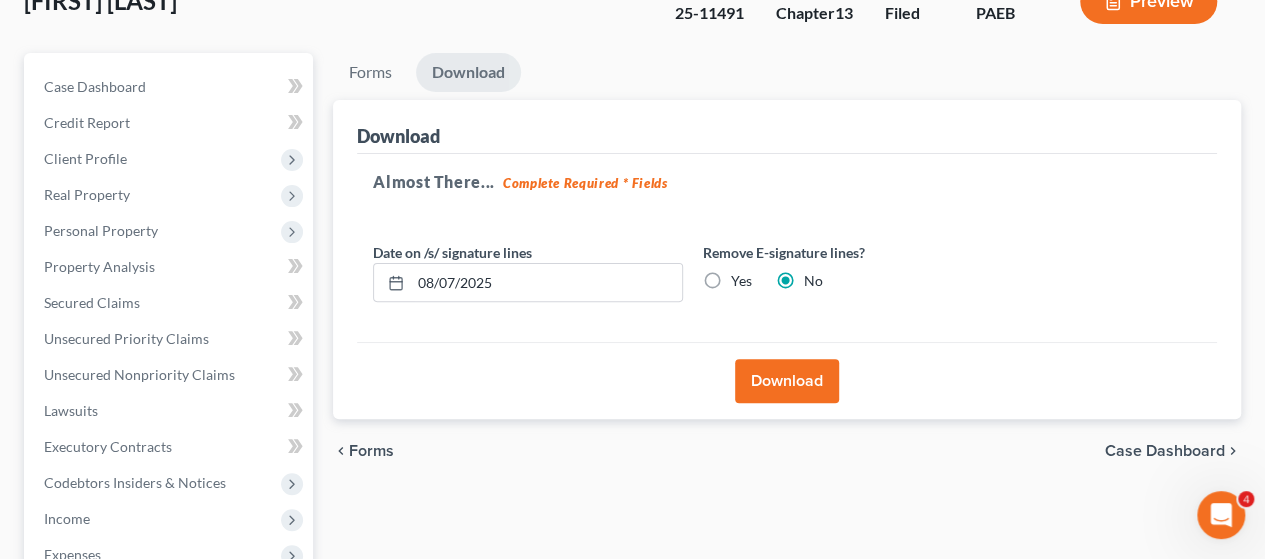 scroll, scrollTop: 200, scrollLeft: 0, axis: vertical 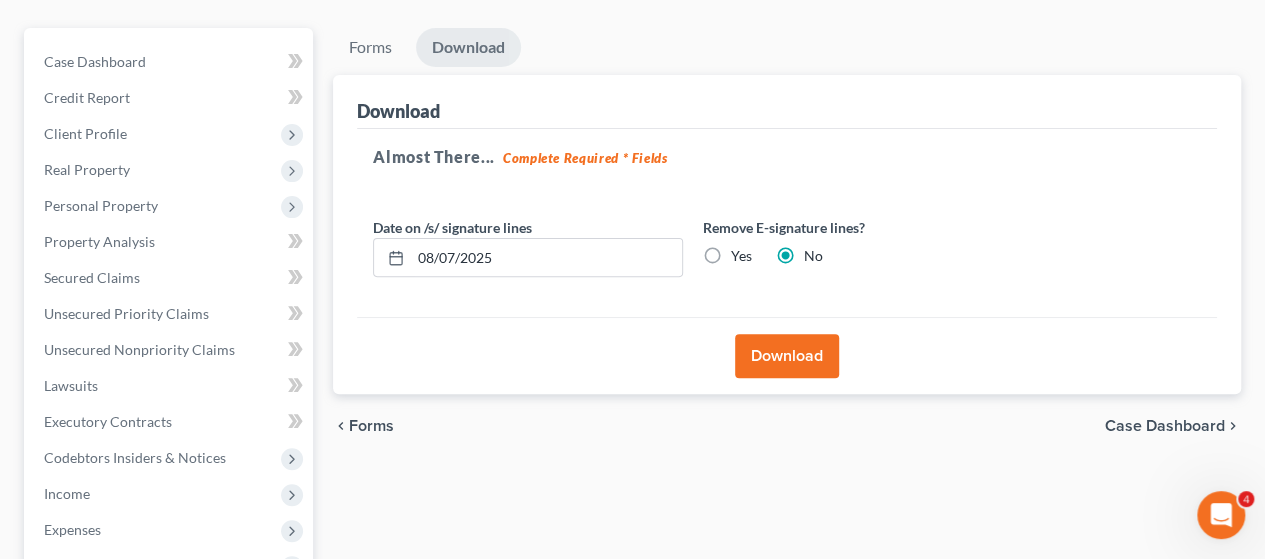 click on "Download" at bounding box center (787, 356) 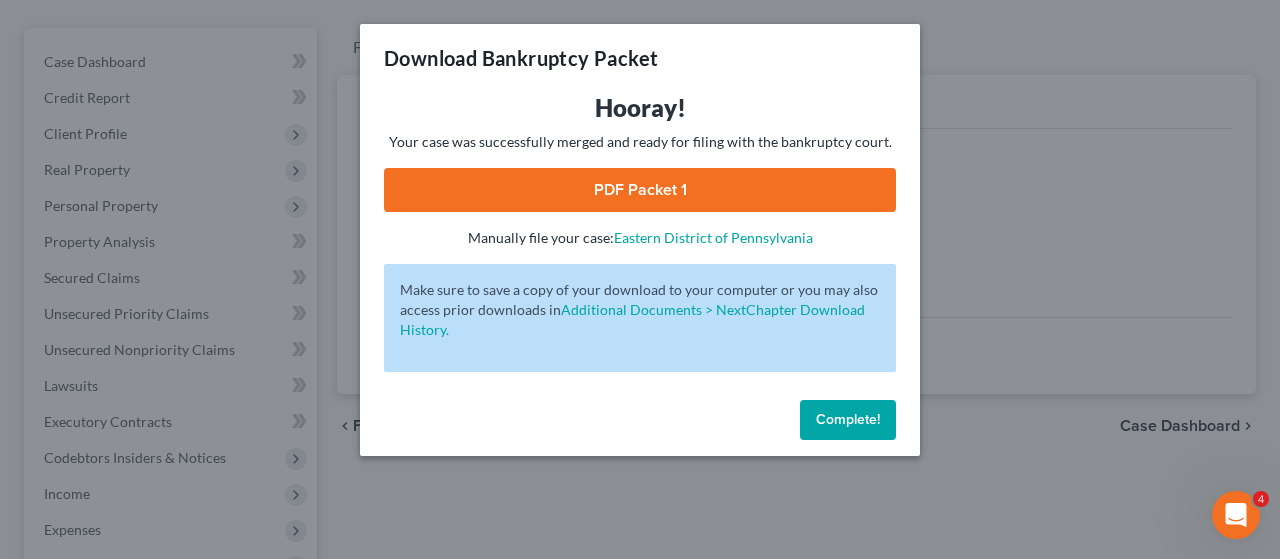 click on "PDF Packet 1" at bounding box center (640, 190) 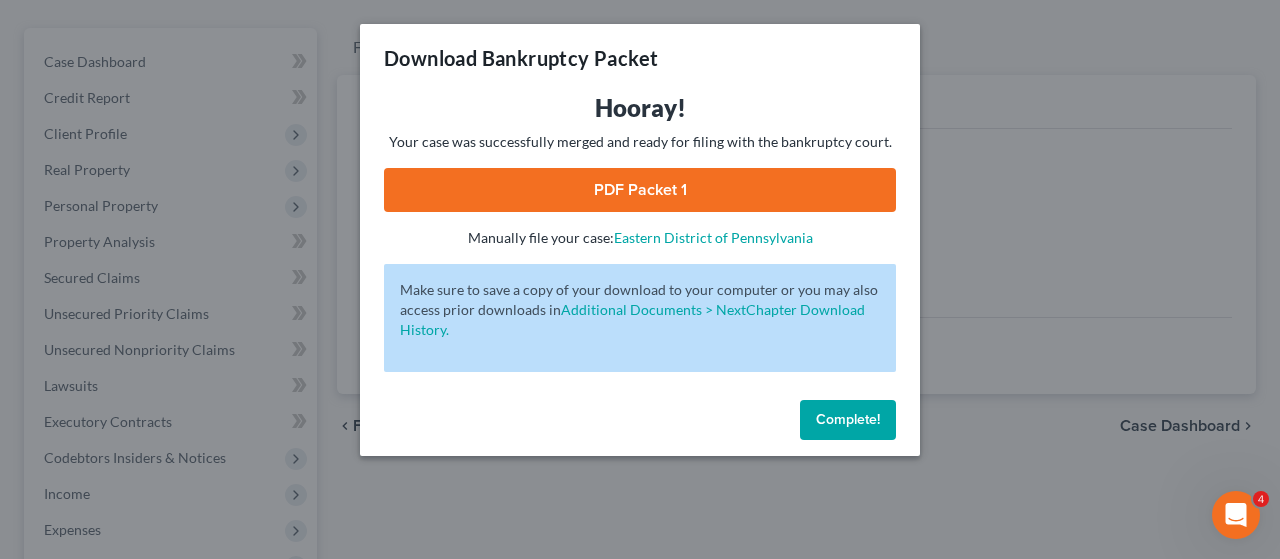 click on "Complete!" at bounding box center [848, 419] 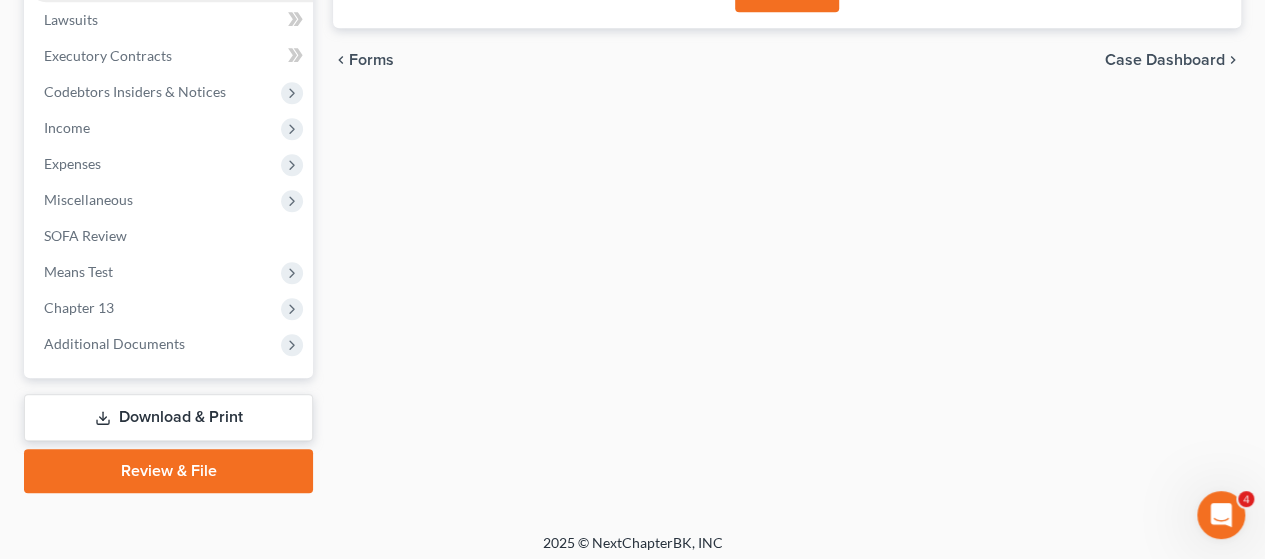 scroll, scrollTop: 572, scrollLeft: 0, axis: vertical 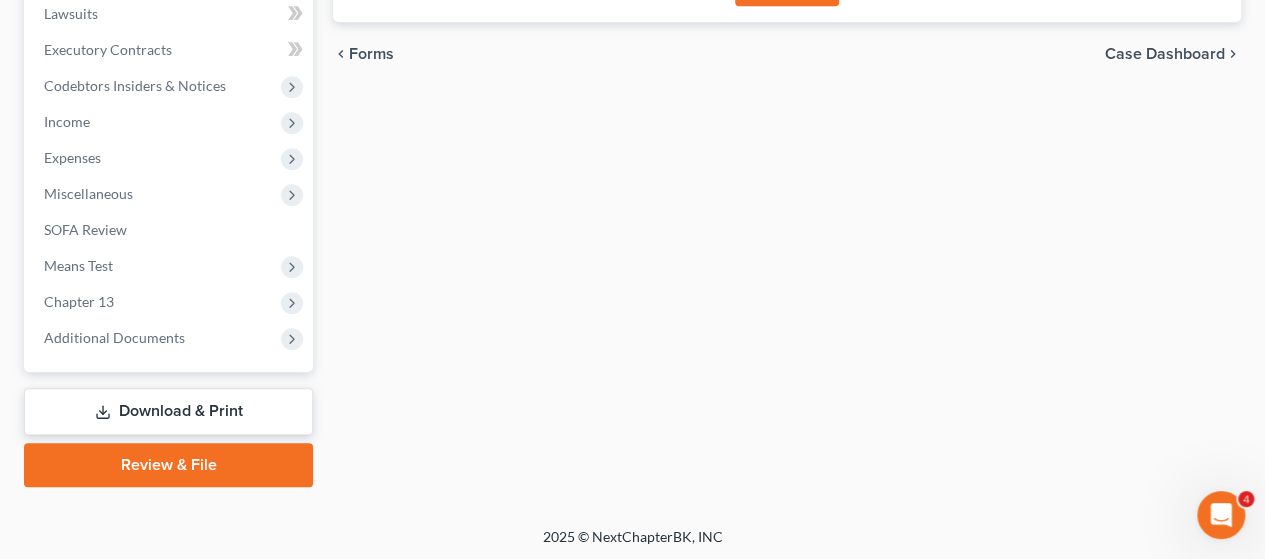 click on "Download & Print" at bounding box center [168, 411] 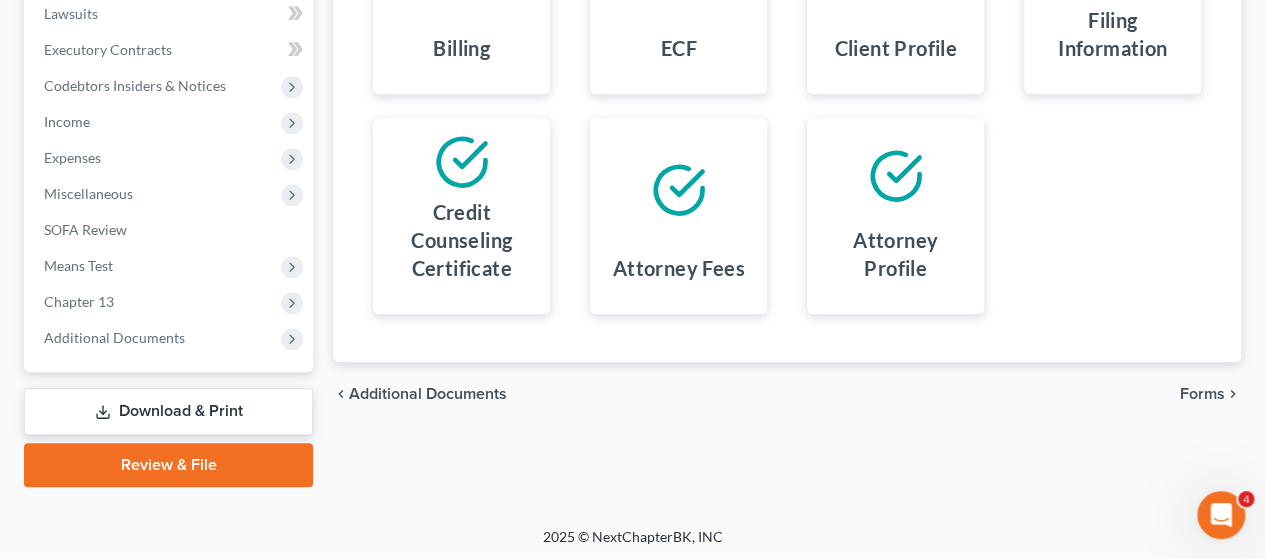 click on "Download & Print" at bounding box center (168, 411) 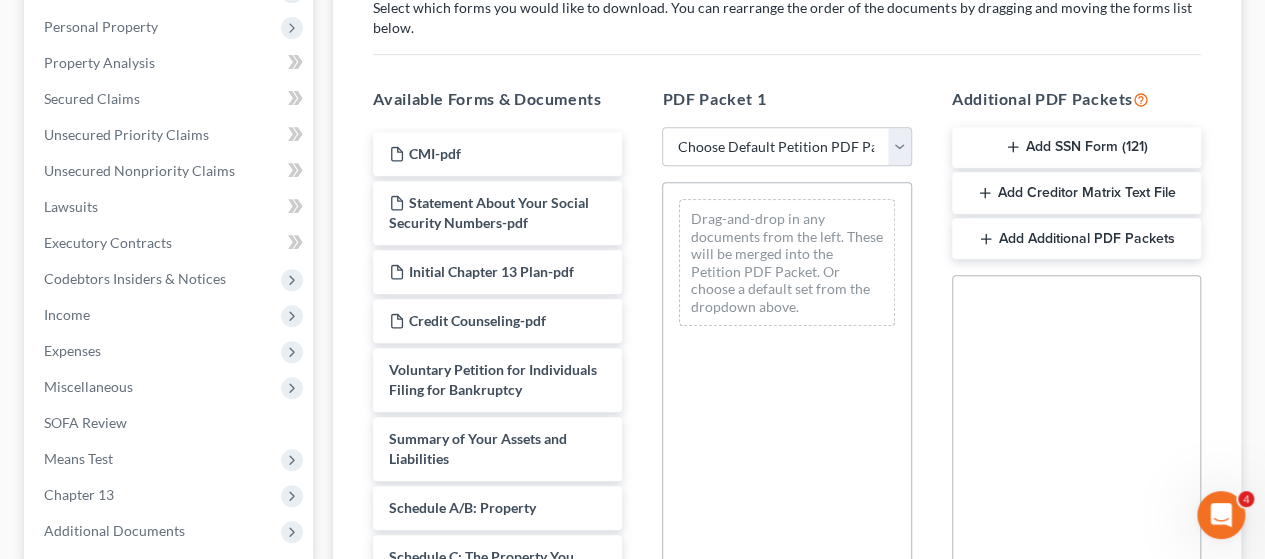 scroll, scrollTop: 400, scrollLeft: 0, axis: vertical 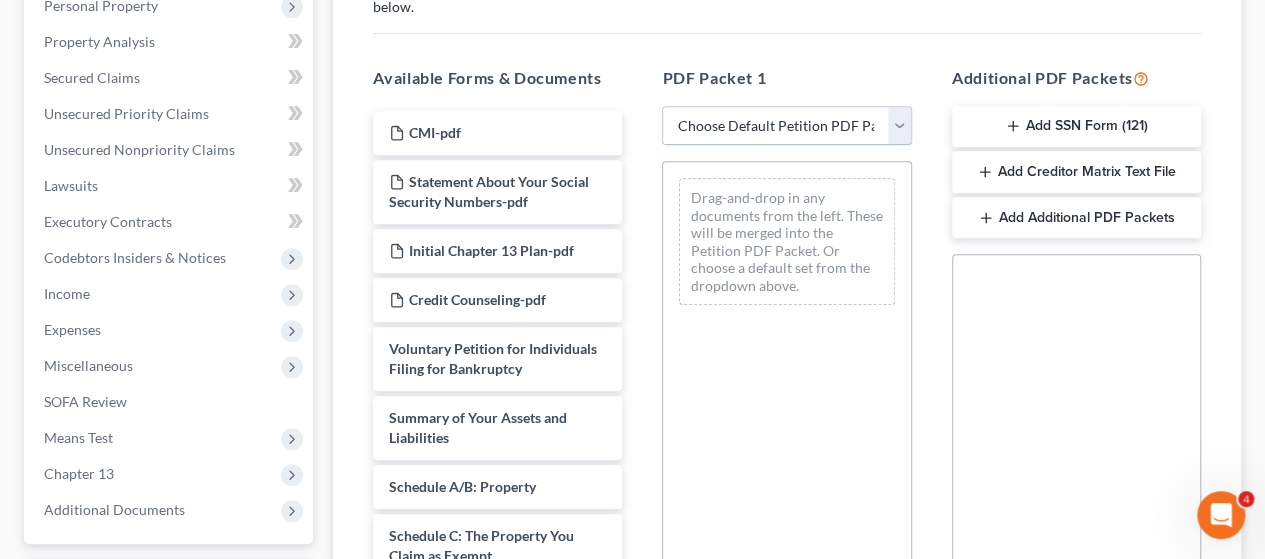 click on "Choose Default Petition PDF Packet Complete Bankruptcy Petition (all forms and schedules) Emergency Filing Forms (Petition and Creditor List Only) Amended Forms Signature Pages Only Supplemental Post Petition (Sch. I & J) Supplemental Post Petition (Sch. I) Supplemental Post Petition (Sch. J)" at bounding box center (786, 126) 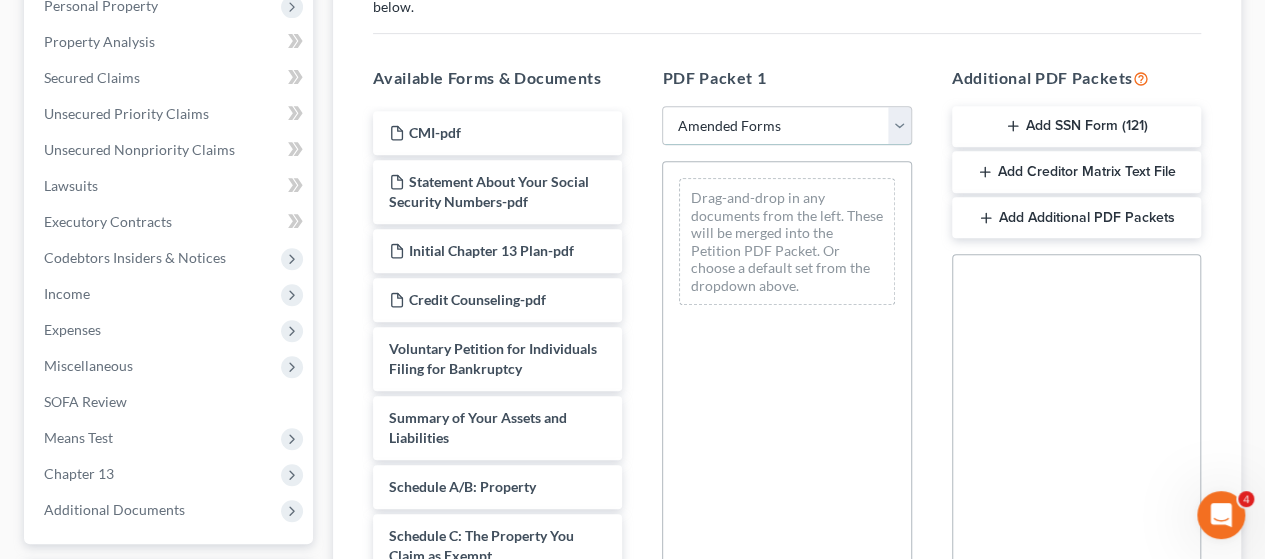 click on "Choose Default Petition PDF Packet Complete Bankruptcy Petition (all forms and schedules) Emergency Filing Forms (Petition and Creditor List Only) Amended Forms Signature Pages Only Supplemental Post Petition (Sch. I & J) Supplemental Post Petition (Sch. I) Supplemental Post Petition (Sch. J)" at bounding box center [786, 126] 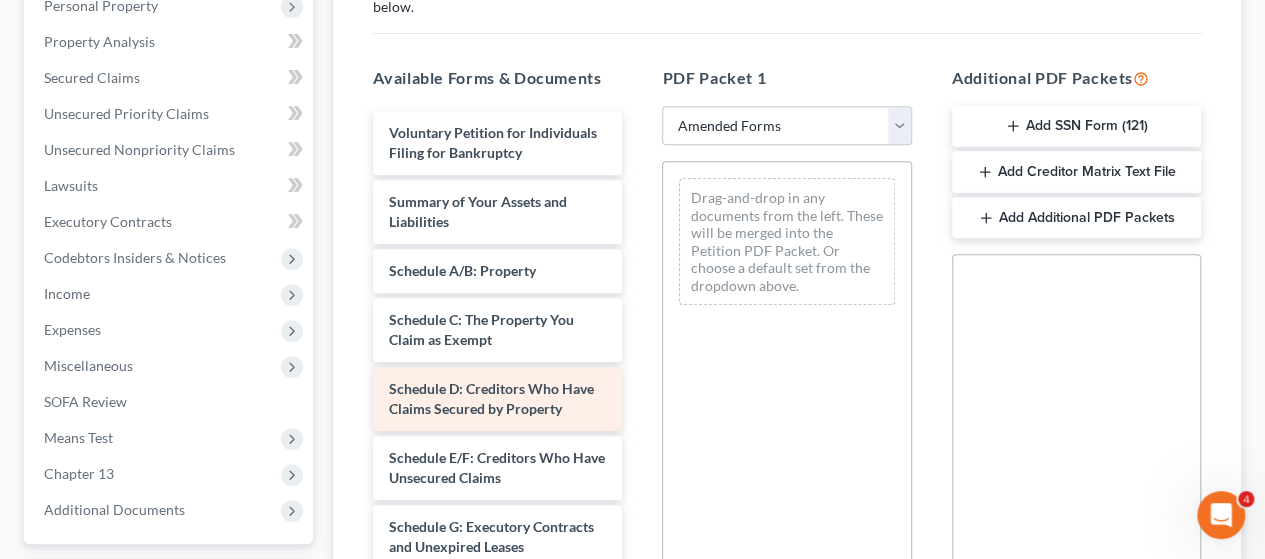 click on "Schedule D: Creditors Who Have Claims Secured by Property" at bounding box center [491, 398] 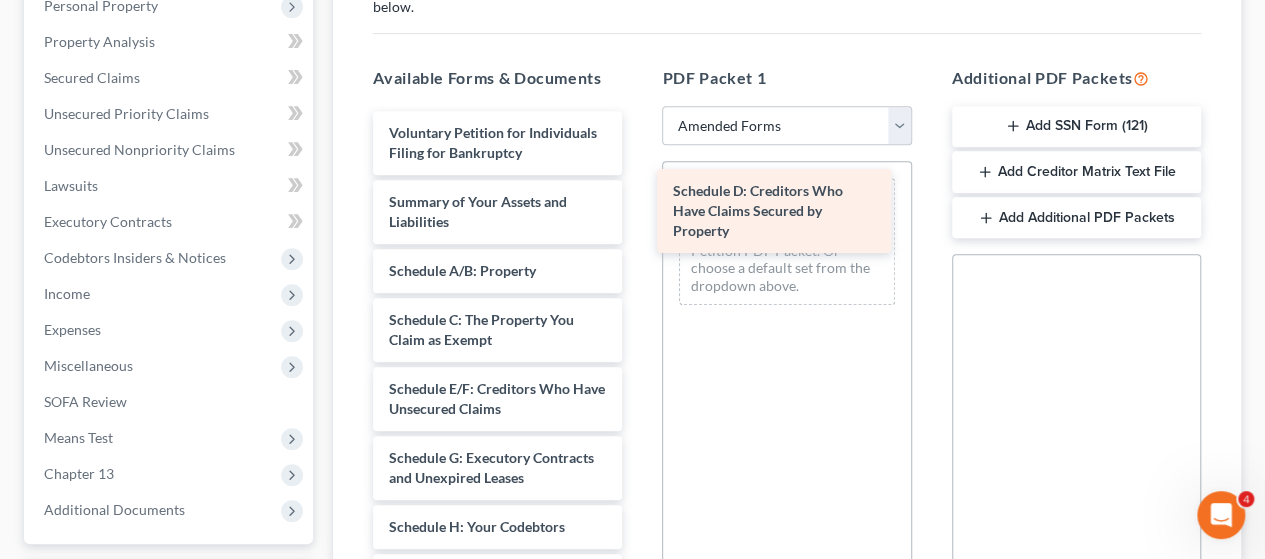 drag, startPoint x: 502, startPoint y: 413, endPoint x: 784, endPoint y: 197, distance: 355.21823 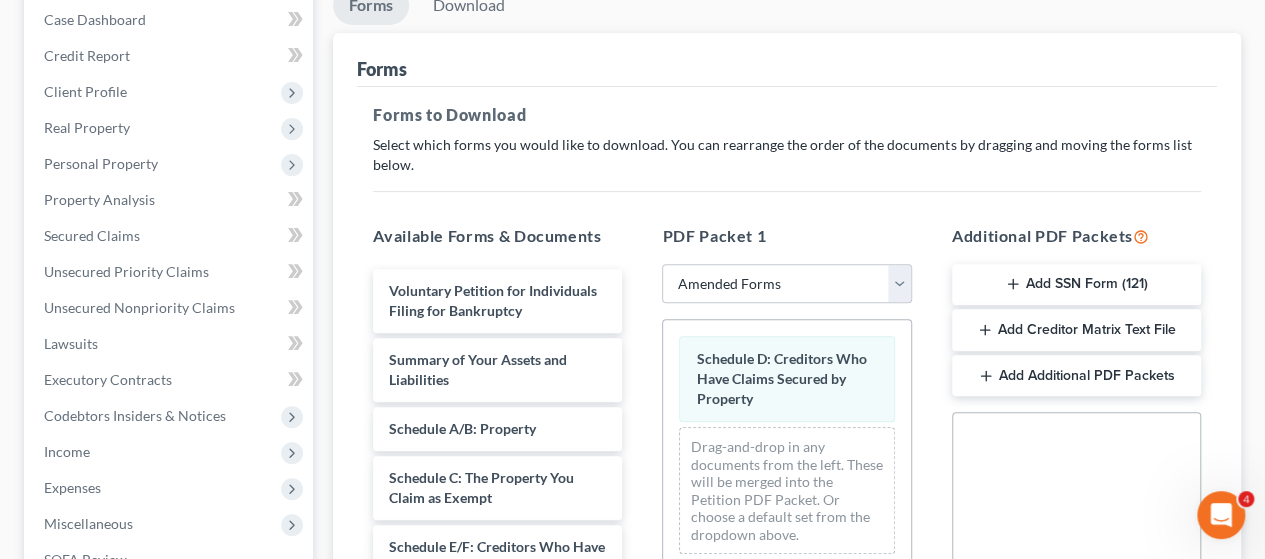 scroll, scrollTop: 0, scrollLeft: 0, axis: both 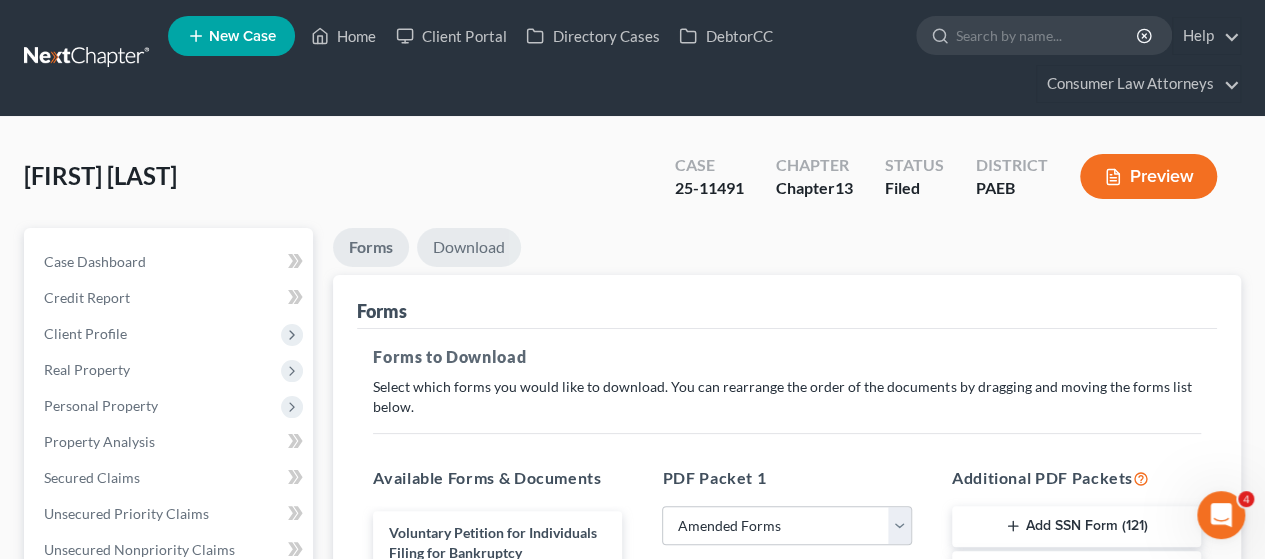 click on "Download" at bounding box center [469, 247] 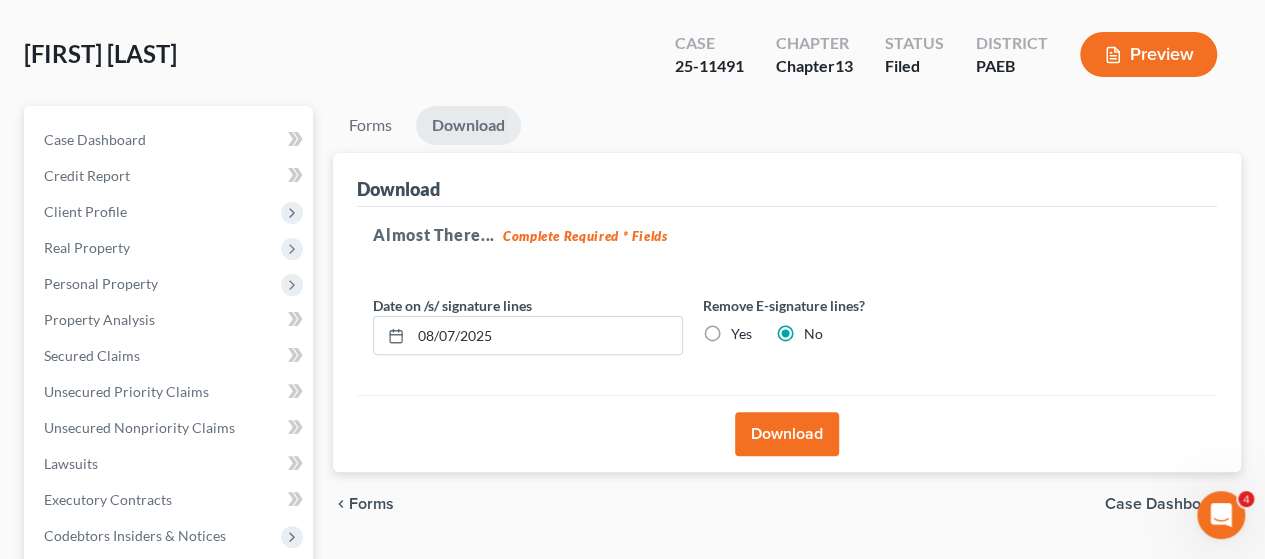 scroll, scrollTop: 300, scrollLeft: 0, axis: vertical 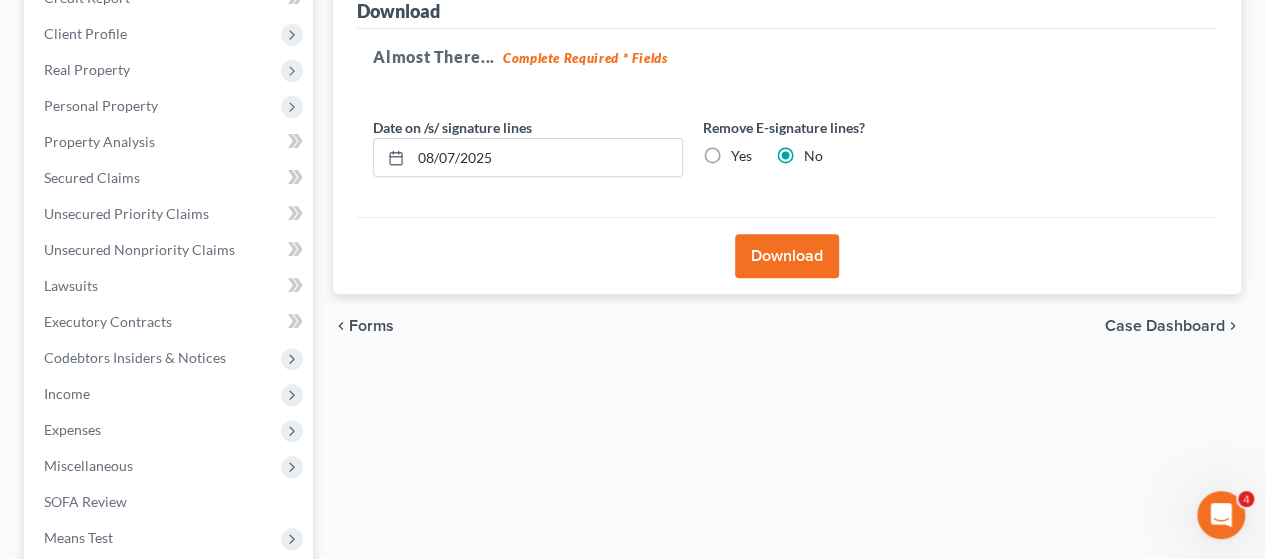 click on "Download" at bounding box center (787, 256) 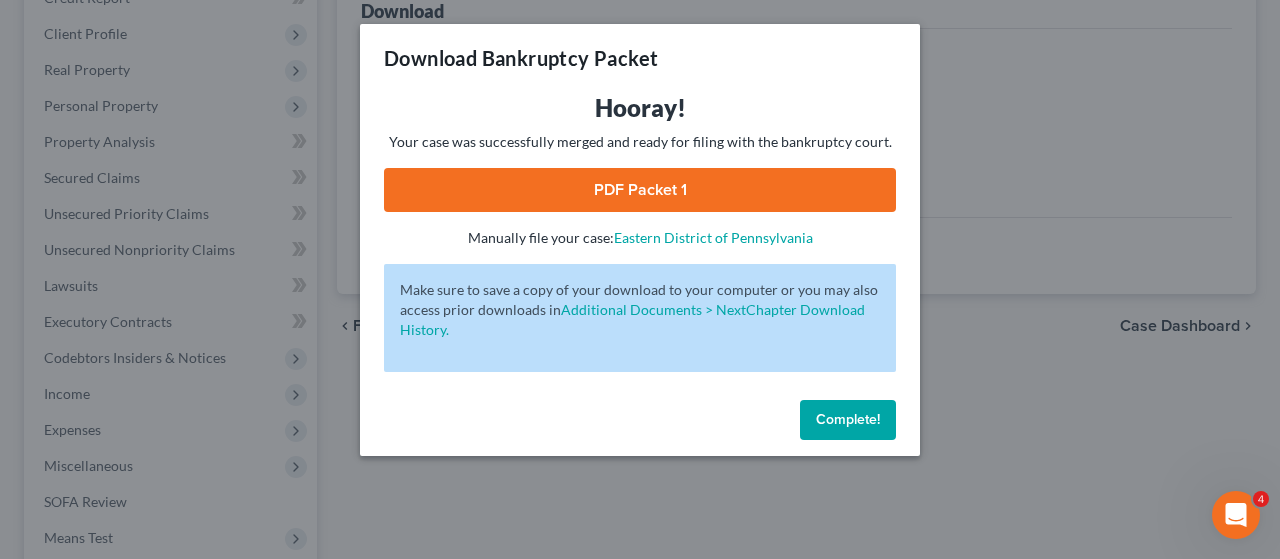 click on "Complete!" at bounding box center [848, 419] 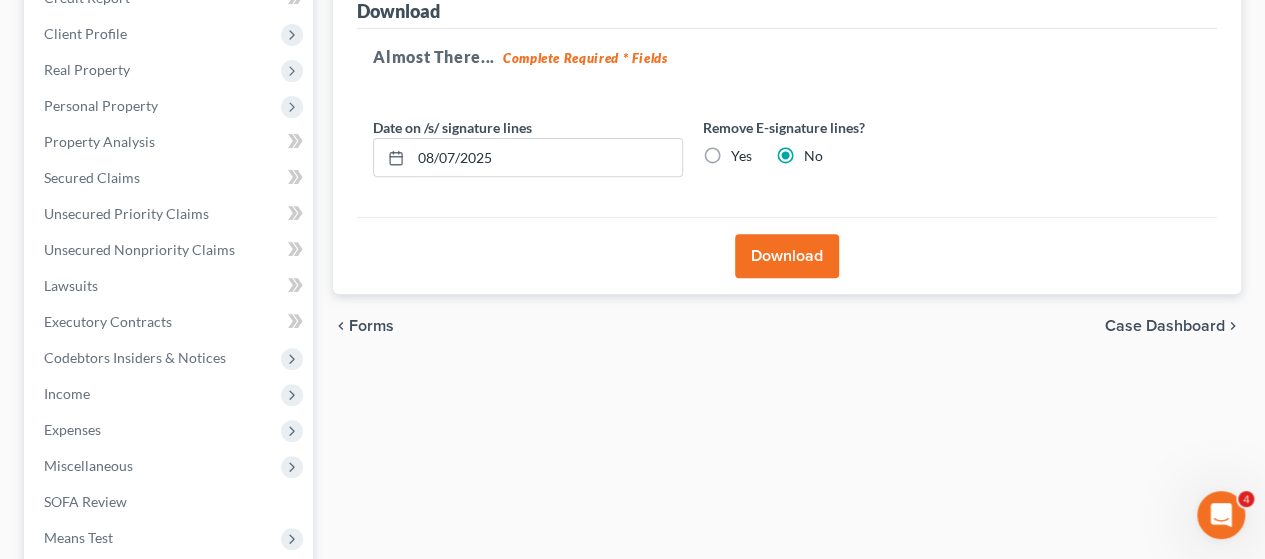 click on "Download" at bounding box center [787, 256] 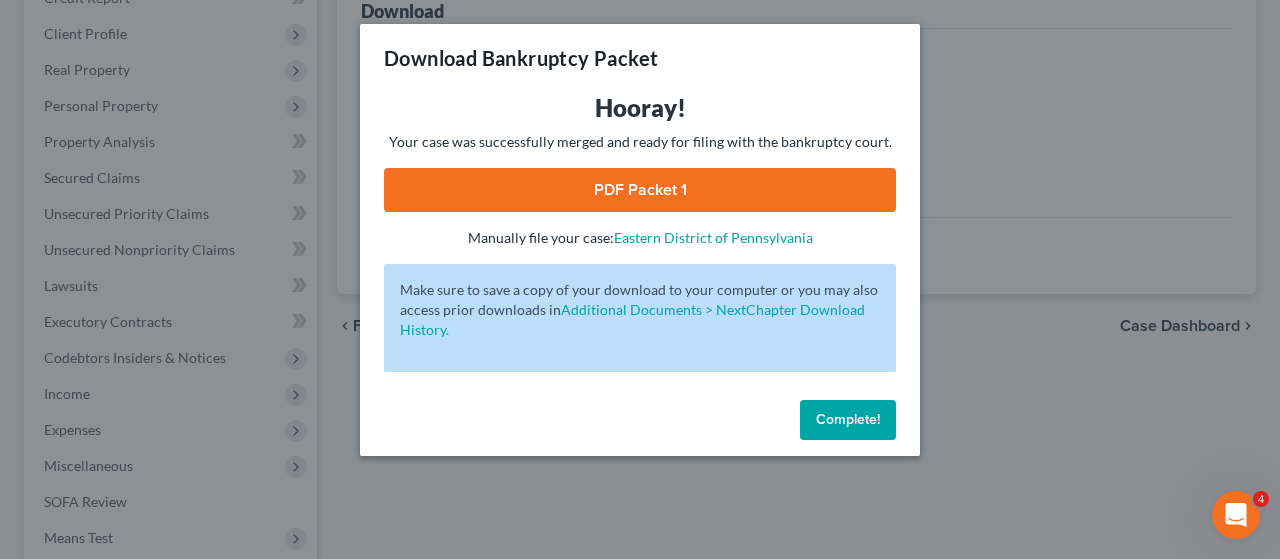 click on "Complete!" at bounding box center (848, 419) 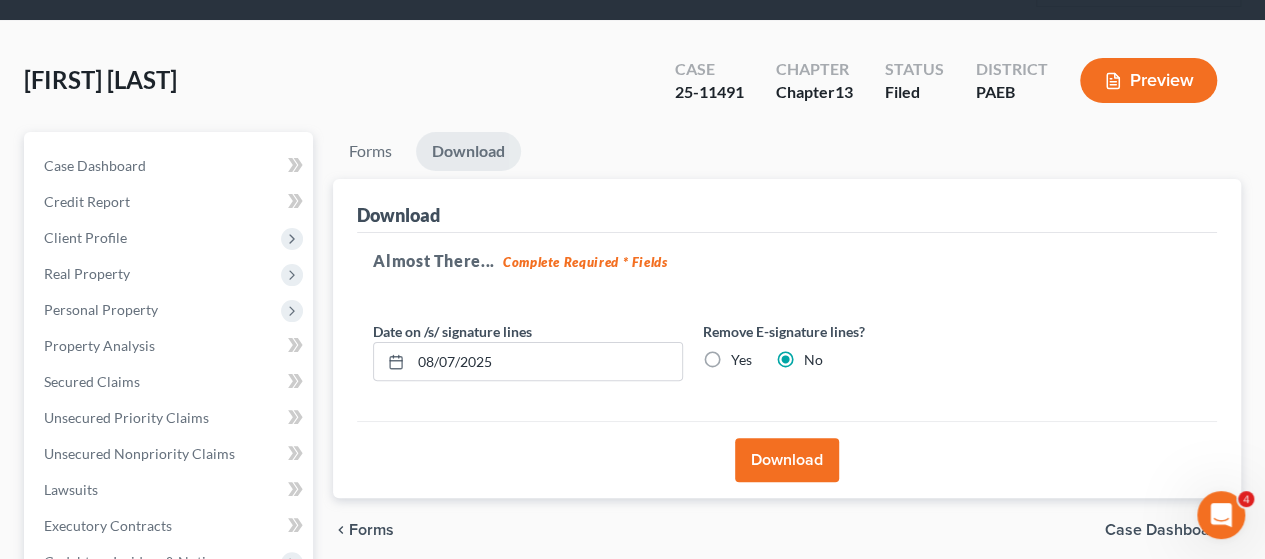 scroll, scrollTop: 200, scrollLeft: 0, axis: vertical 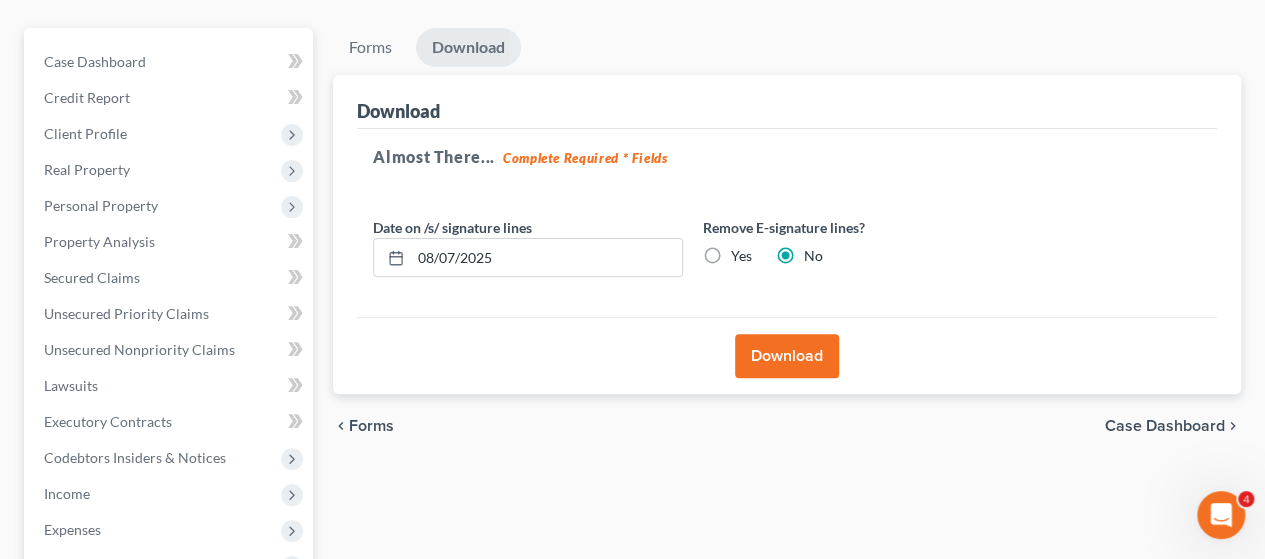 click on "Download" at bounding box center [787, 356] 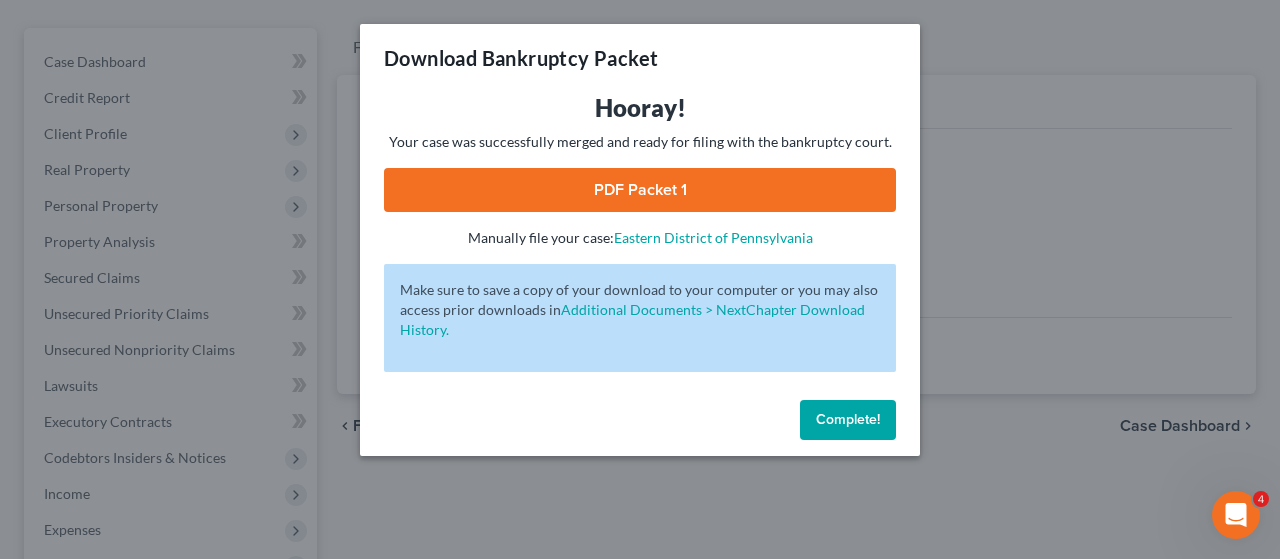 click on "PDF Packet 1" at bounding box center (640, 190) 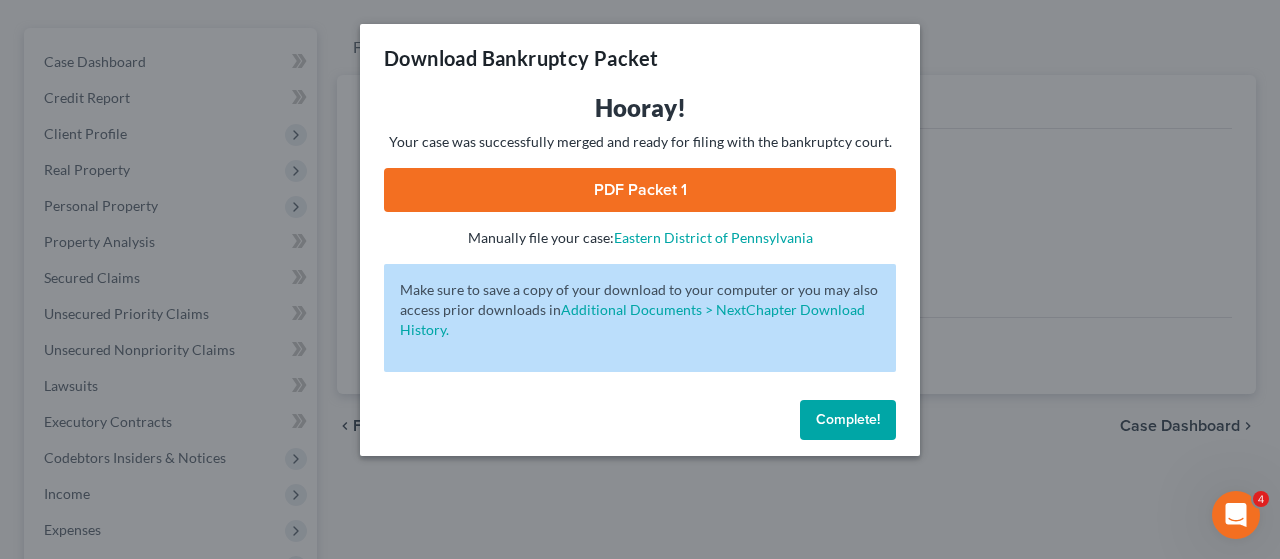 click on "Complete!" at bounding box center (848, 419) 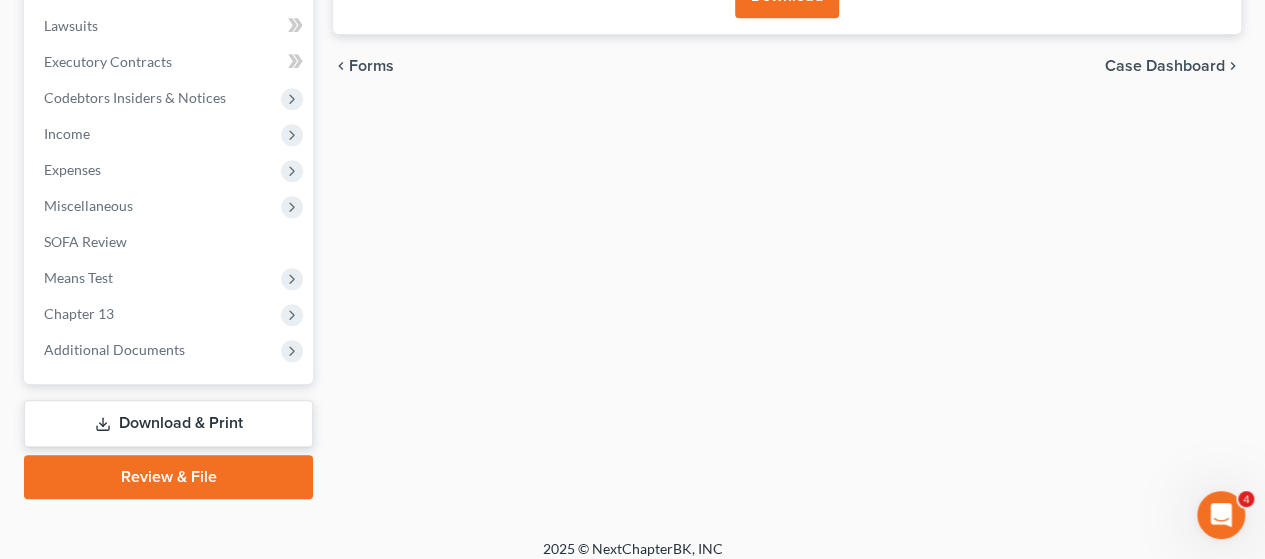 scroll, scrollTop: 572, scrollLeft: 0, axis: vertical 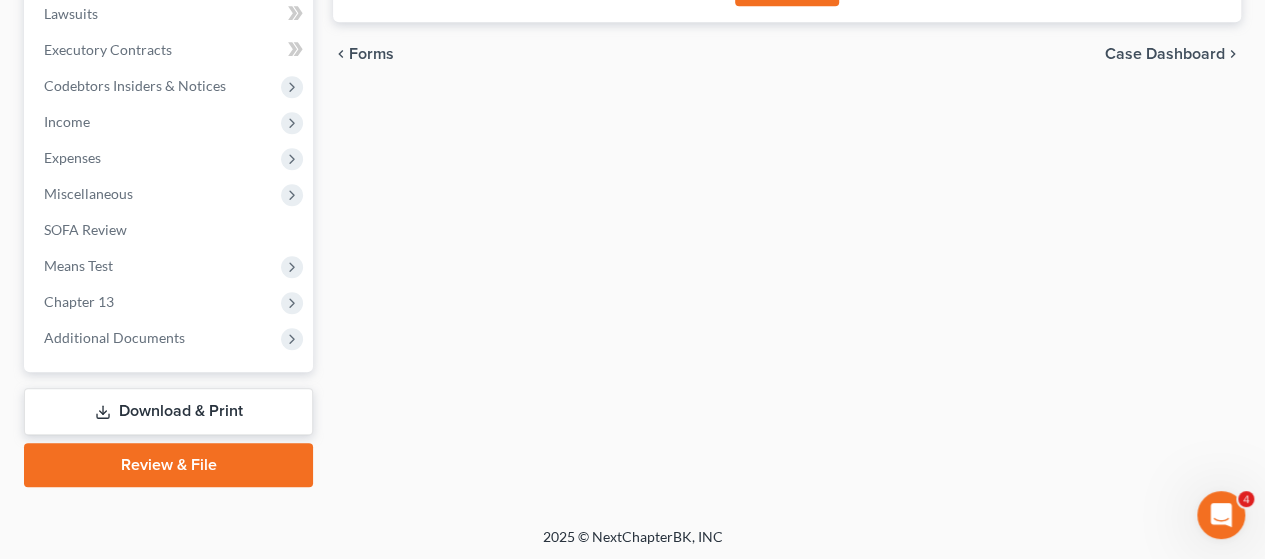 click on "Download & Print" at bounding box center (168, 411) 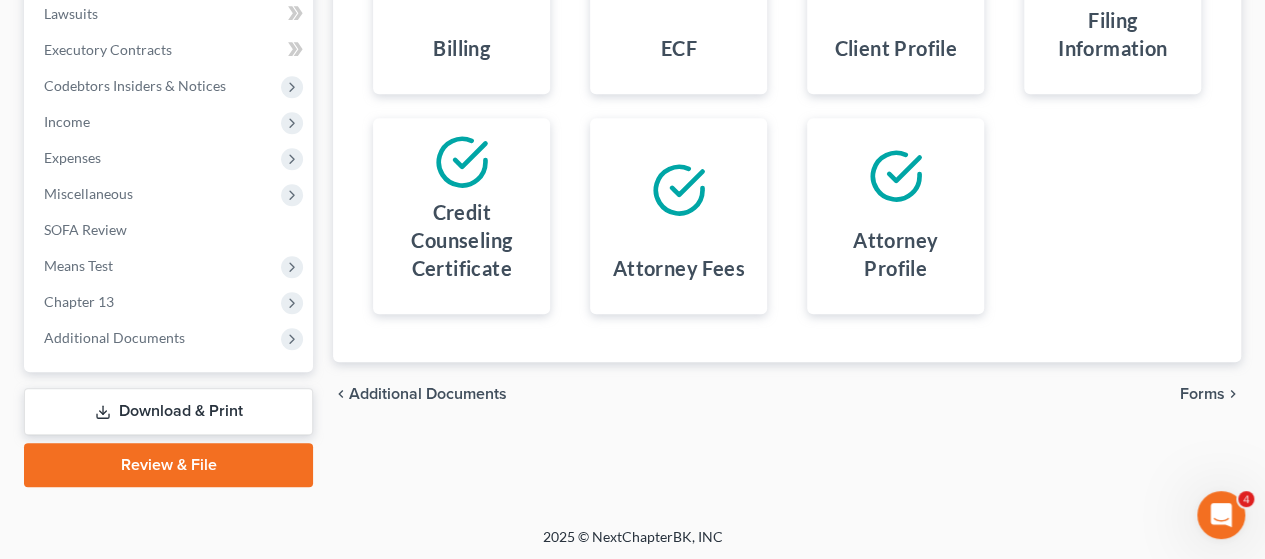 click on "Download & Print" at bounding box center (168, 411) 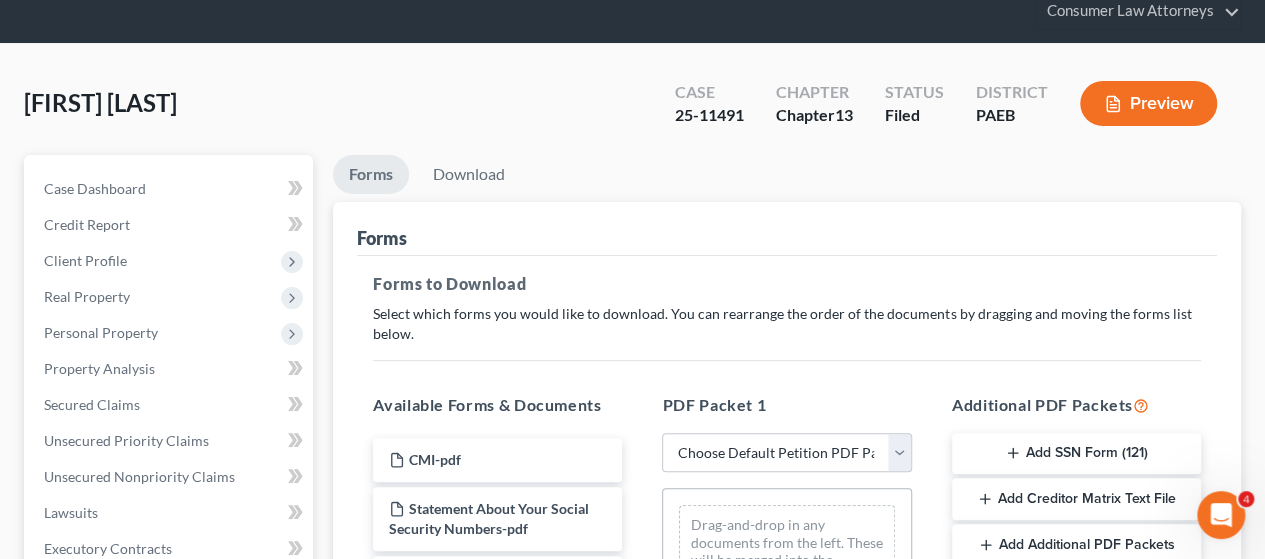 scroll, scrollTop: 200, scrollLeft: 0, axis: vertical 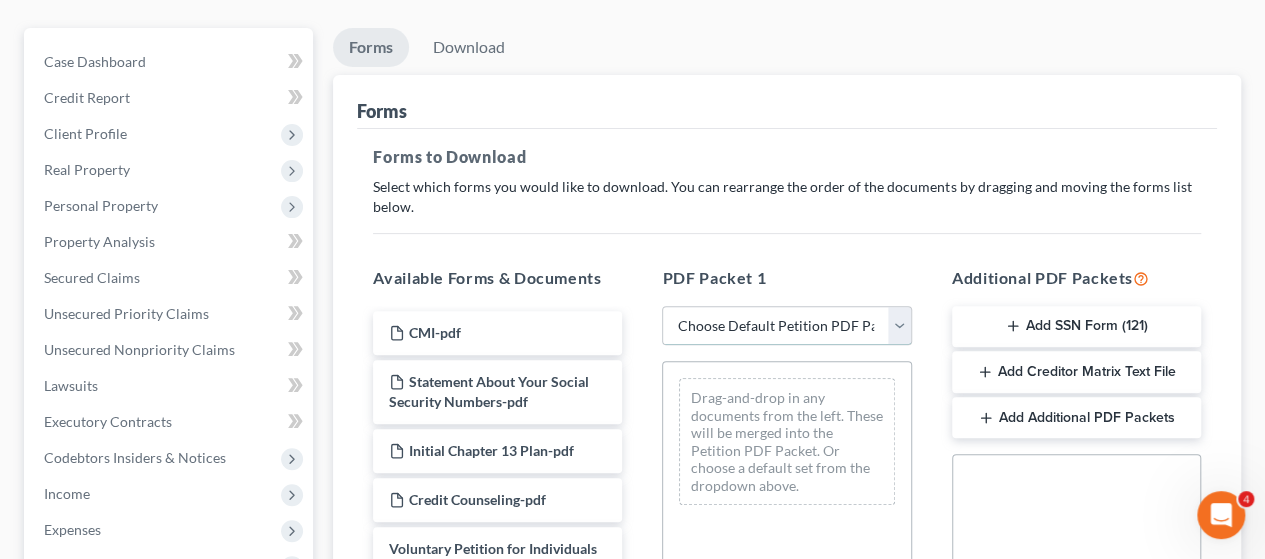 click on "Choose Default Petition PDF Packet Complete Bankruptcy Petition (all forms and schedules) Emergency Filing Forms (Petition and Creditor List Only) Amended Forms Signature Pages Only Supplemental Post Petition (Sch. I & J) Supplemental Post Petition (Sch. I) Supplemental Post Petition (Sch. J)" at bounding box center (786, 326) 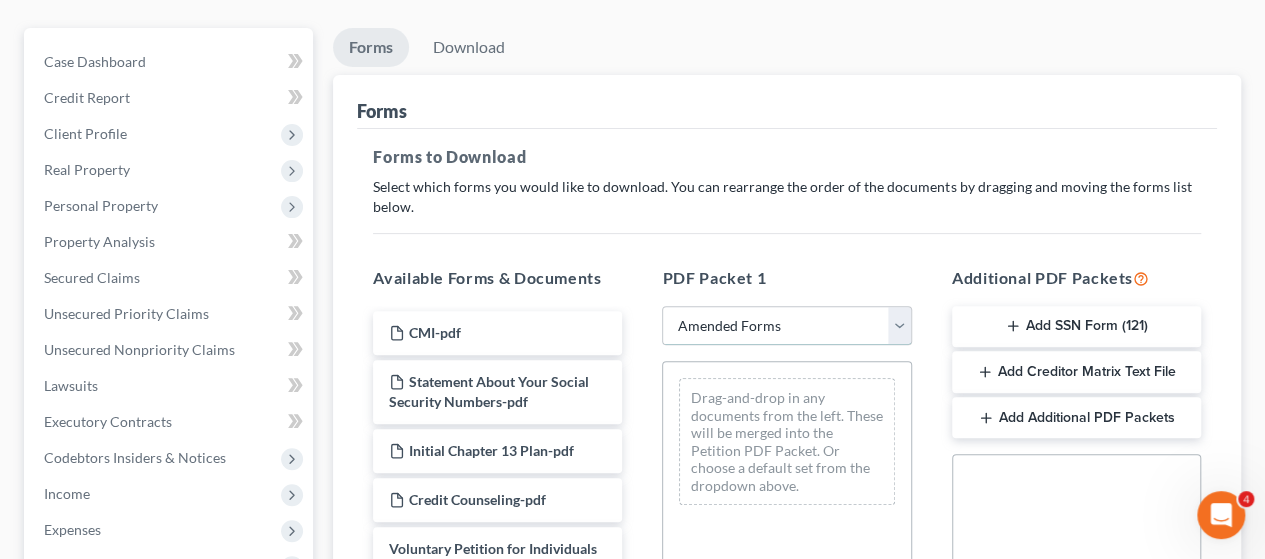 click on "Choose Default Petition PDF Packet Complete Bankruptcy Petition (all forms and schedules) Emergency Filing Forms (Petition and Creditor List Only) Amended Forms Signature Pages Only Supplemental Post Petition (Sch. I & J) Supplemental Post Petition (Sch. I) Supplemental Post Petition (Sch. J)" at bounding box center [786, 326] 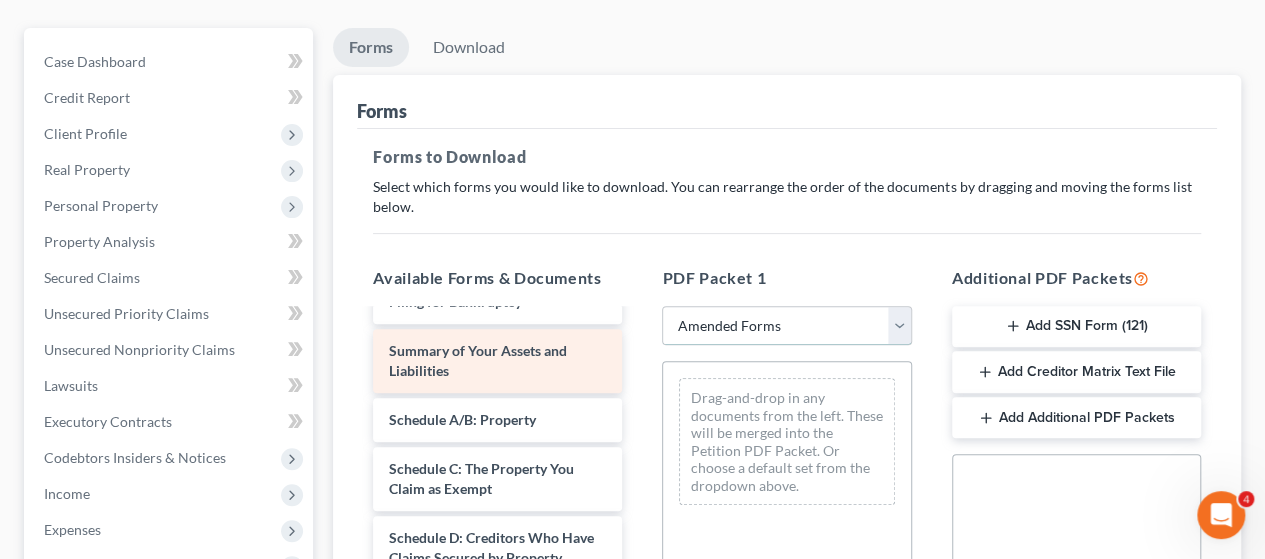 scroll, scrollTop: 0, scrollLeft: 0, axis: both 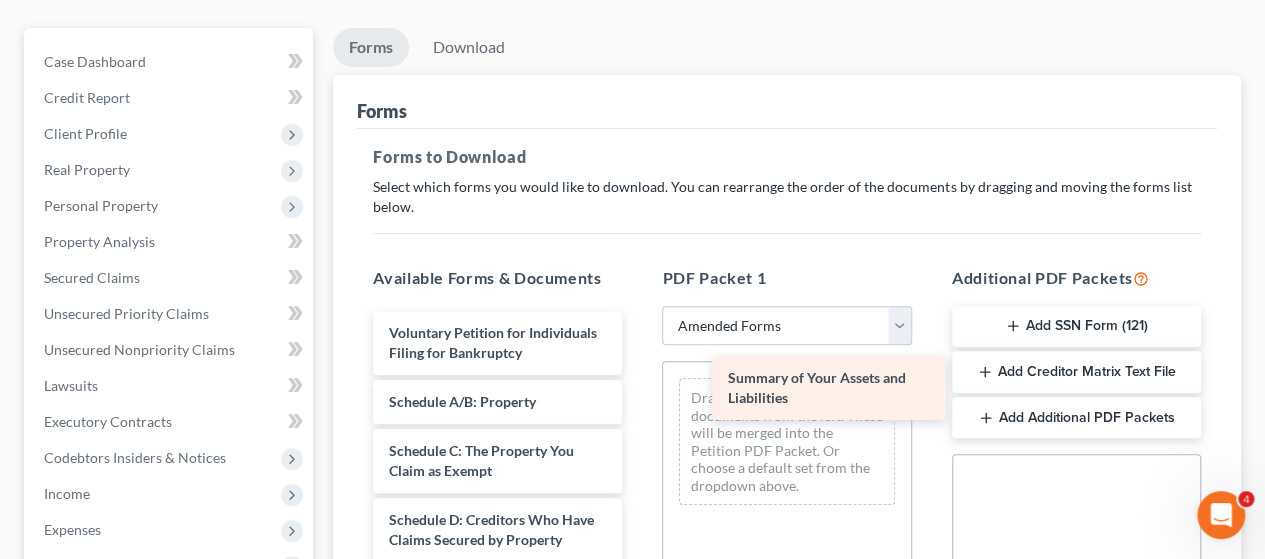 drag, startPoint x: 475, startPoint y: 423, endPoint x: 814, endPoint y: 381, distance: 341.59186 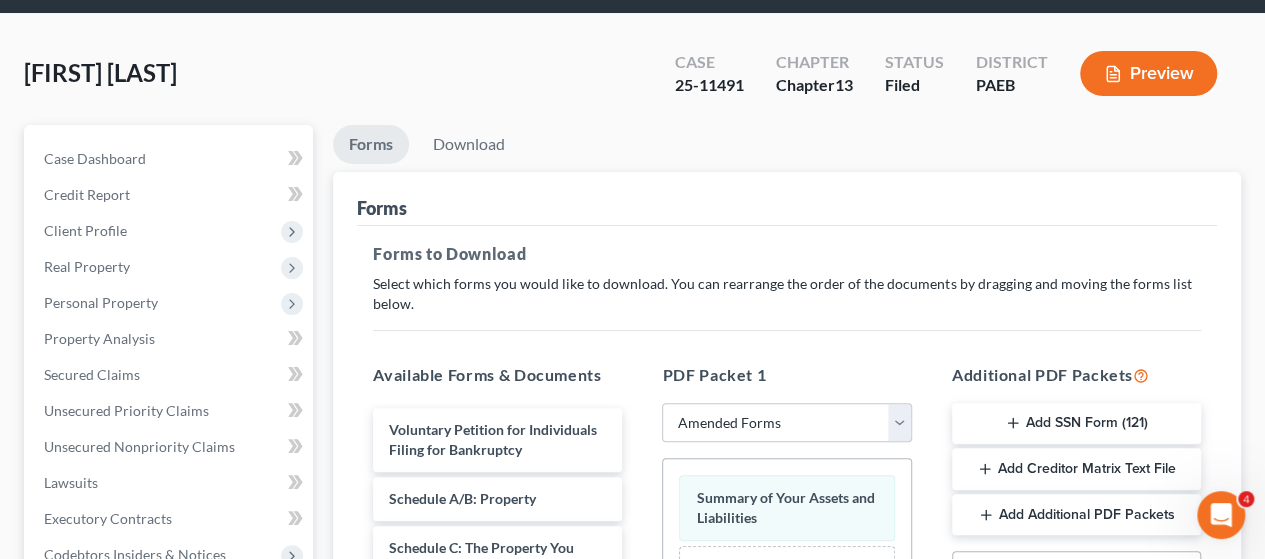 scroll, scrollTop: 0, scrollLeft: 0, axis: both 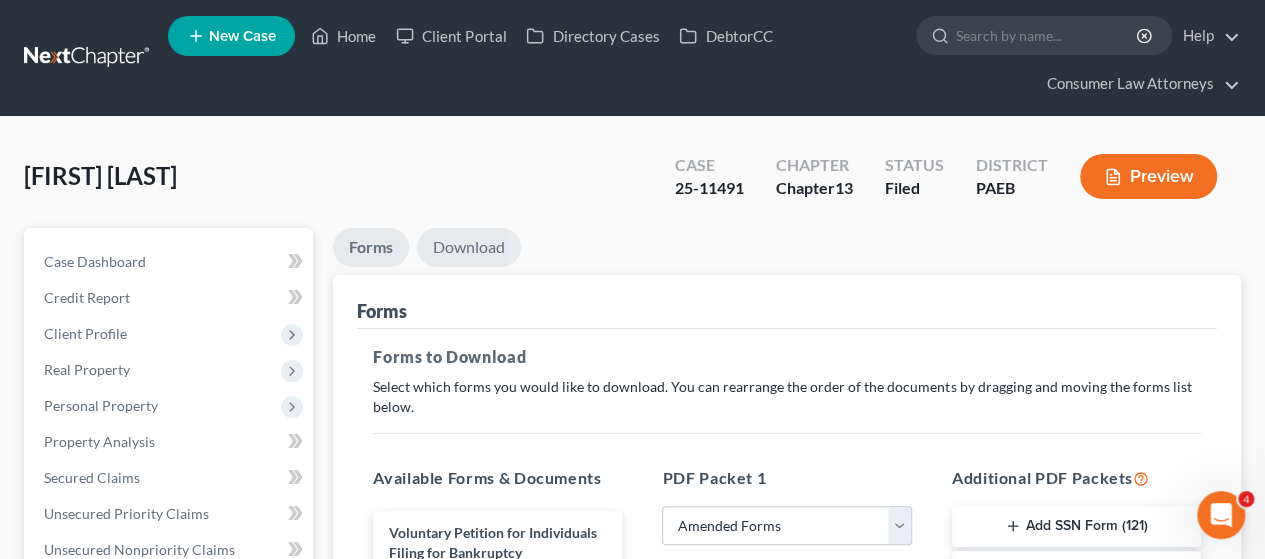 click on "Download" at bounding box center [469, 247] 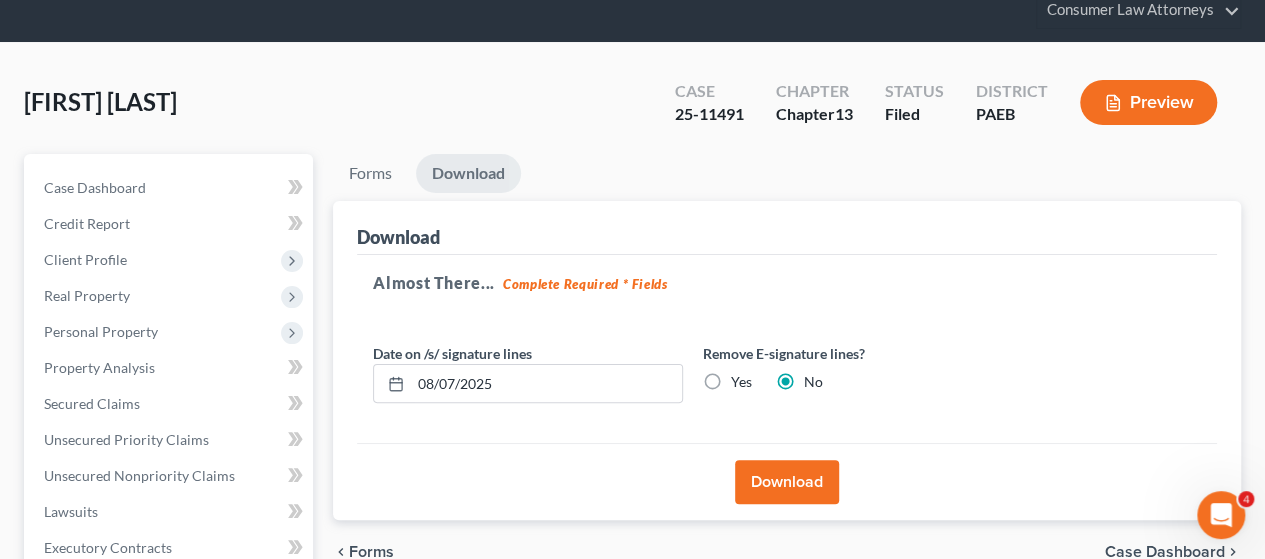 scroll, scrollTop: 300, scrollLeft: 0, axis: vertical 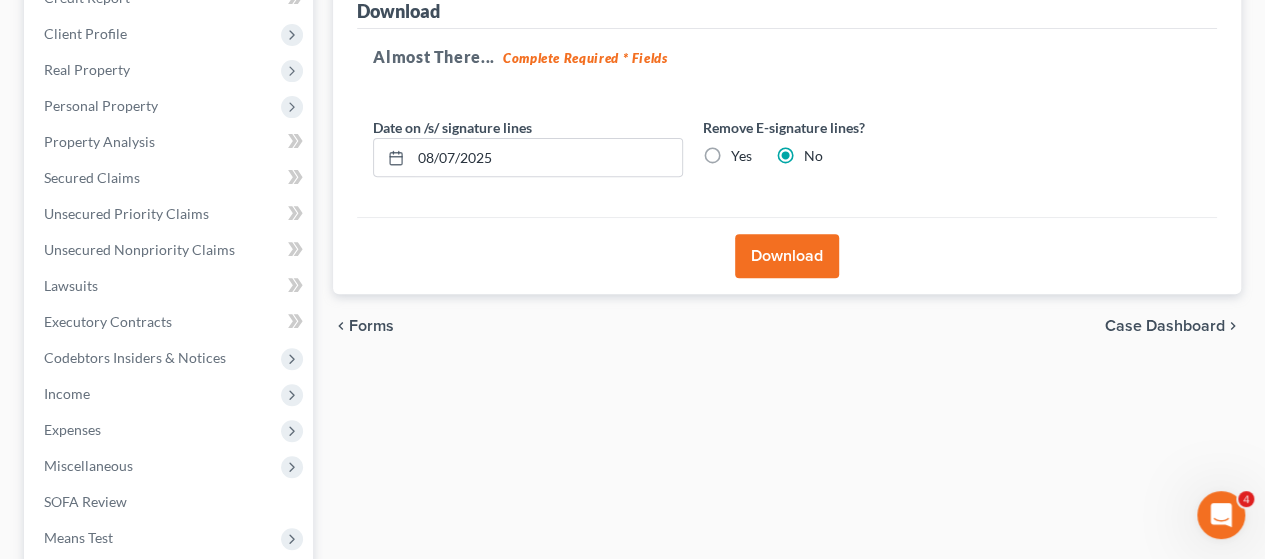 click on "Download" at bounding box center (787, 256) 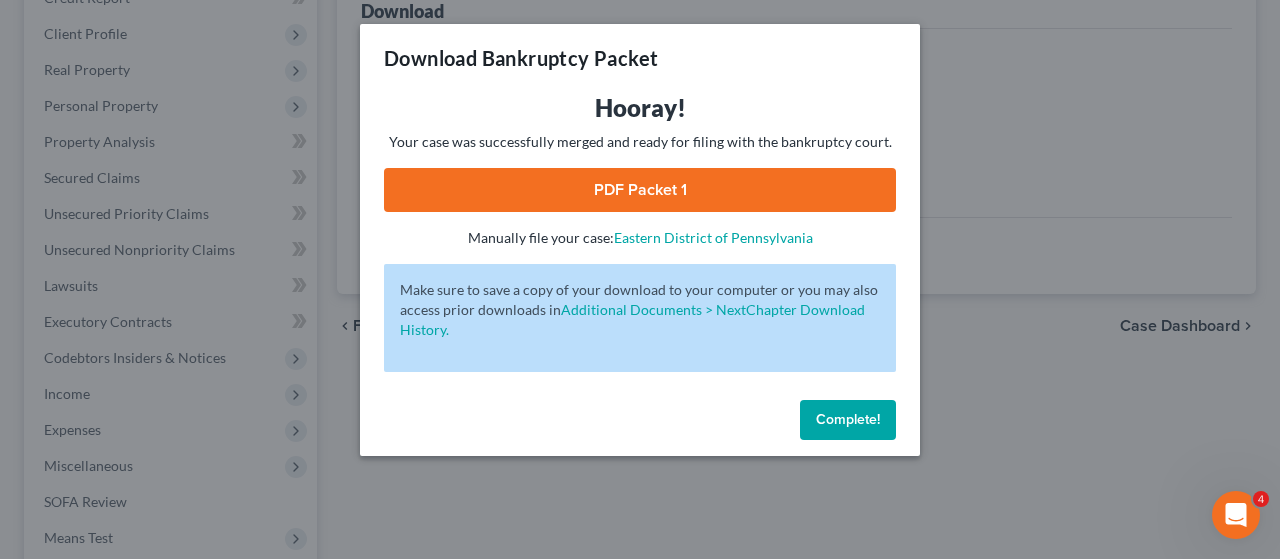 click on "Complete!" at bounding box center (848, 419) 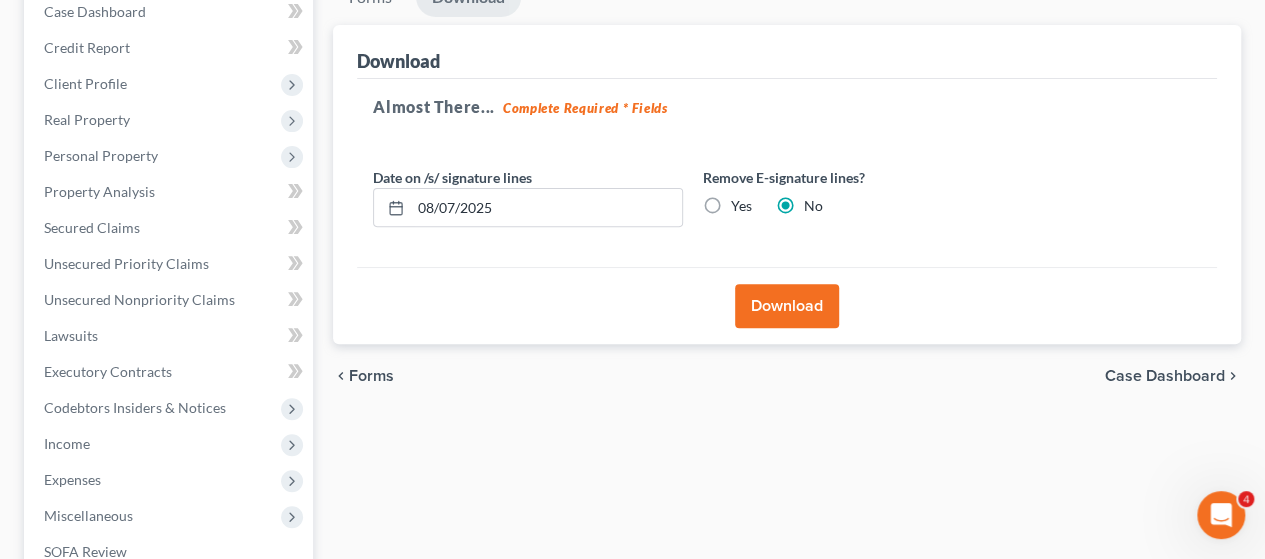 scroll, scrollTop: 100, scrollLeft: 0, axis: vertical 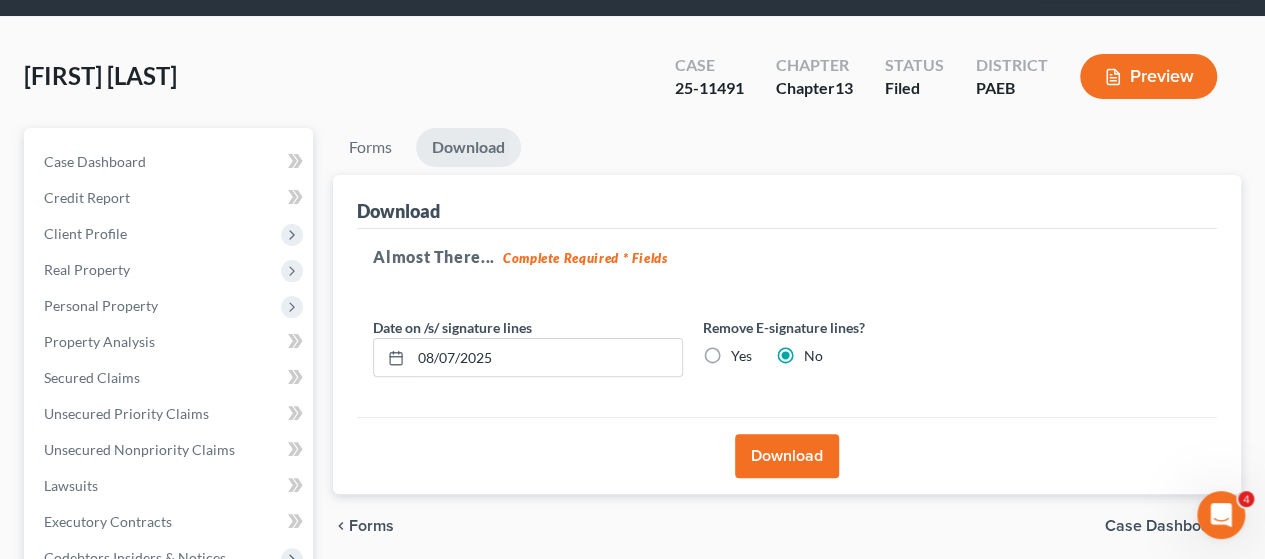 click on "Download" at bounding box center [787, 456] 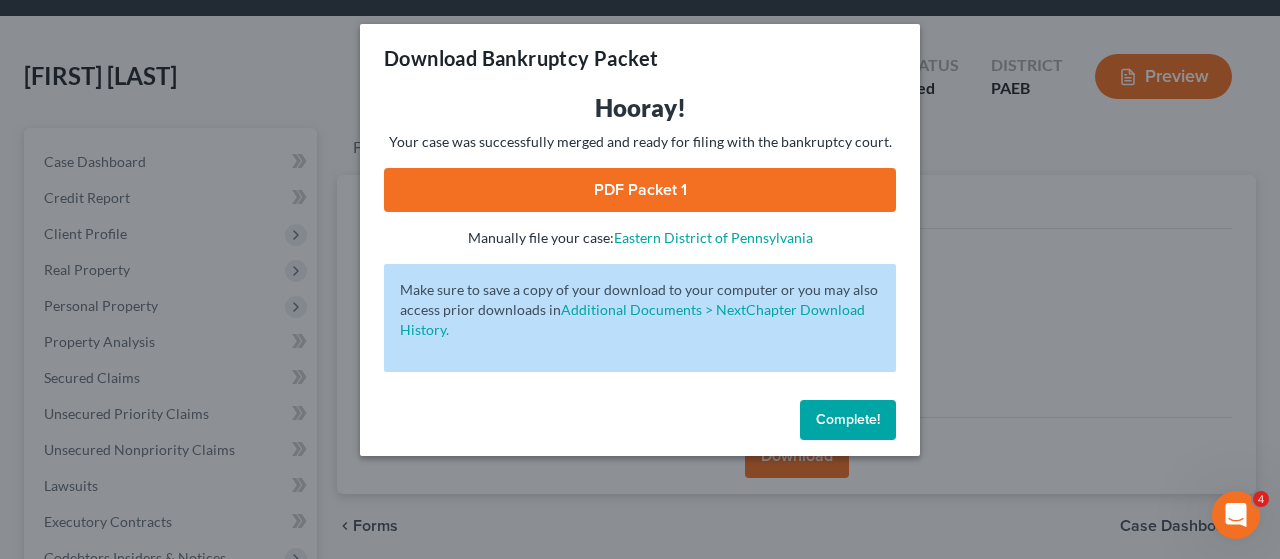 click on "PDF Packet 1" at bounding box center [640, 190] 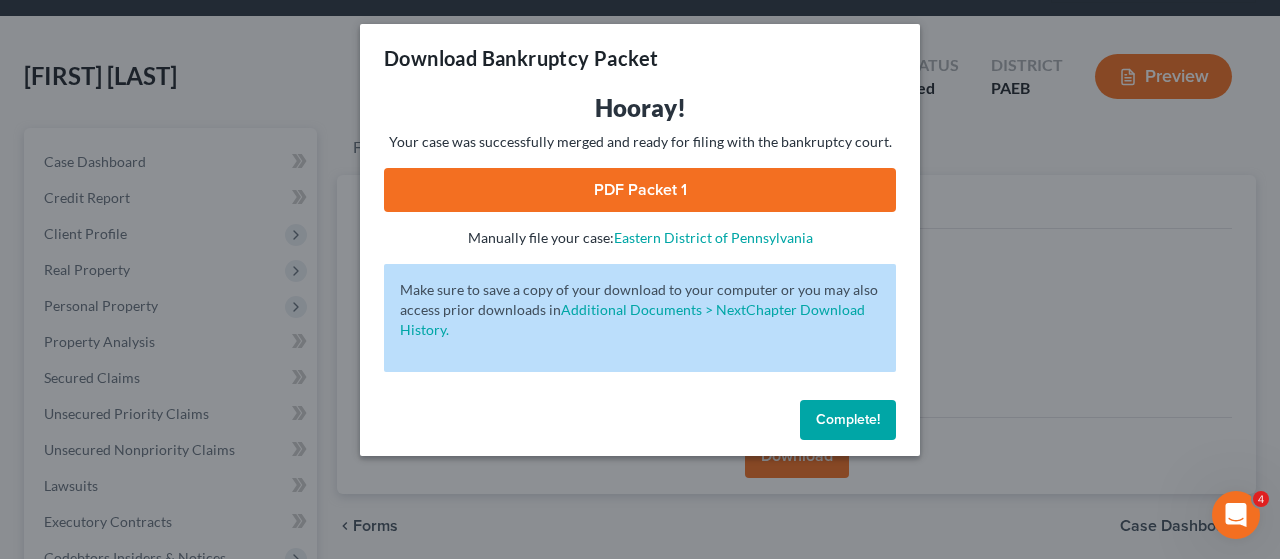 click on "Complete!" at bounding box center (848, 419) 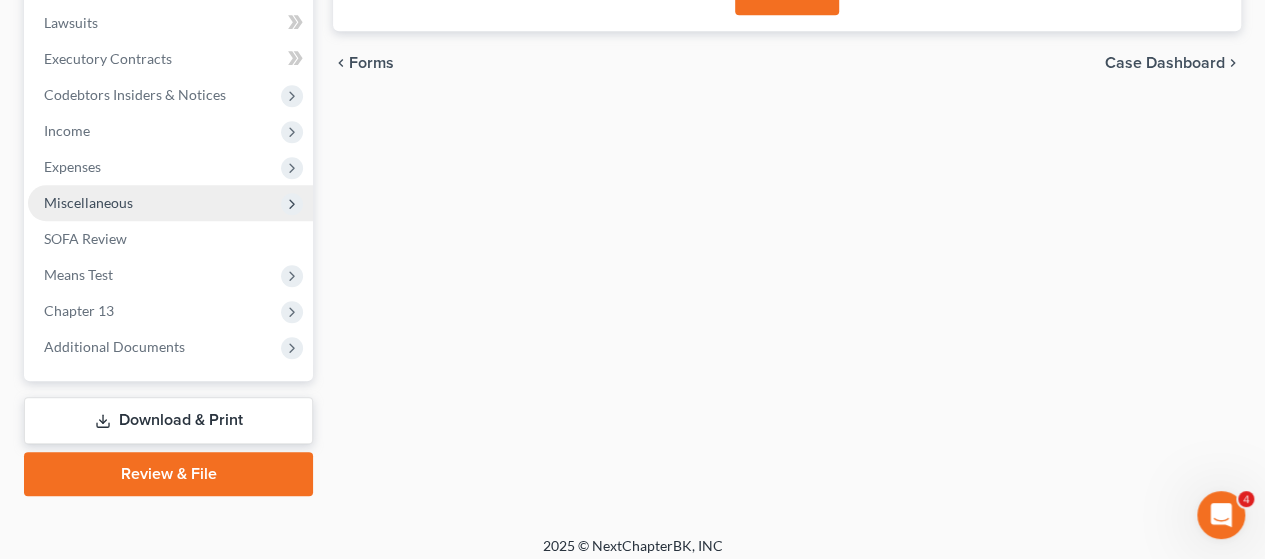 scroll, scrollTop: 572, scrollLeft: 0, axis: vertical 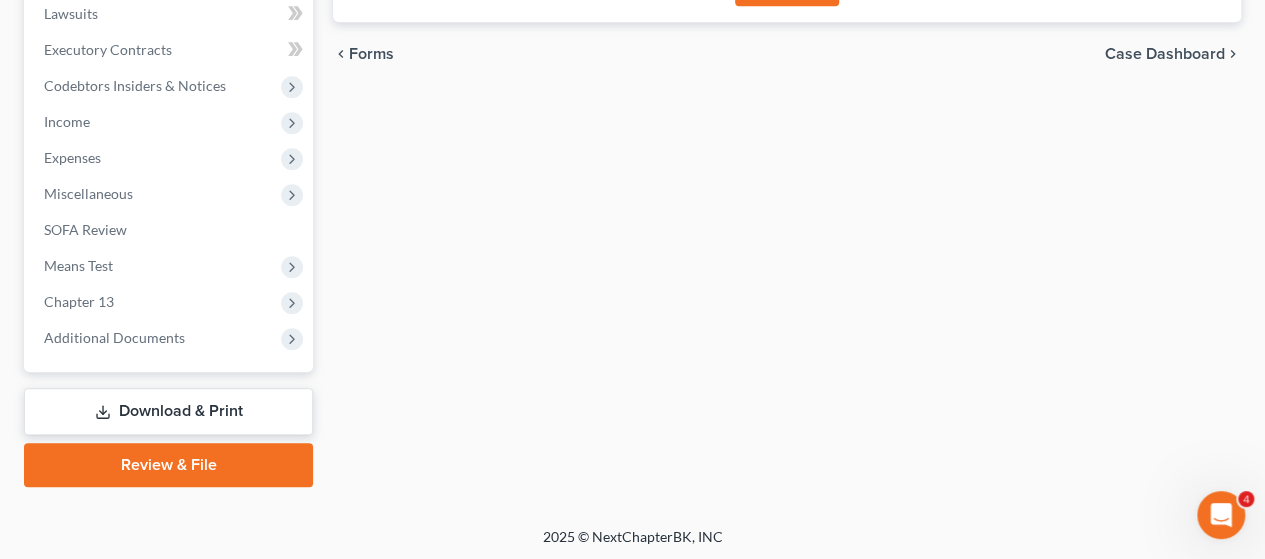 click on "Download & Print" at bounding box center (168, 411) 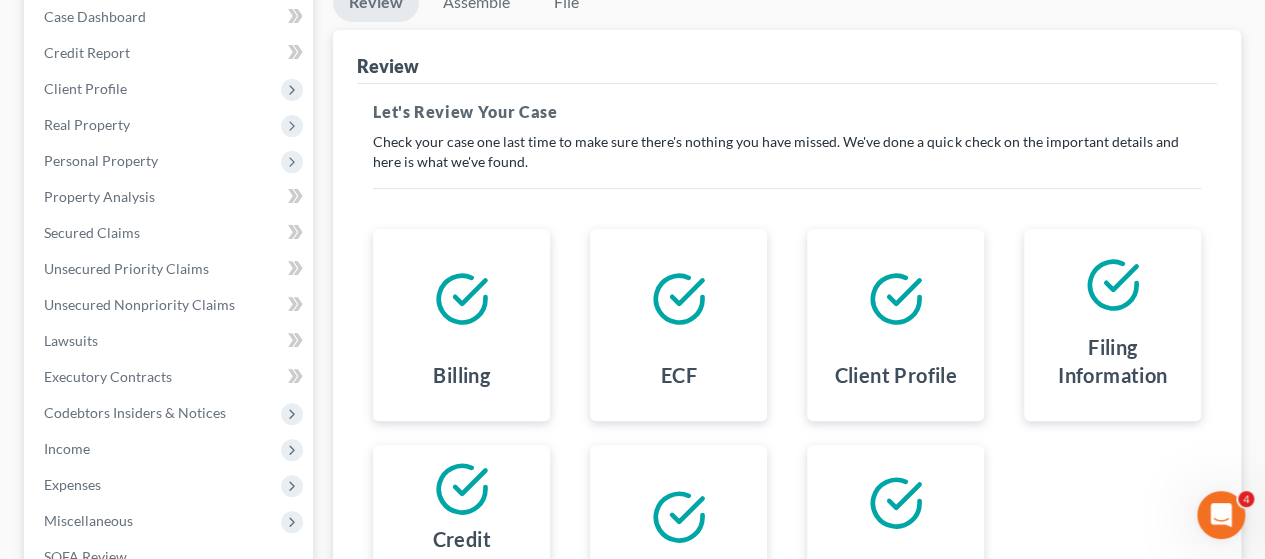 scroll, scrollTop: 500, scrollLeft: 0, axis: vertical 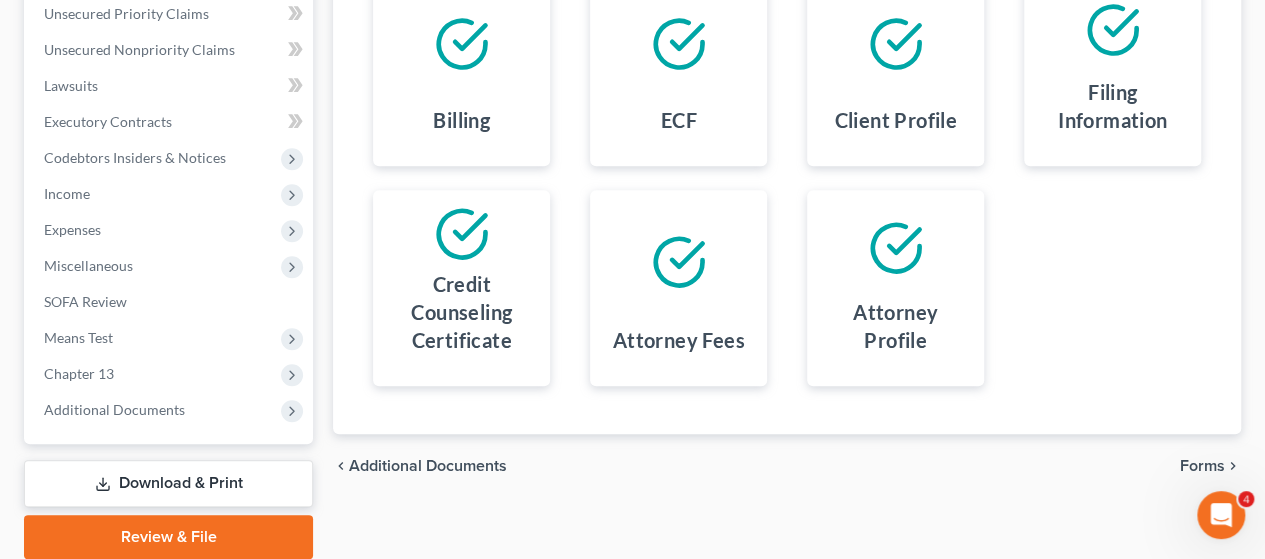 click on "Download & Print" at bounding box center [168, 483] 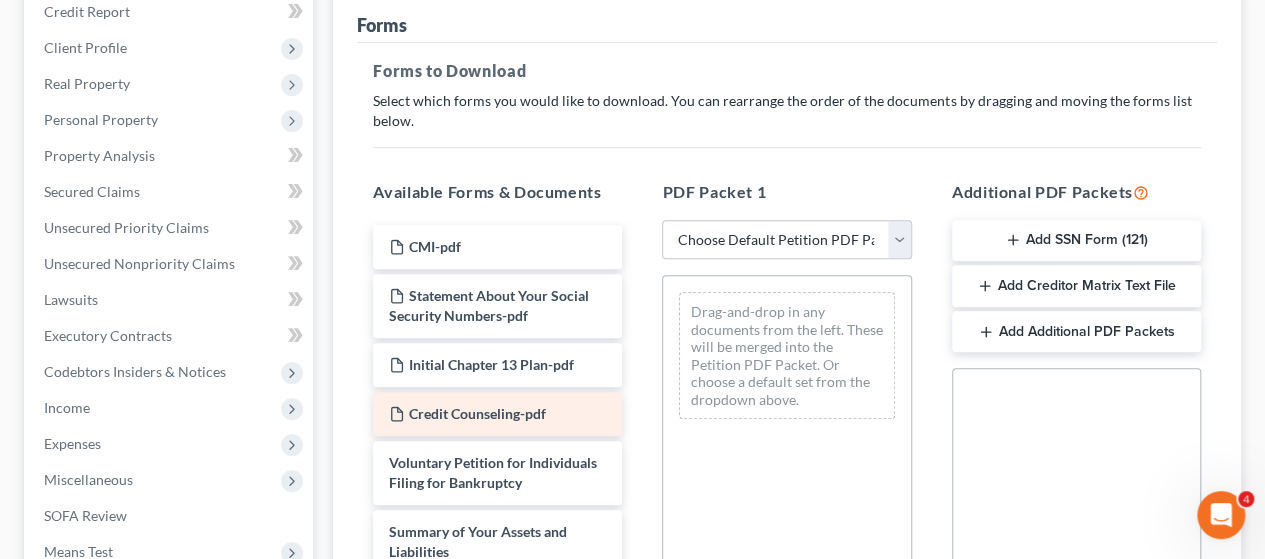 scroll, scrollTop: 300, scrollLeft: 0, axis: vertical 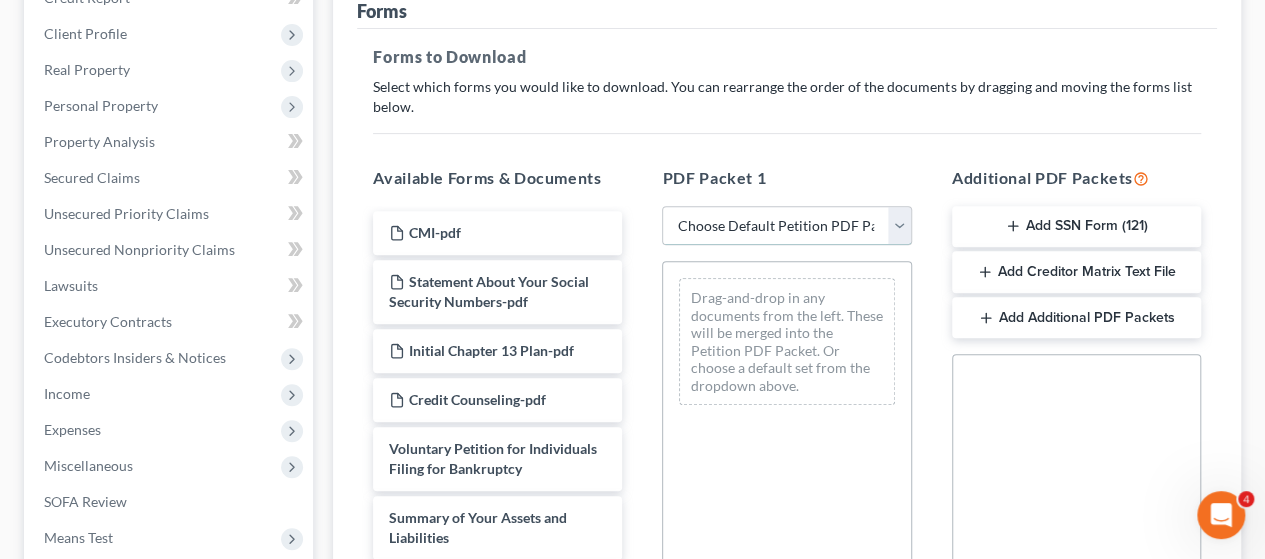 click on "Choose Default Petition PDF Packet Complete Bankruptcy Petition (all forms and schedules) Emergency Filing Forms (Petition and Creditor List Only) Amended Forms Signature Pages Only Supplemental Post Petition (Sch. I & J) Supplemental Post Petition (Sch. I) Supplemental Post Petition (Sch. J)" at bounding box center [786, 226] 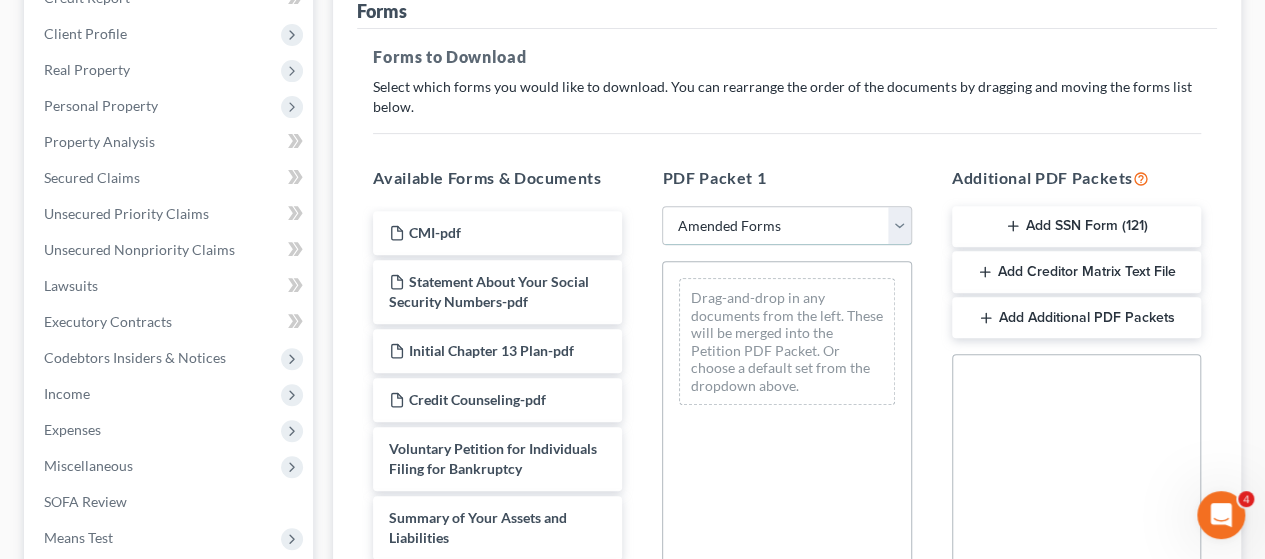 click on "Choose Default Petition PDF Packet Complete Bankruptcy Petition (all forms and schedules) Emergency Filing Forms (Petition and Creditor List Only) Amended Forms Signature Pages Only Supplemental Post Petition (Sch. I & J) Supplemental Post Petition (Sch. I) Supplemental Post Petition (Sch. J)" at bounding box center (786, 226) 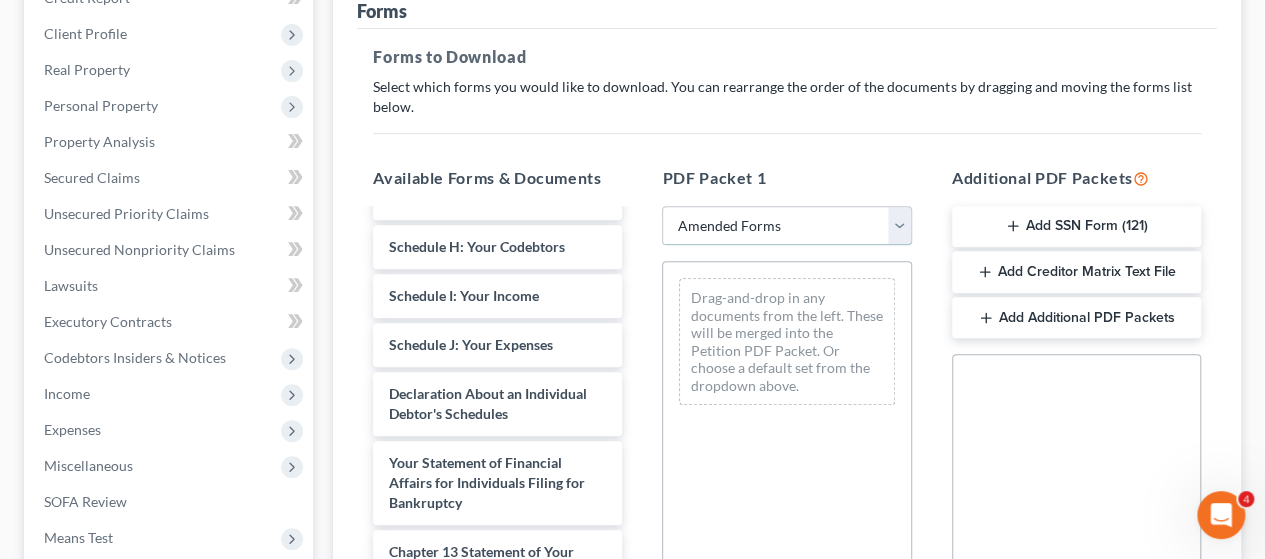 scroll, scrollTop: 500, scrollLeft: 0, axis: vertical 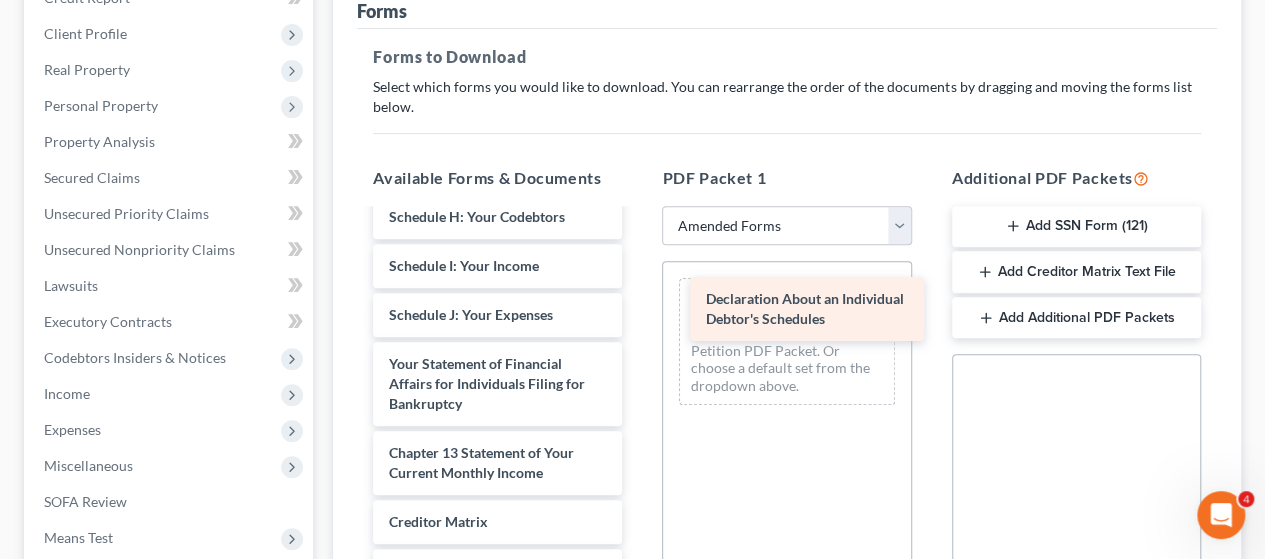 drag, startPoint x: 474, startPoint y: 375, endPoint x: 791, endPoint y: 293, distance: 327.43396 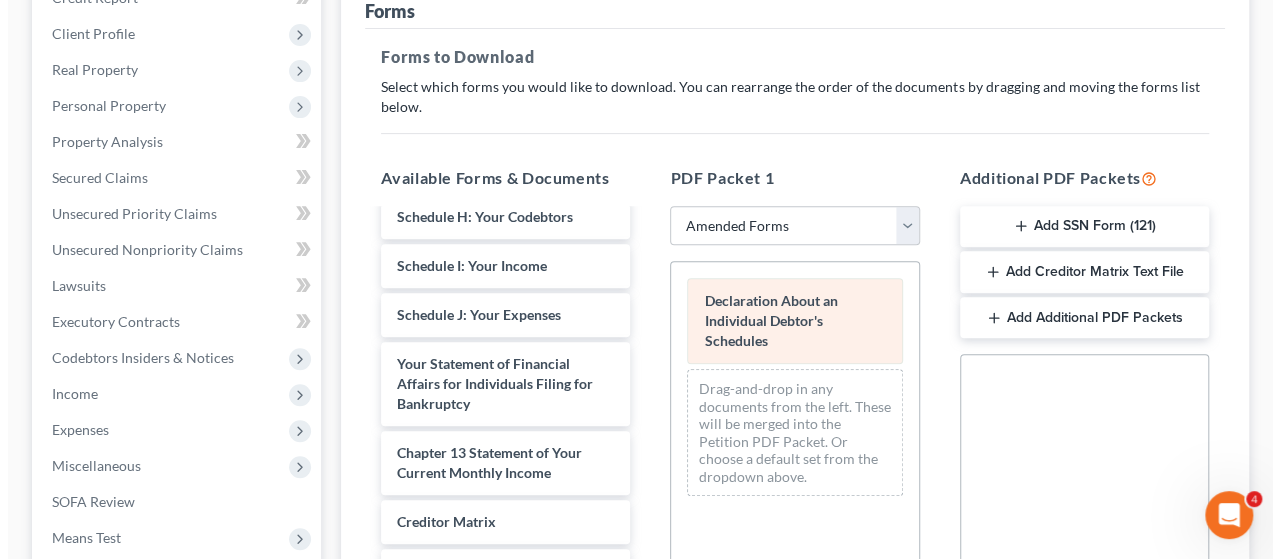 scroll, scrollTop: 0, scrollLeft: 0, axis: both 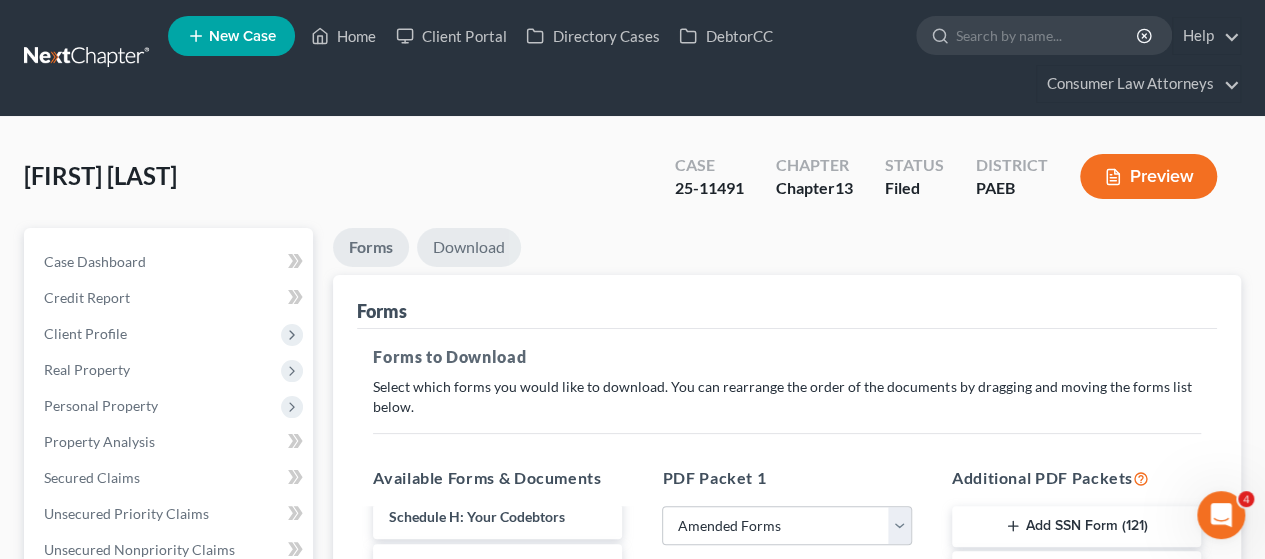 click on "Download" at bounding box center (469, 247) 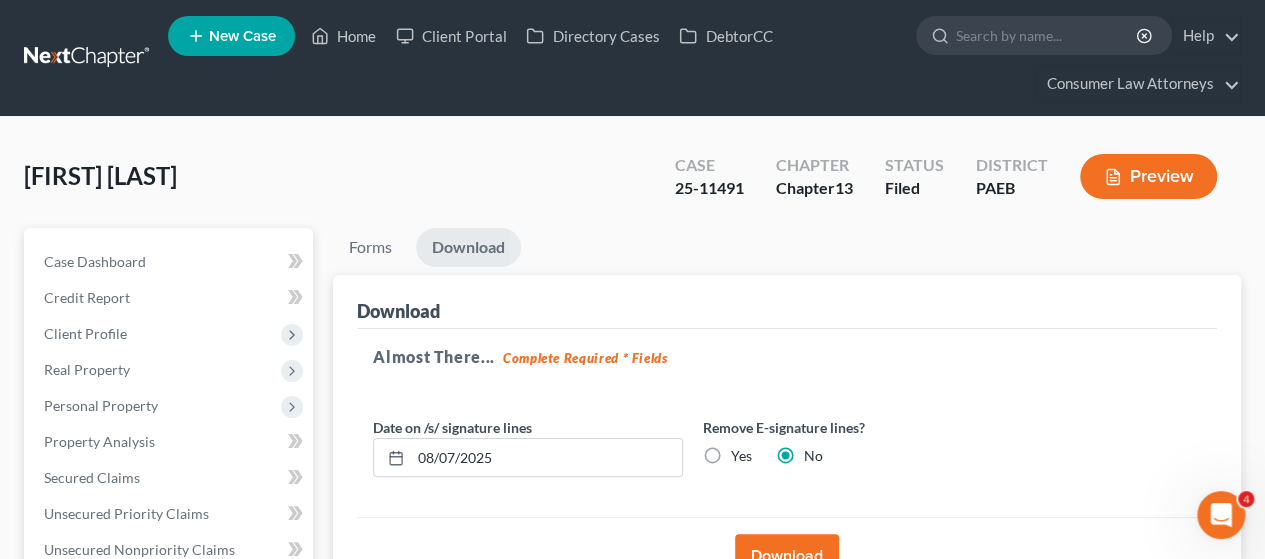 click on "Download" at bounding box center (787, 556) 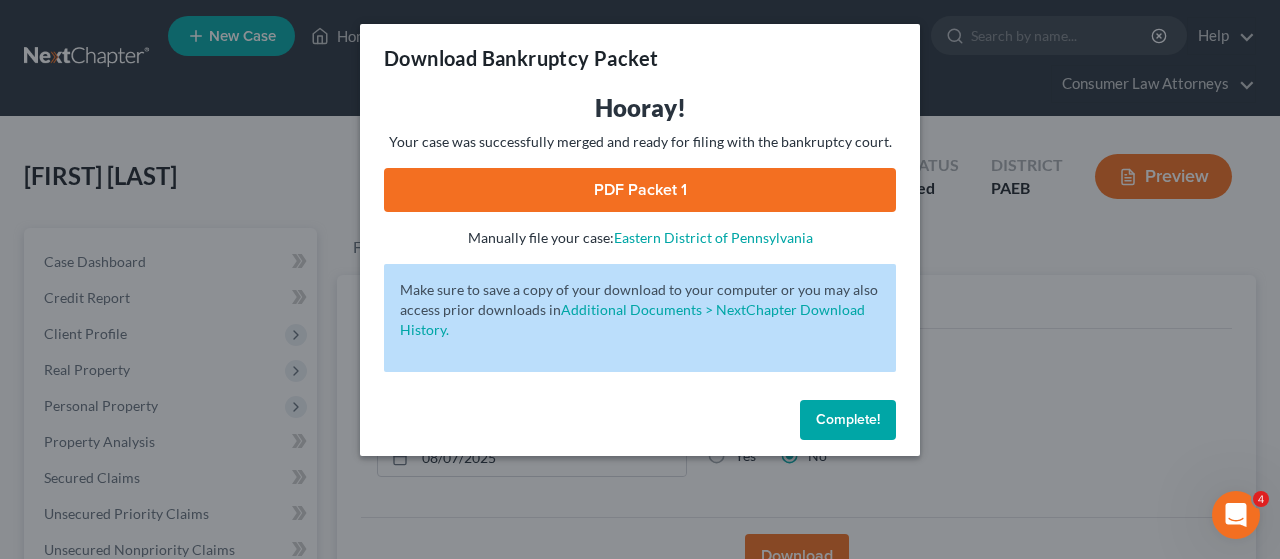 click on "PDF Packet 1" at bounding box center (640, 190) 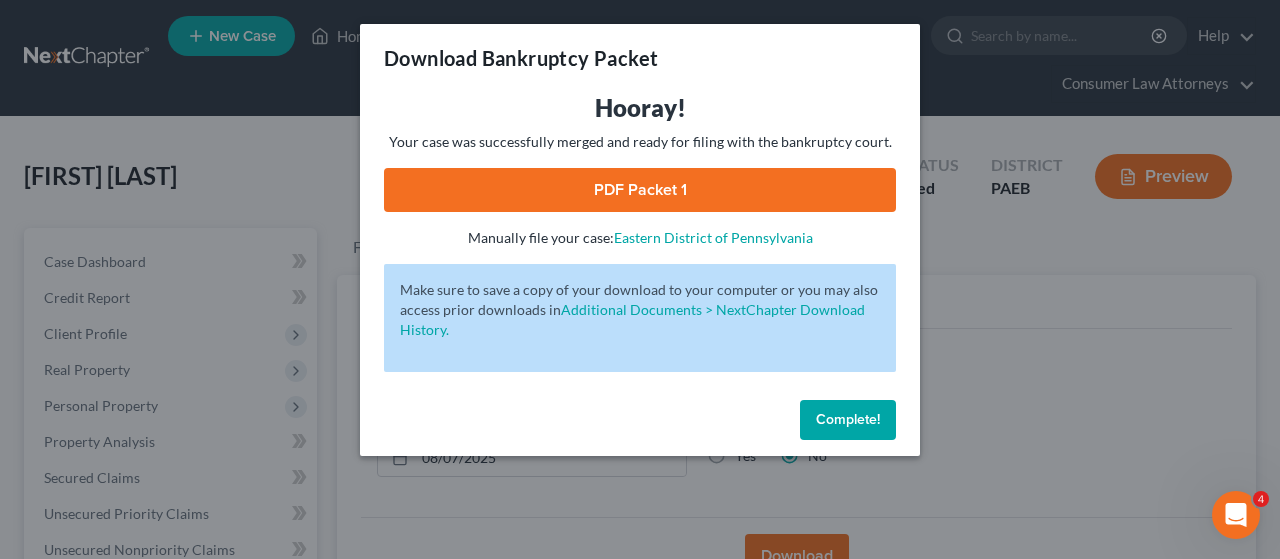 click on "Complete!" at bounding box center [848, 419] 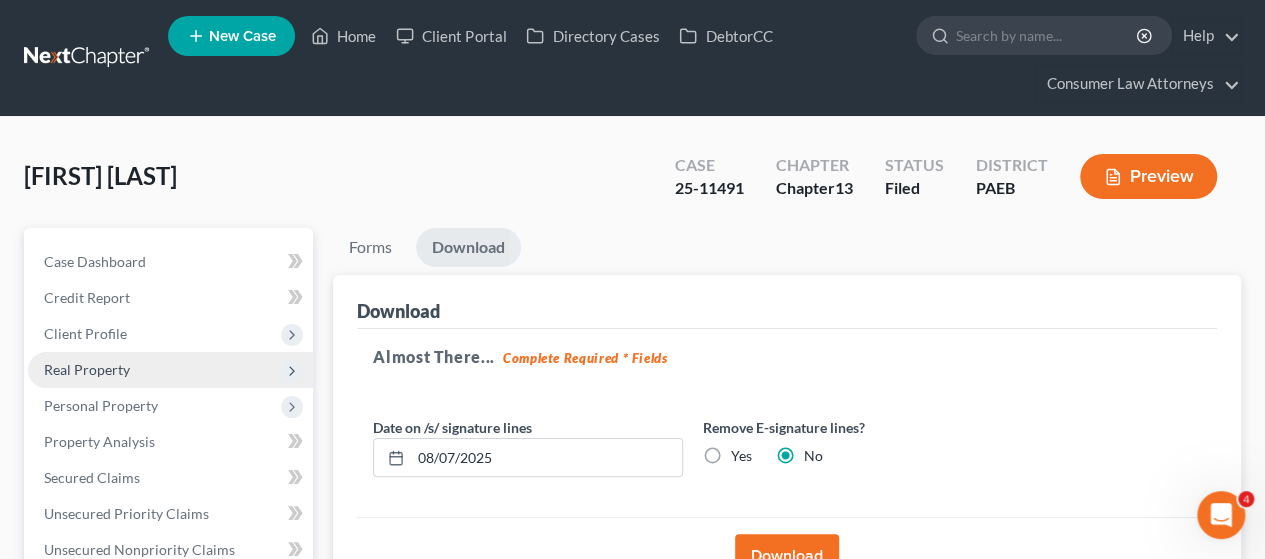click on "Real Property" at bounding box center (87, 369) 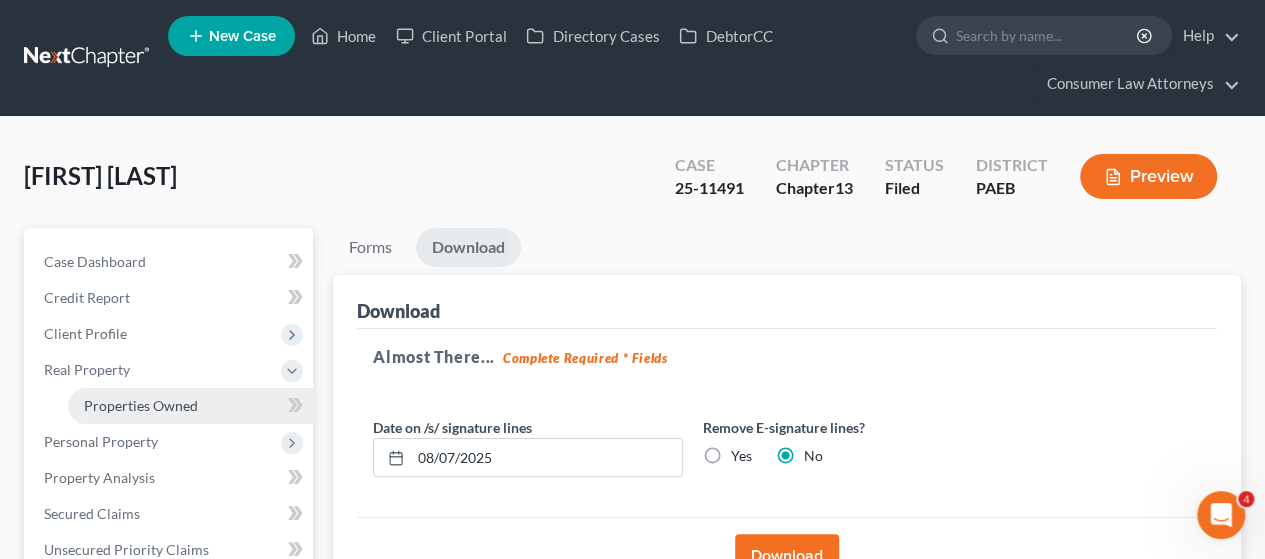 click on "Properties Owned" at bounding box center (141, 405) 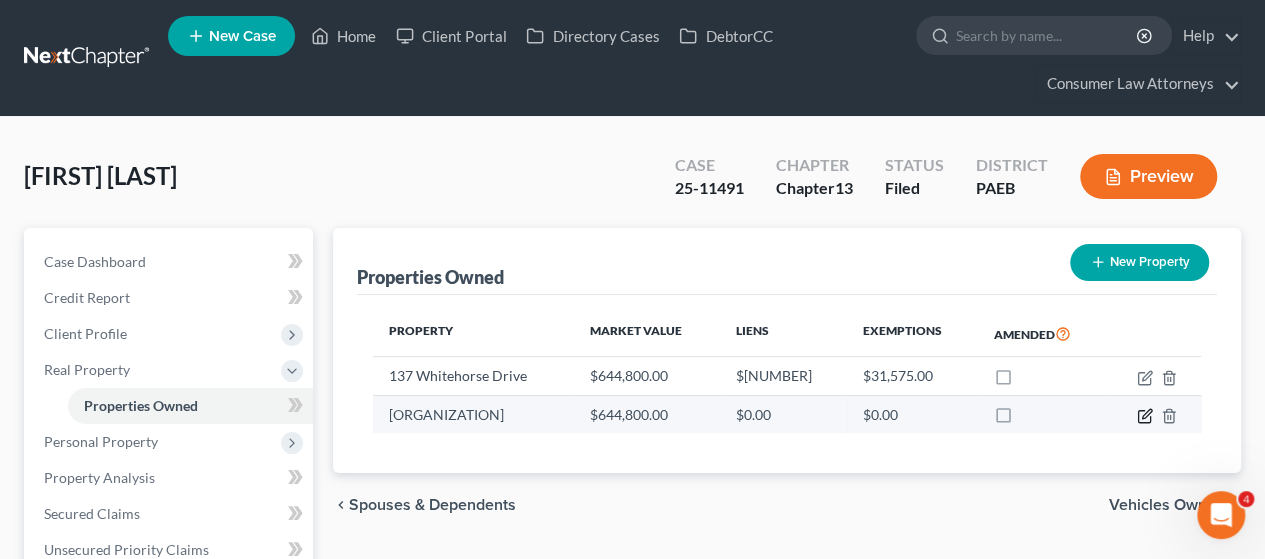 click 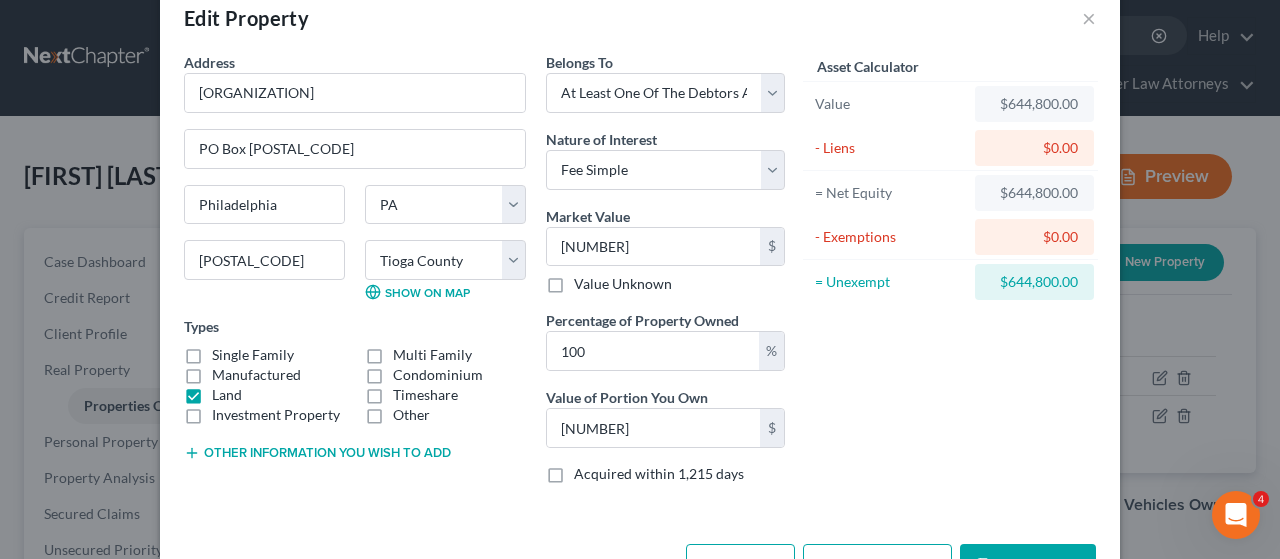 scroll, scrollTop: 102, scrollLeft: 0, axis: vertical 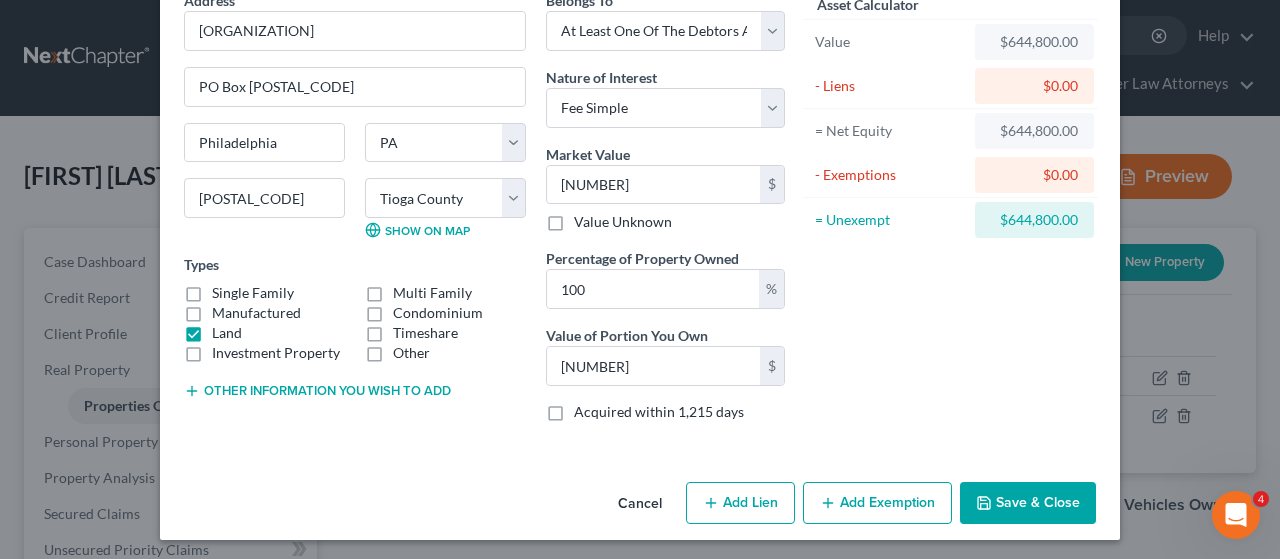 click on "Save & Close" at bounding box center (1028, 503) 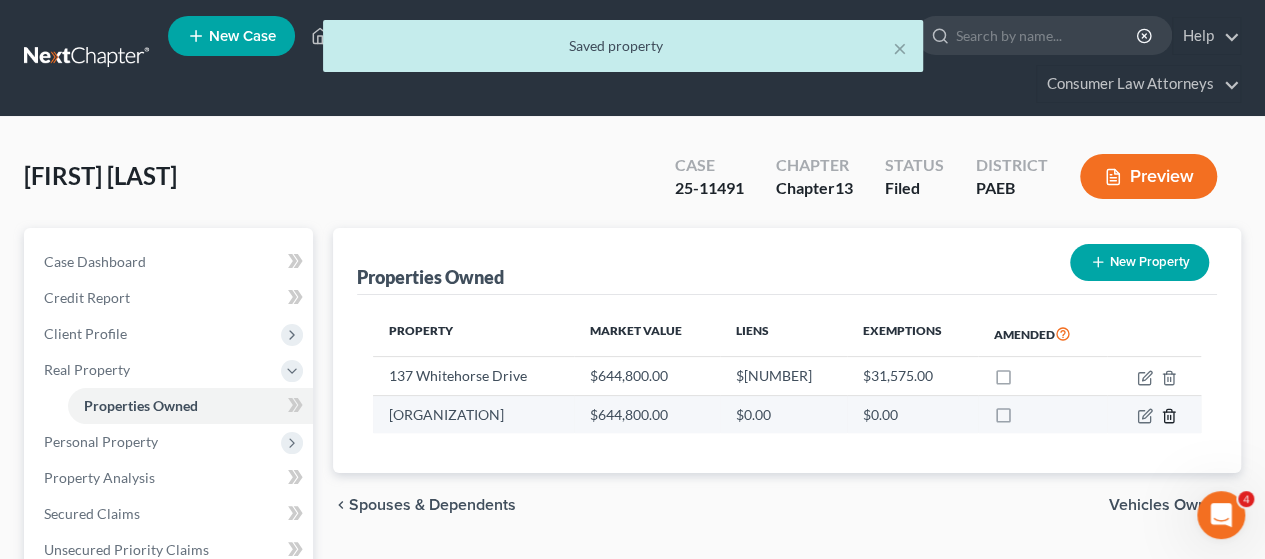 click 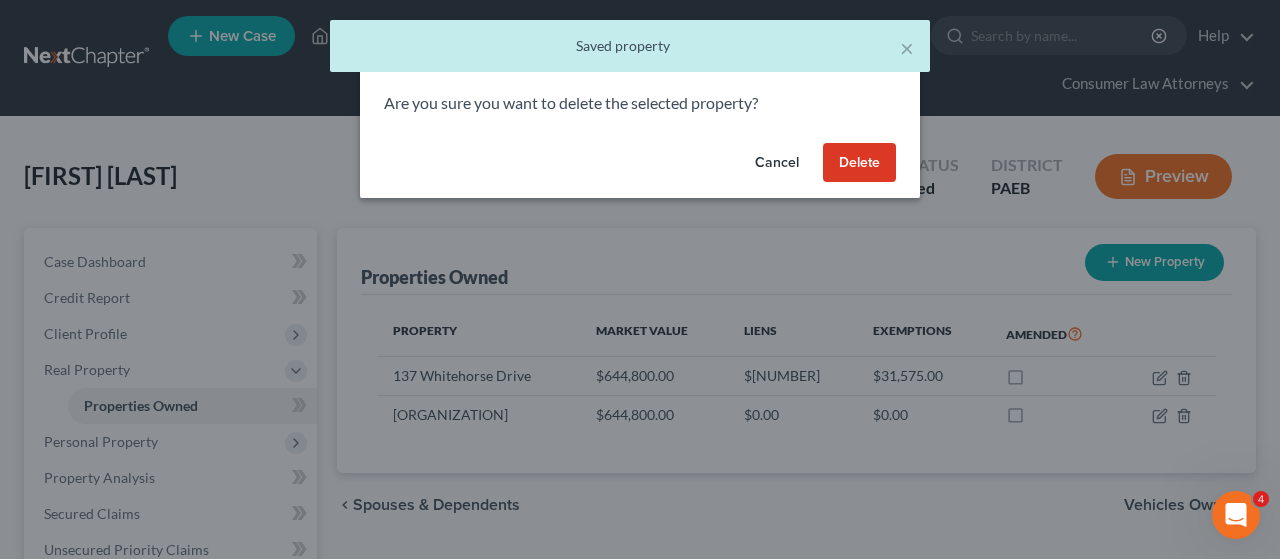 click on "Delete" at bounding box center (859, 163) 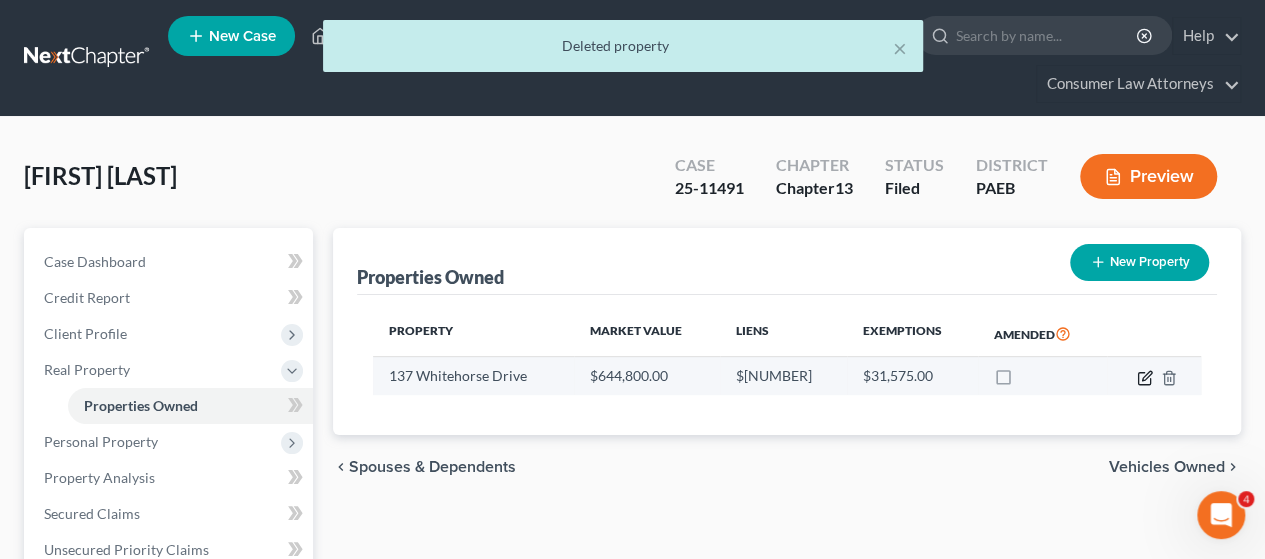 click 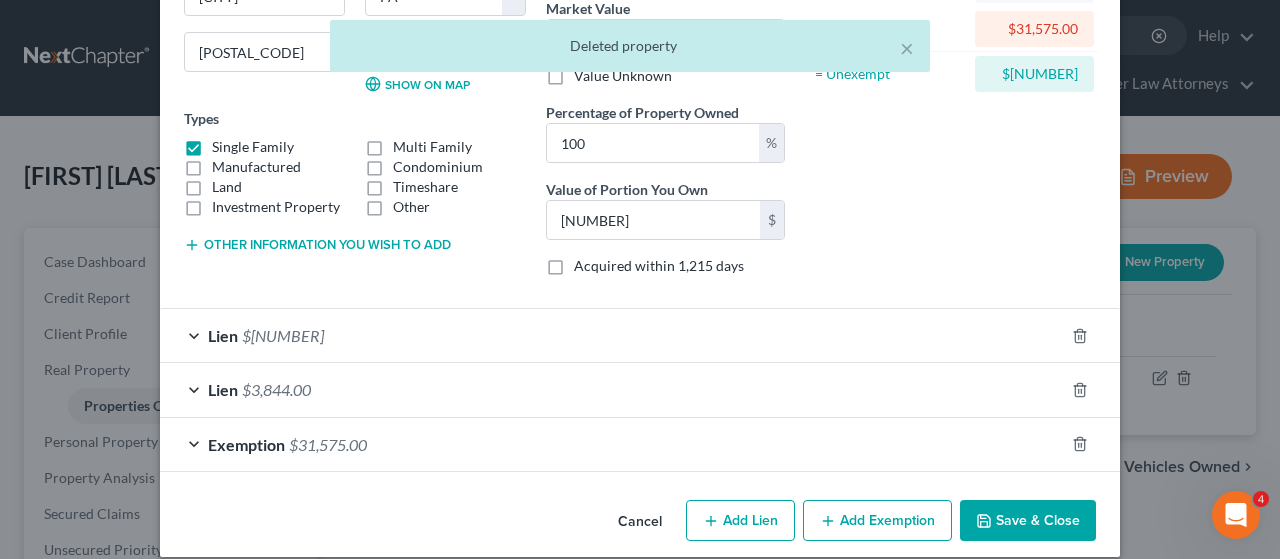 scroll, scrollTop: 265, scrollLeft: 0, axis: vertical 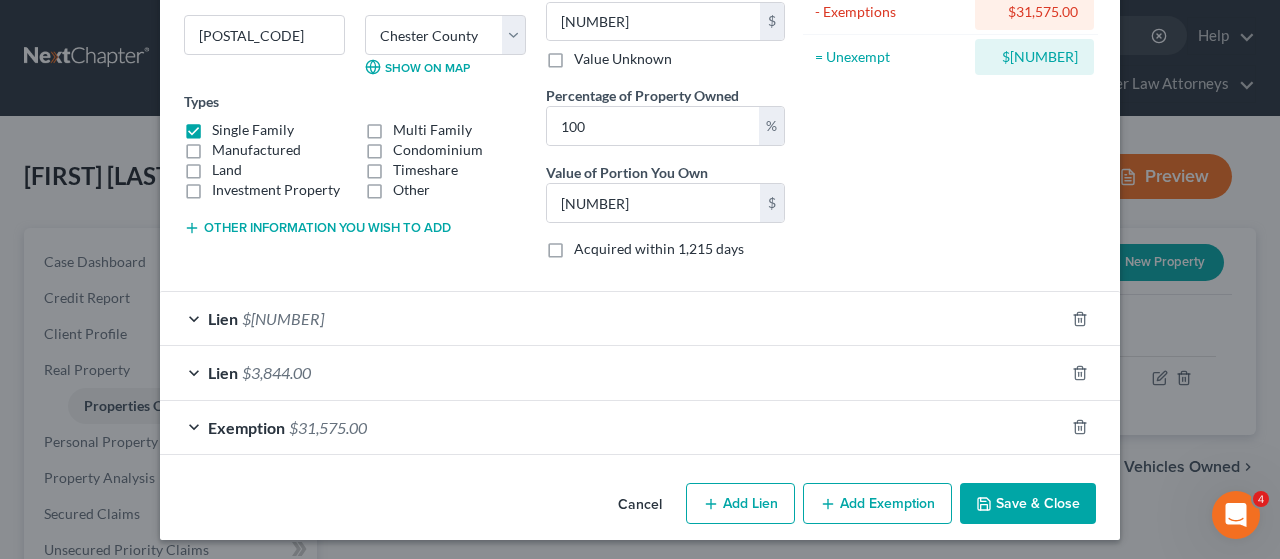 click on "Exemption" at bounding box center [246, 427] 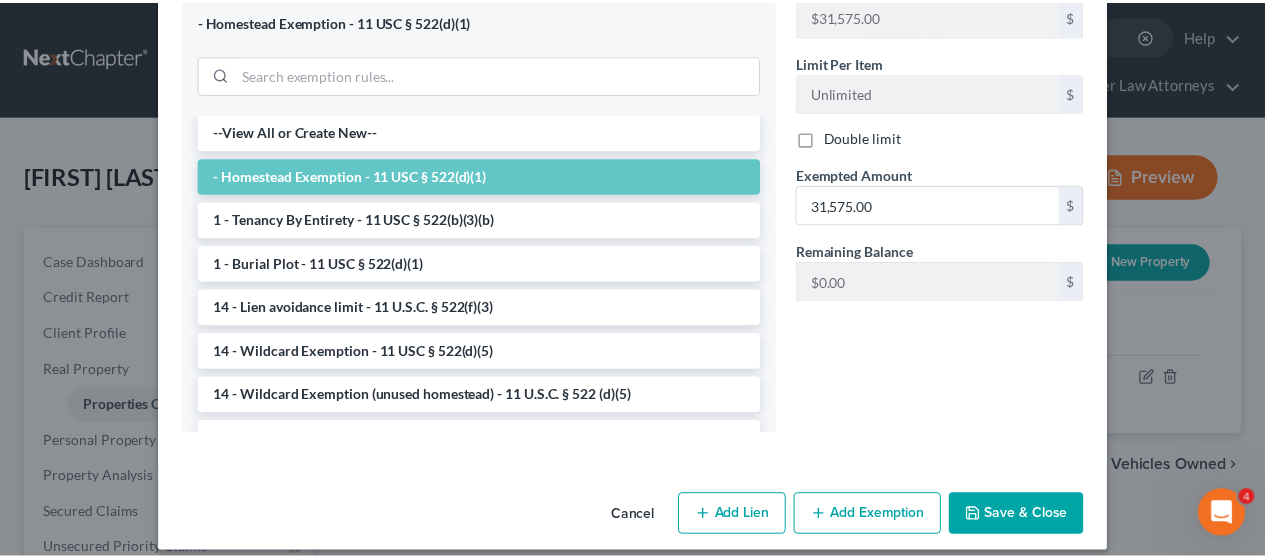 scroll, scrollTop: 781, scrollLeft: 0, axis: vertical 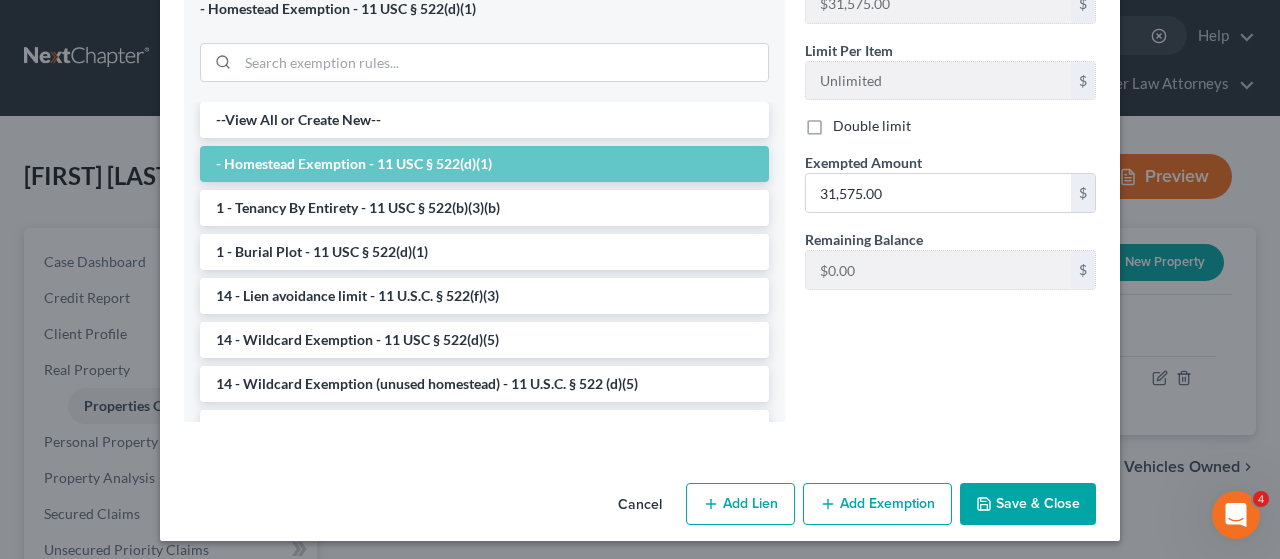 click on "Save & Close" at bounding box center (1028, 504) 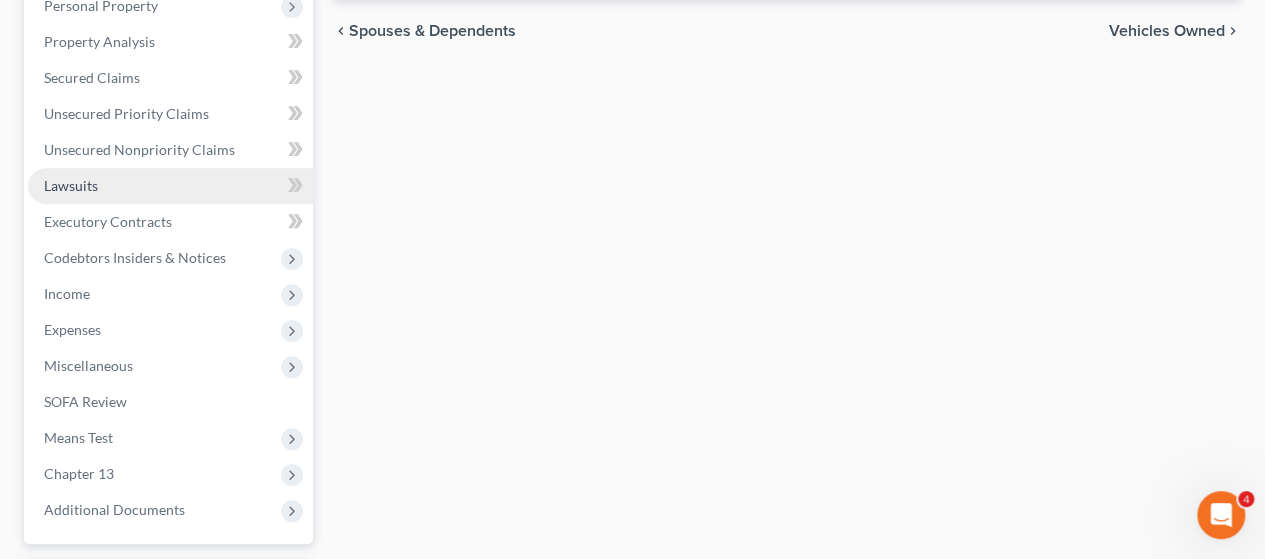 scroll, scrollTop: 600, scrollLeft: 0, axis: vertical 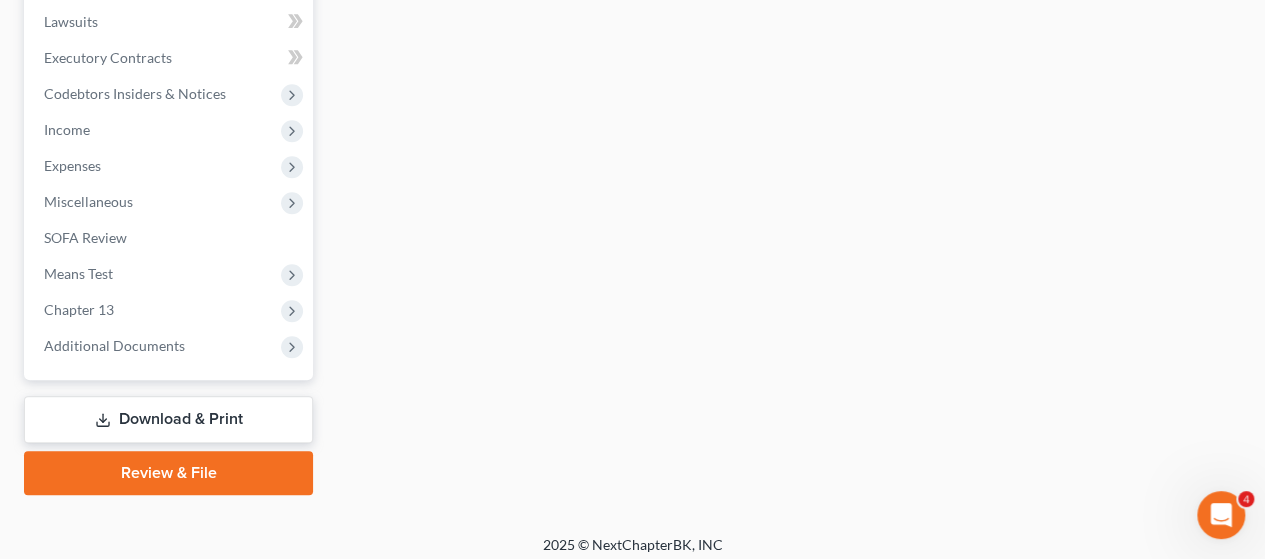 click on "Download & Print" at bounding box center (168, 419) 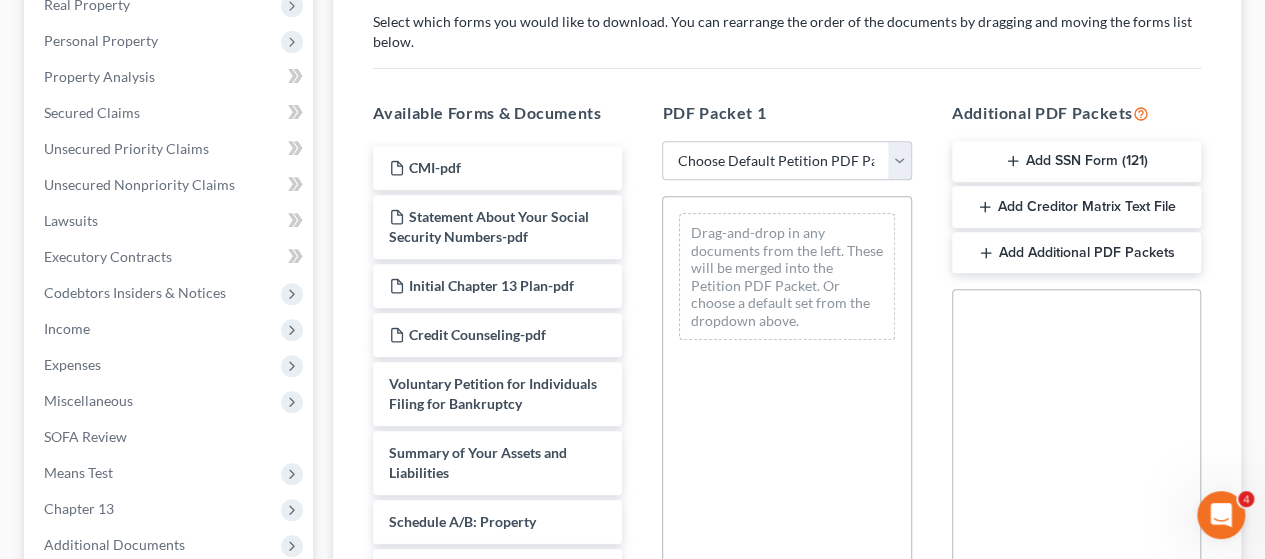 scroll, scrollTop: 400, scrollLeft: 0, axis: vertical 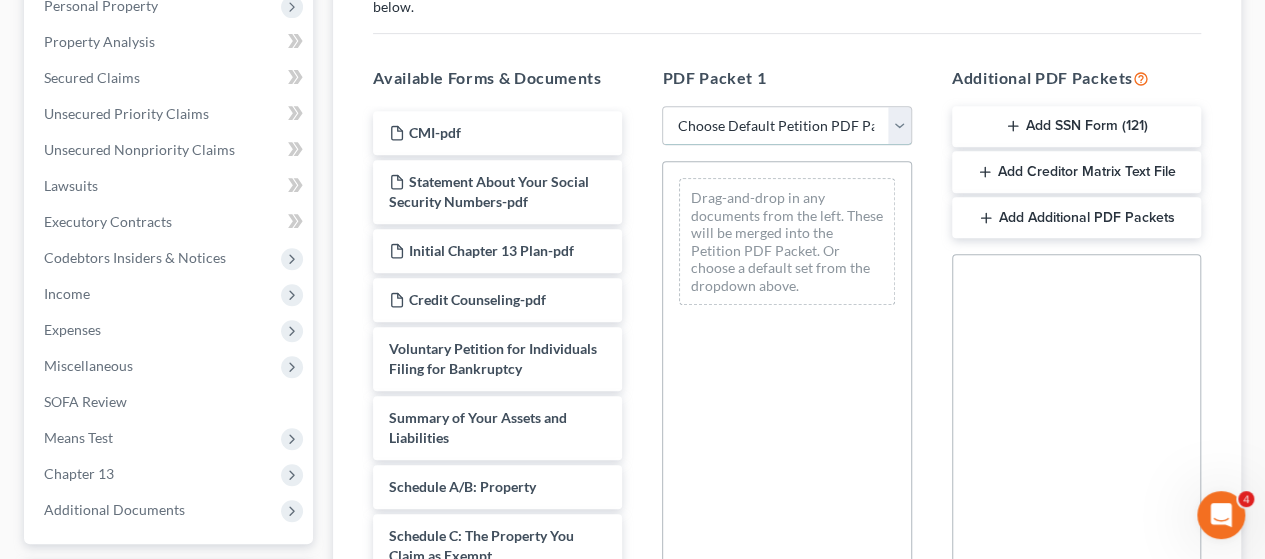 click on "Choose Default Petition PDF Packet Complete Bankruptcy Petition (all forms and schedules) Emergency Filing Forms (Petition and Creditor List Only) Amended Forms Signature Pages Only Supplemental Post Petition (Sch. I & J) Supplemental Post Petition (Sch. I) Supplemental Post Petition (Sch. J)" at bounding box center (786, 126) 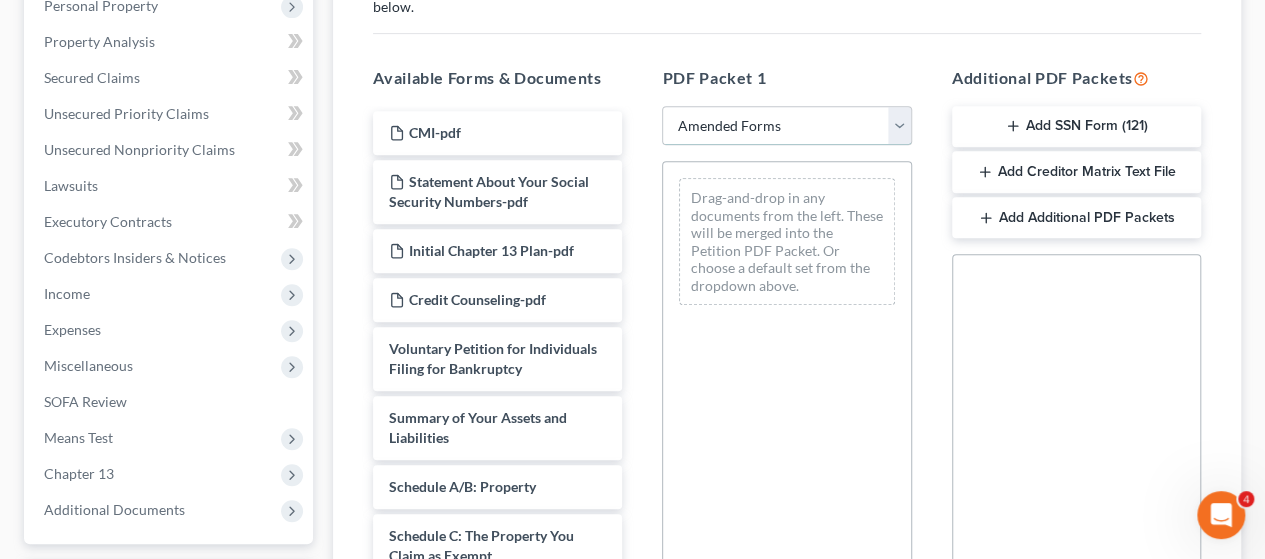click on "Choose Default Petition PDF Packet Complete Bankruptcy Petition (all forms and schedules) Emergency Filing Forms (Petition and Creditor List Only) Amended Forms Signature Pages Only Supplemental Post Petition (Sch. I & J) Supplemental Post Petition (Sch. I) Supplemental Post Petition (Sch. J)" at bounding box center (786, 126) 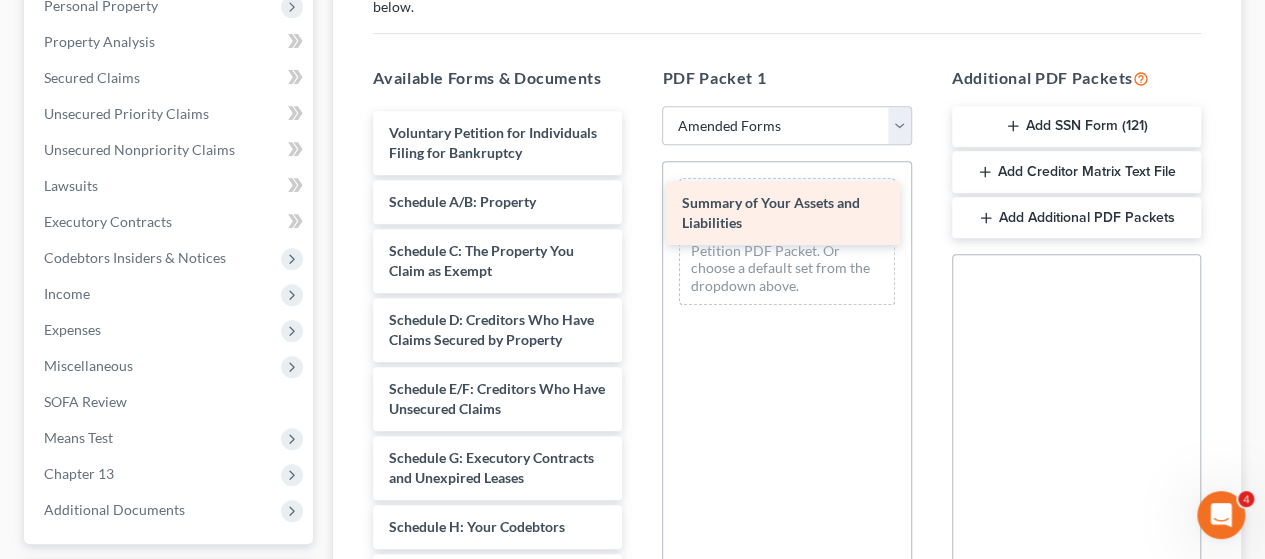 drag, startPoint x: 462, startPoint y: 220, endPoint x: 756, endPoint y: 203, distance: 294.4911 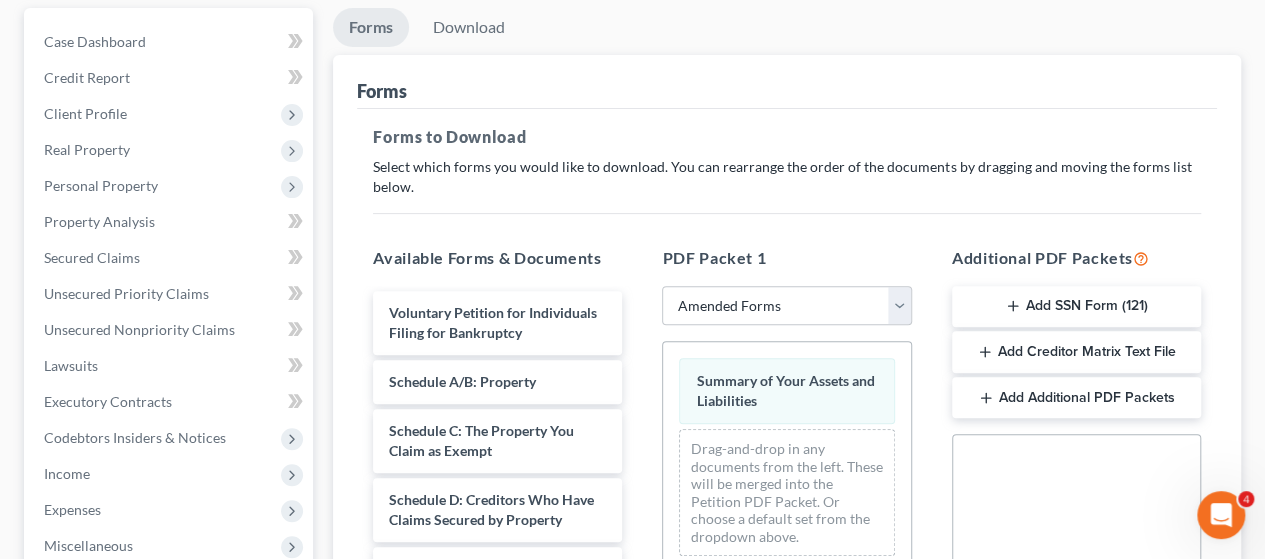 scroll, scrollTop: 0, scrollLeft: 0, axis: both 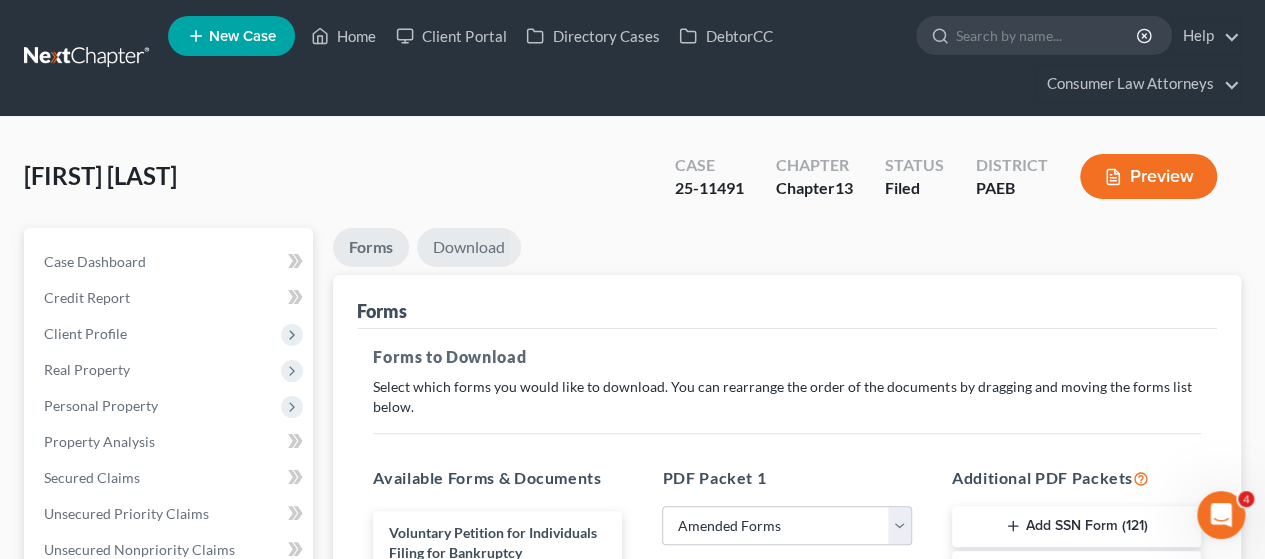 click on "Download" at bounding box center [469, 247] 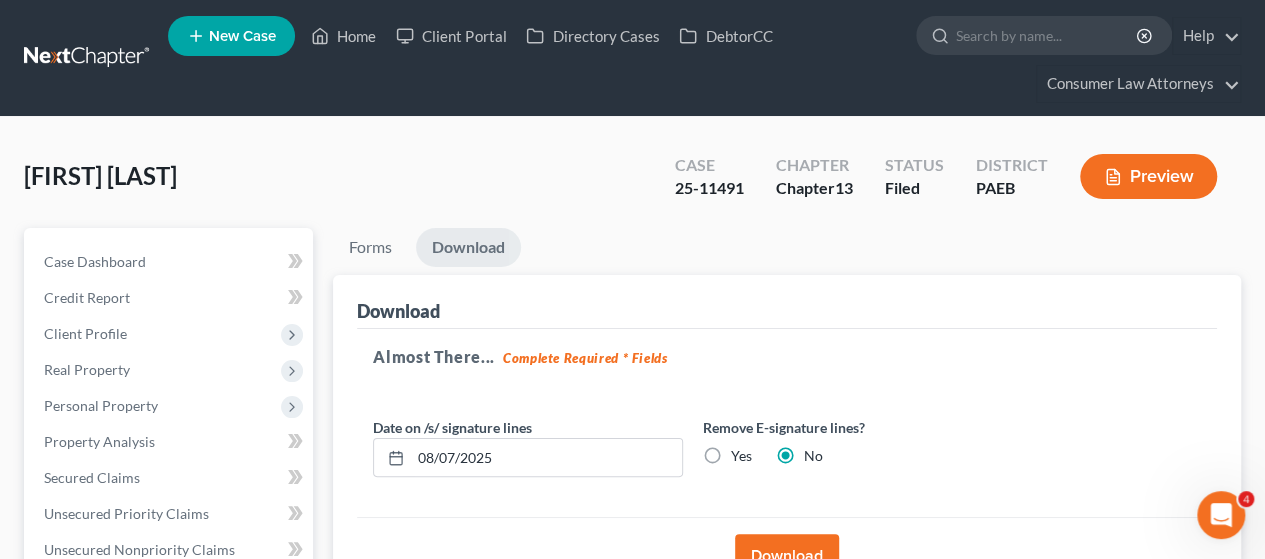 click on "Download" at bounding box center [787, 556] 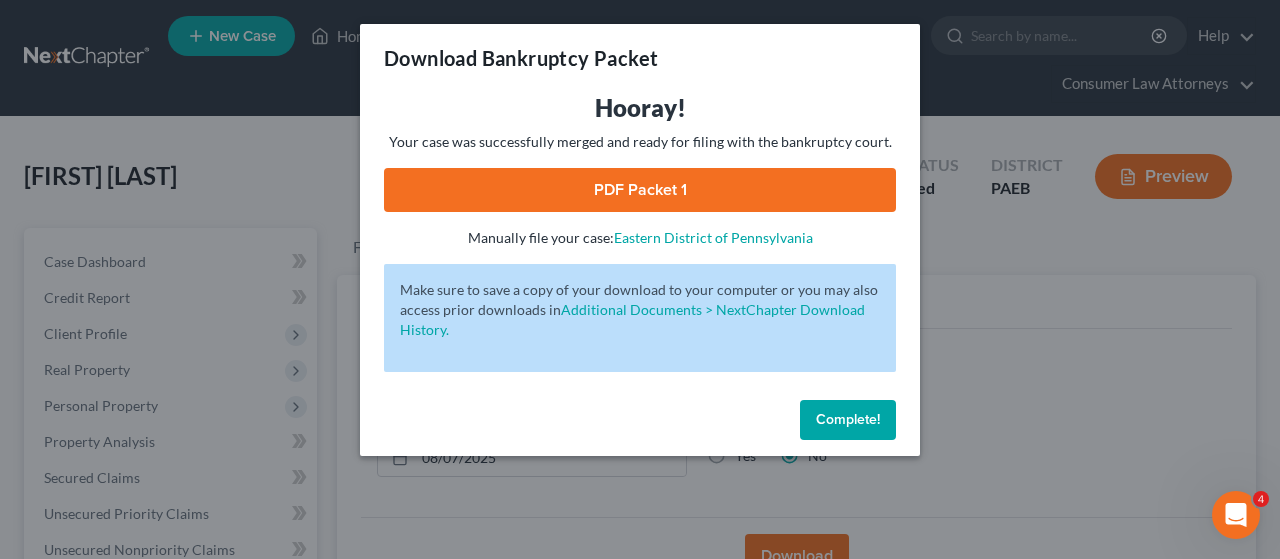 click on "PDF Packet 1" at bounding box center (640, 190) 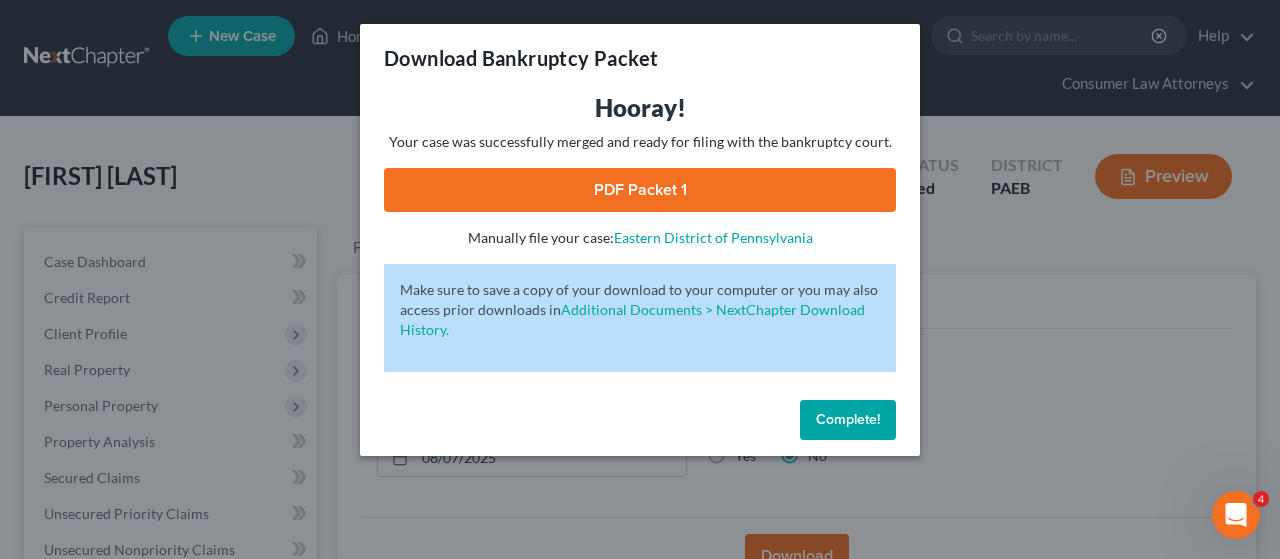 click on "Complete!" at bounding box center (848, 419) 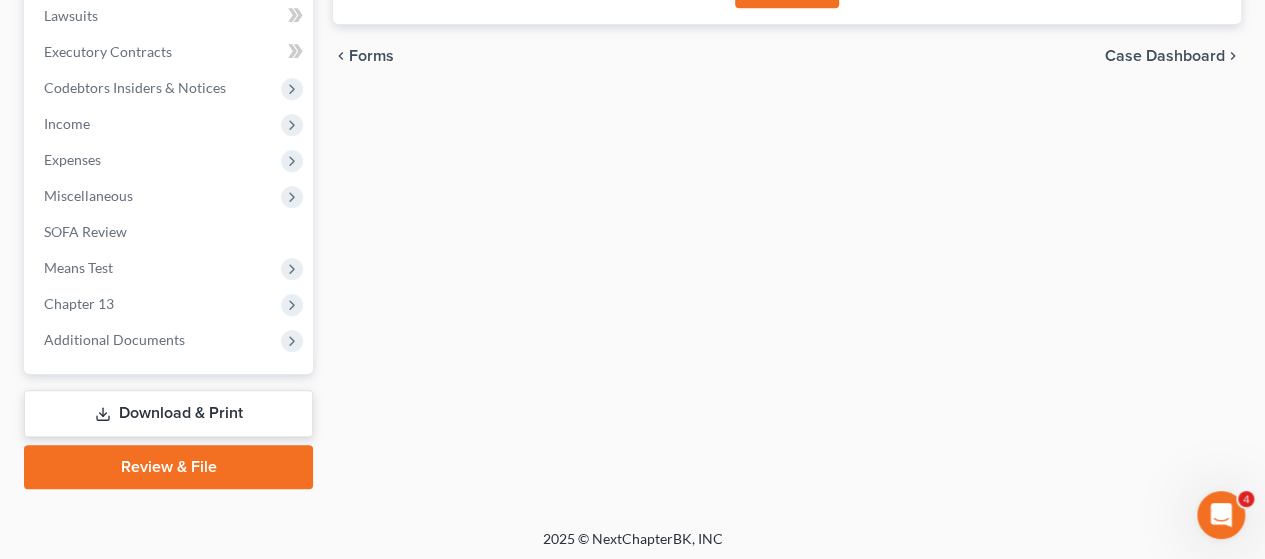 scroll, scrollTop: 572, scrollLeft: 0, axis: vertical 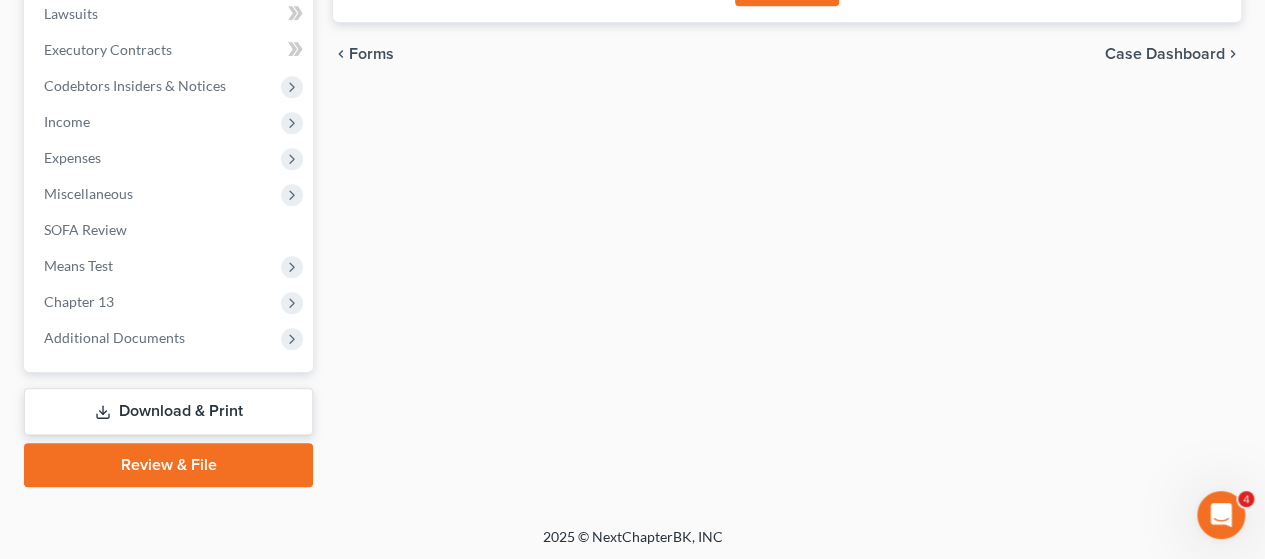 click on "Download & Print" at bounding box center [168, 411] 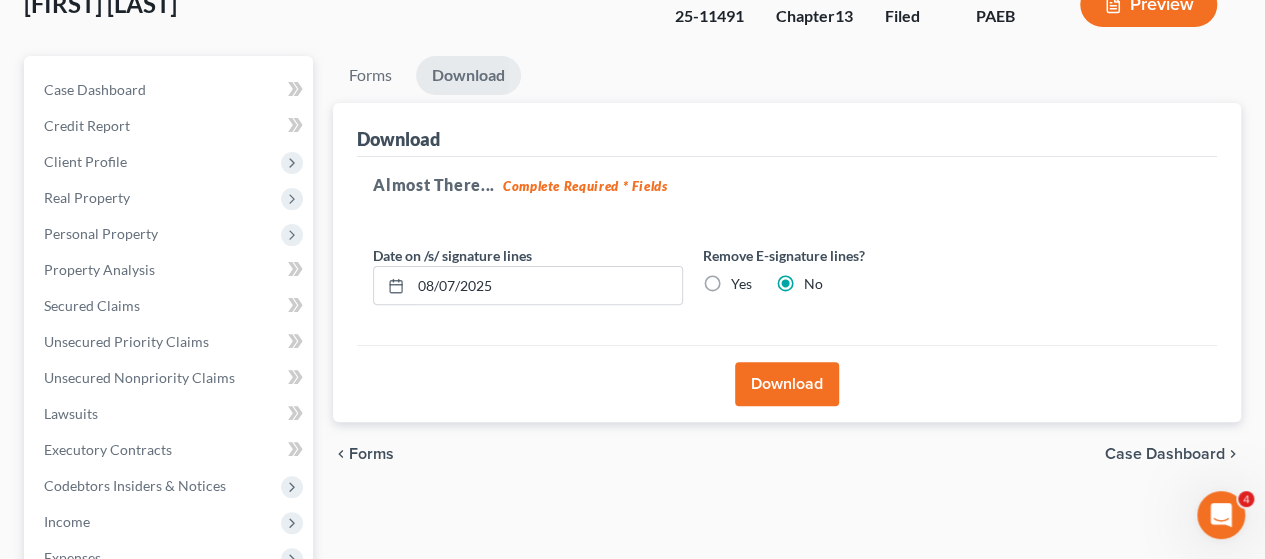 scroll, scrollTop: 0, scrollLeft: 0, axis: both 